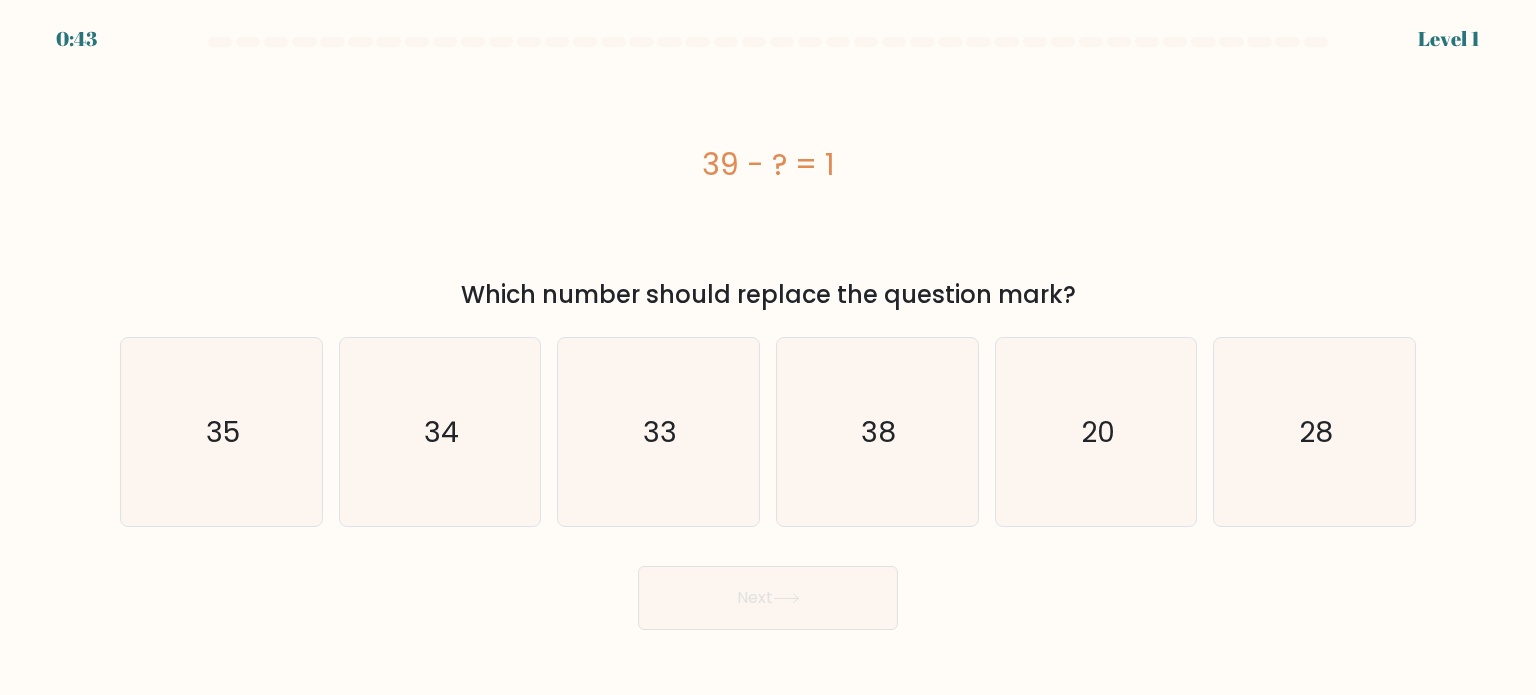 scroll, scrollTop: 0, scrollLeft: 0, axis: both 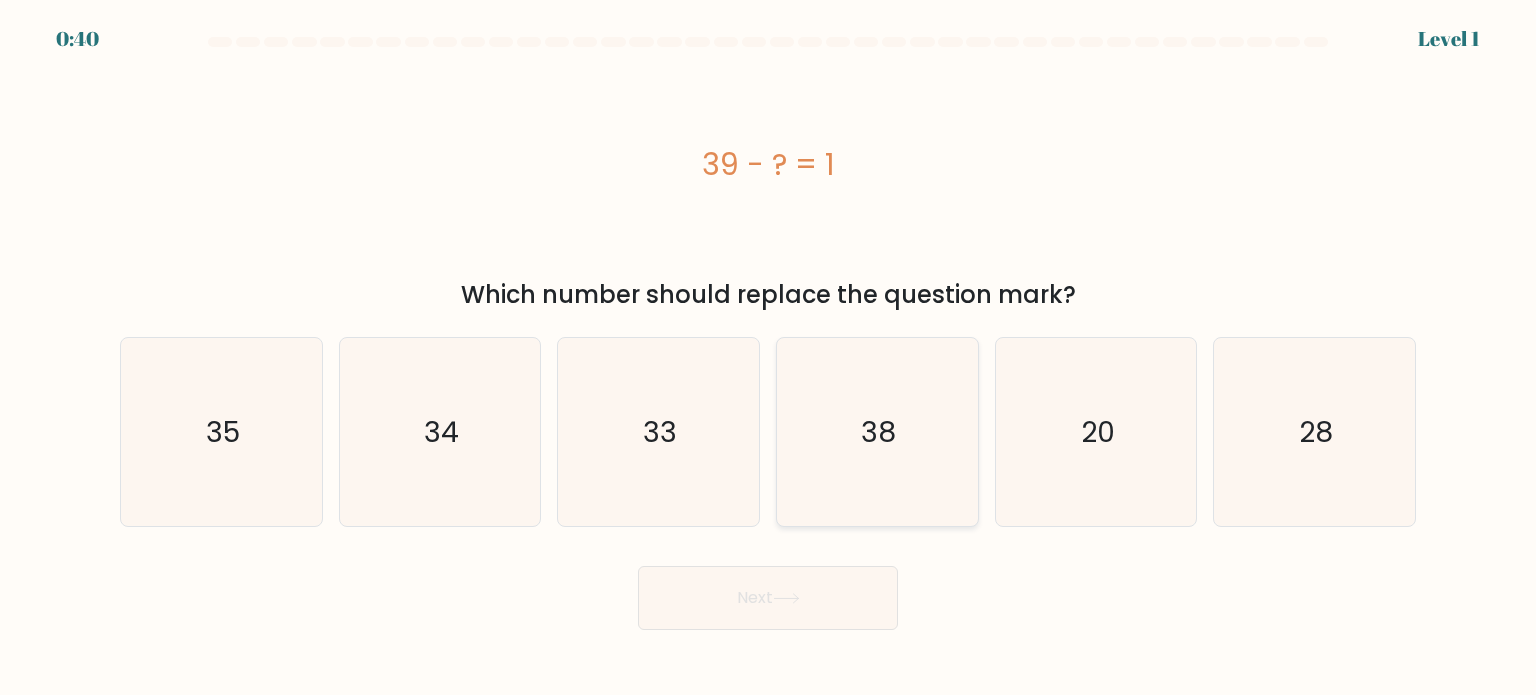 click on "38" 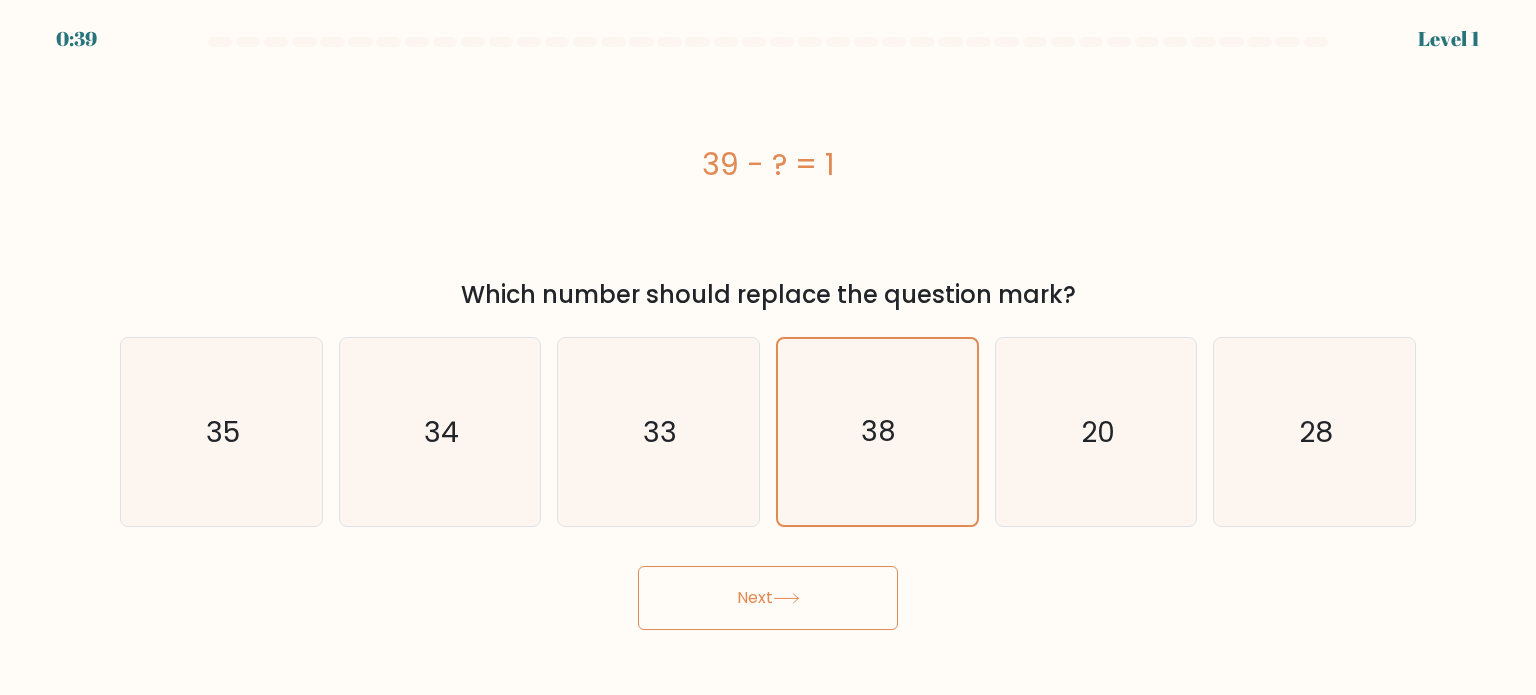 click on "Next" at bounding box center (768, 598) 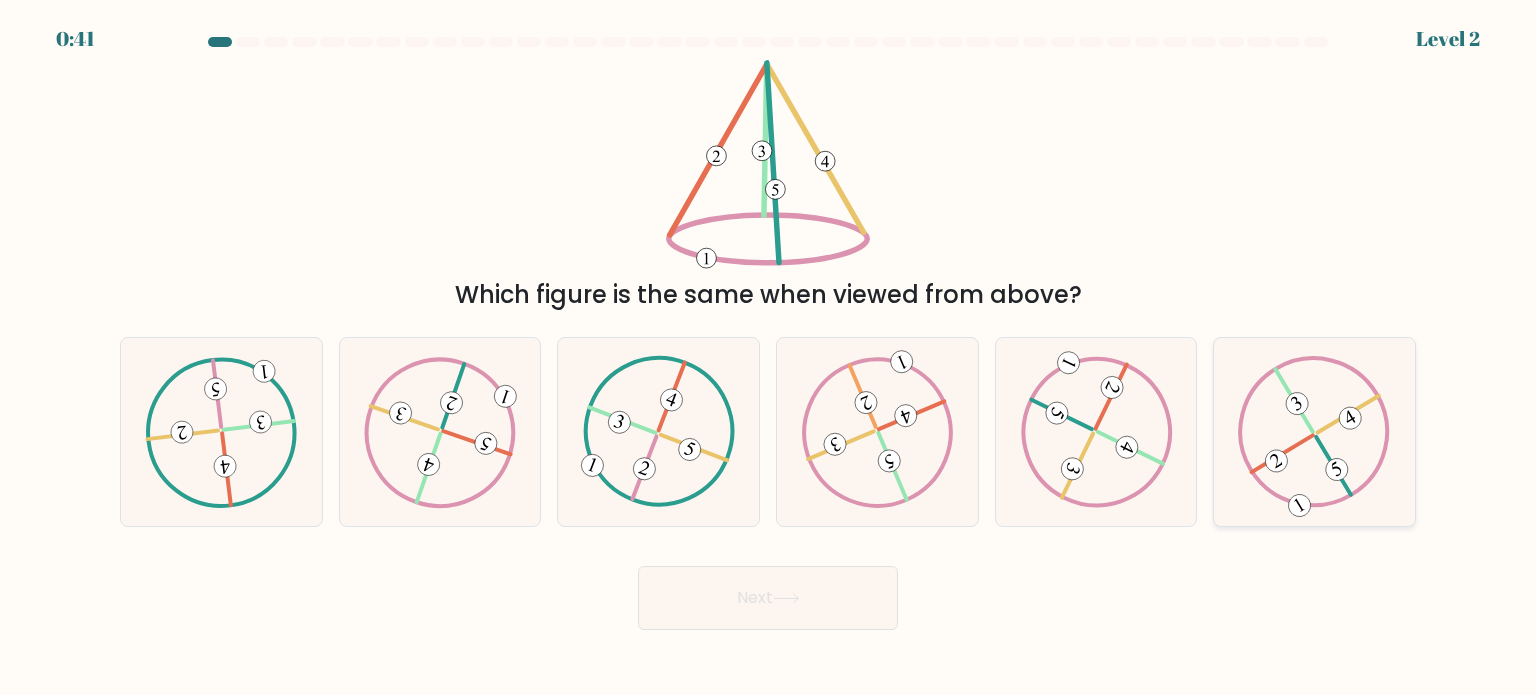 click 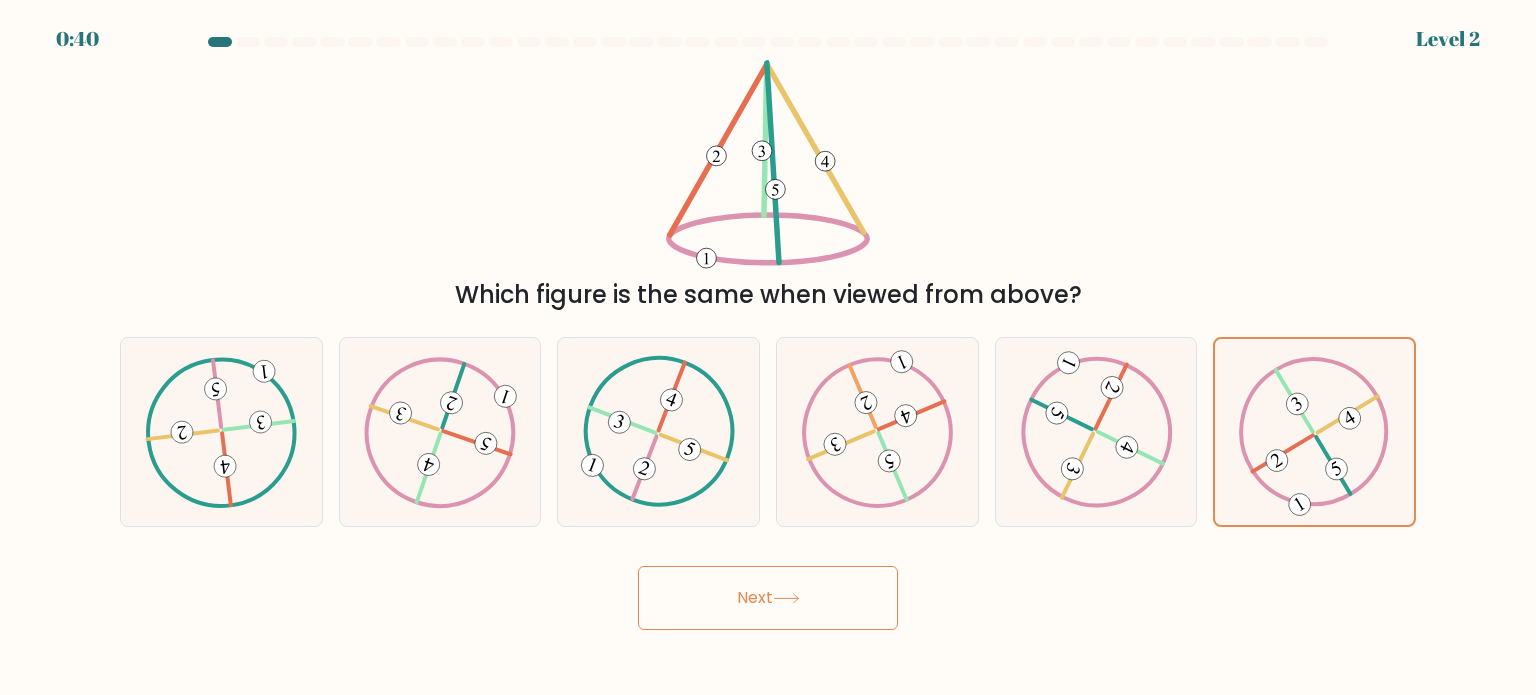 click 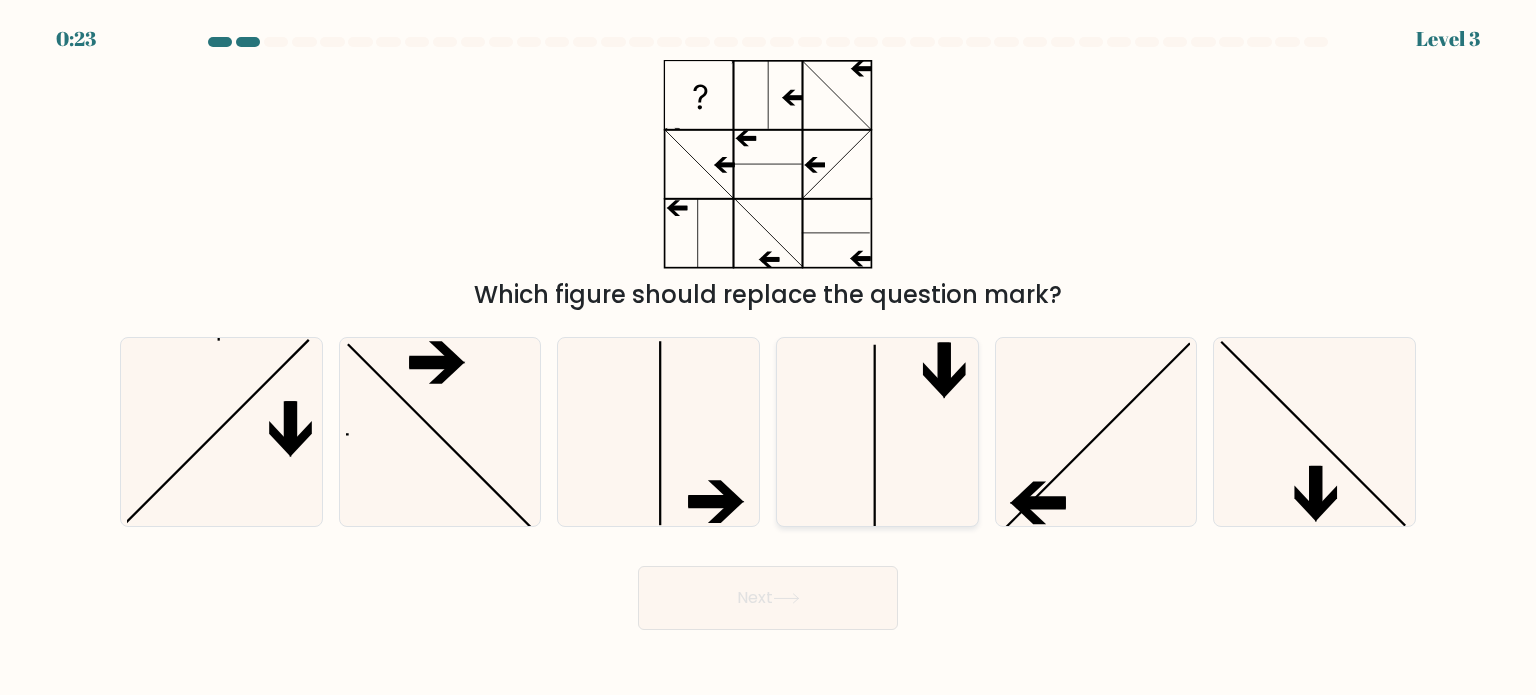 click 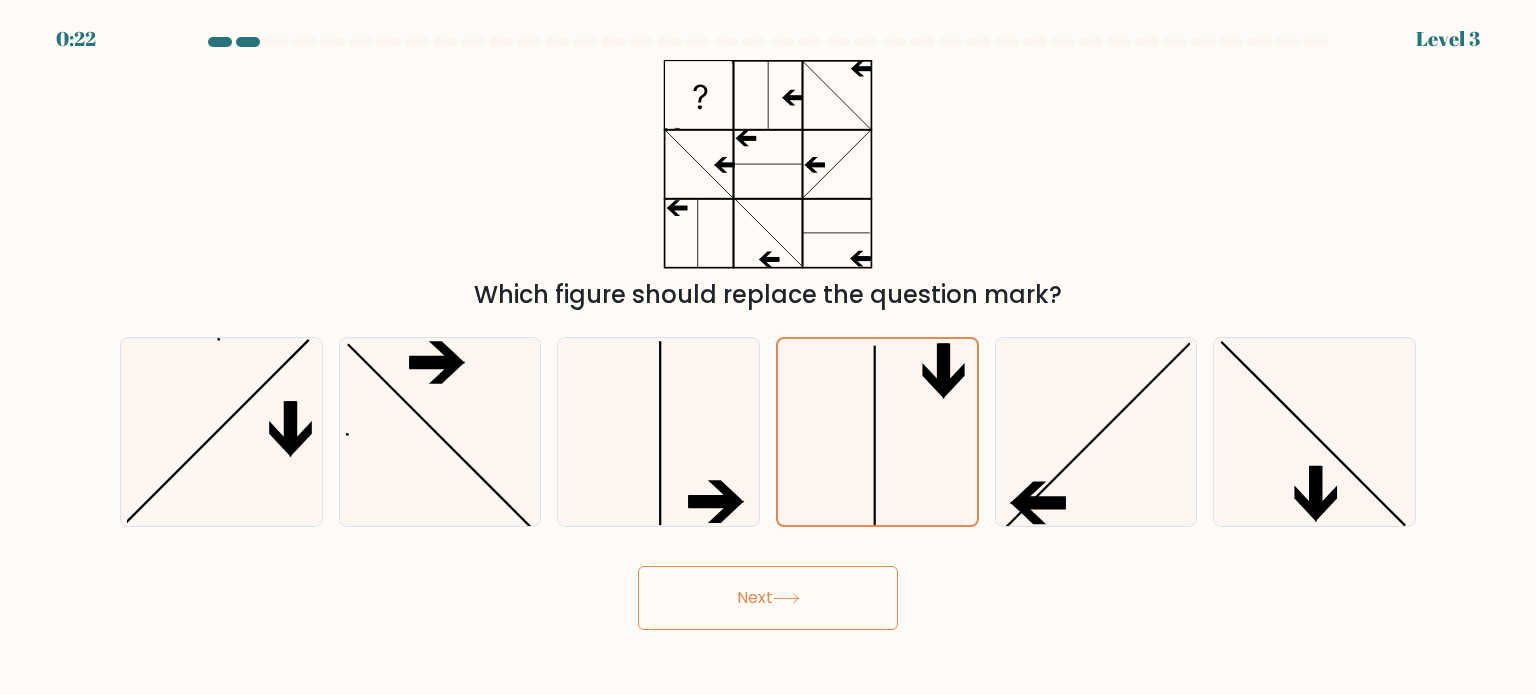 click on "Next" at bounding box center (768, 598) 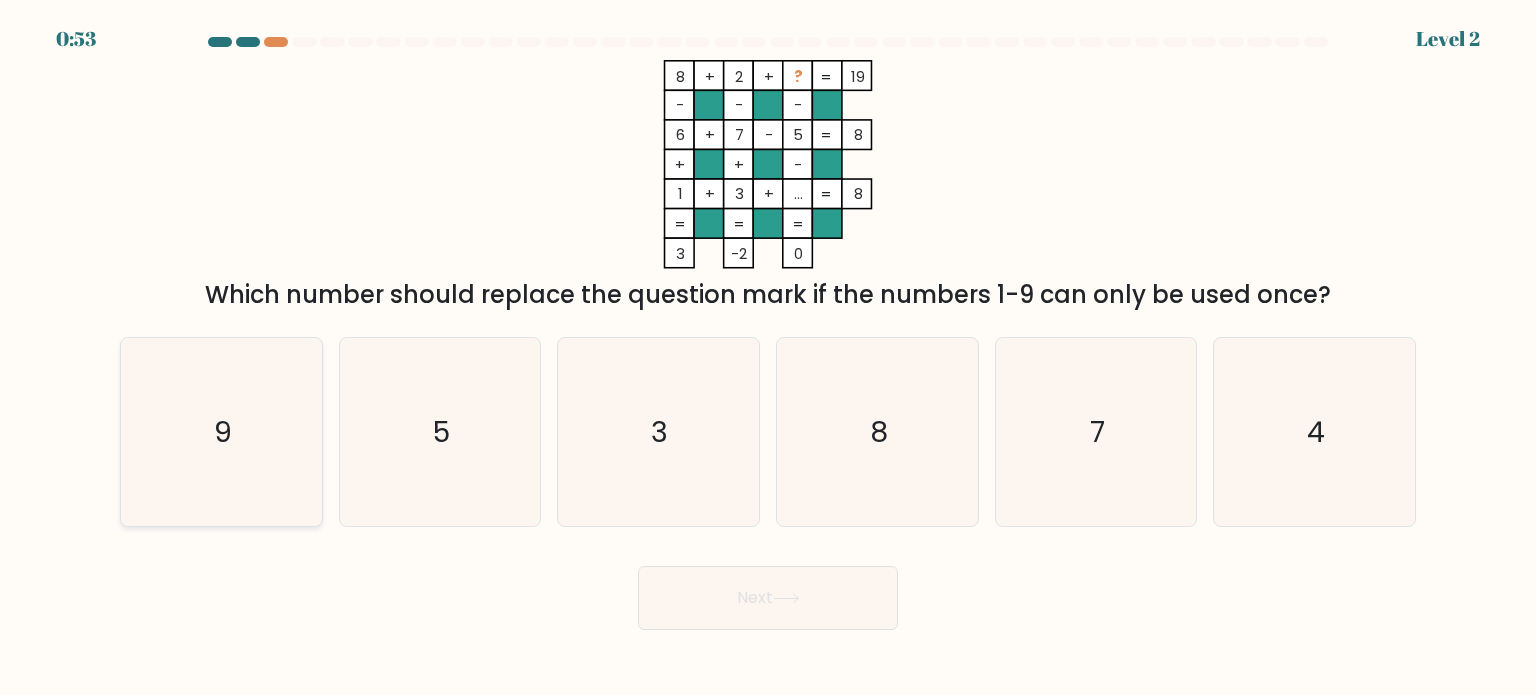 click on "9" 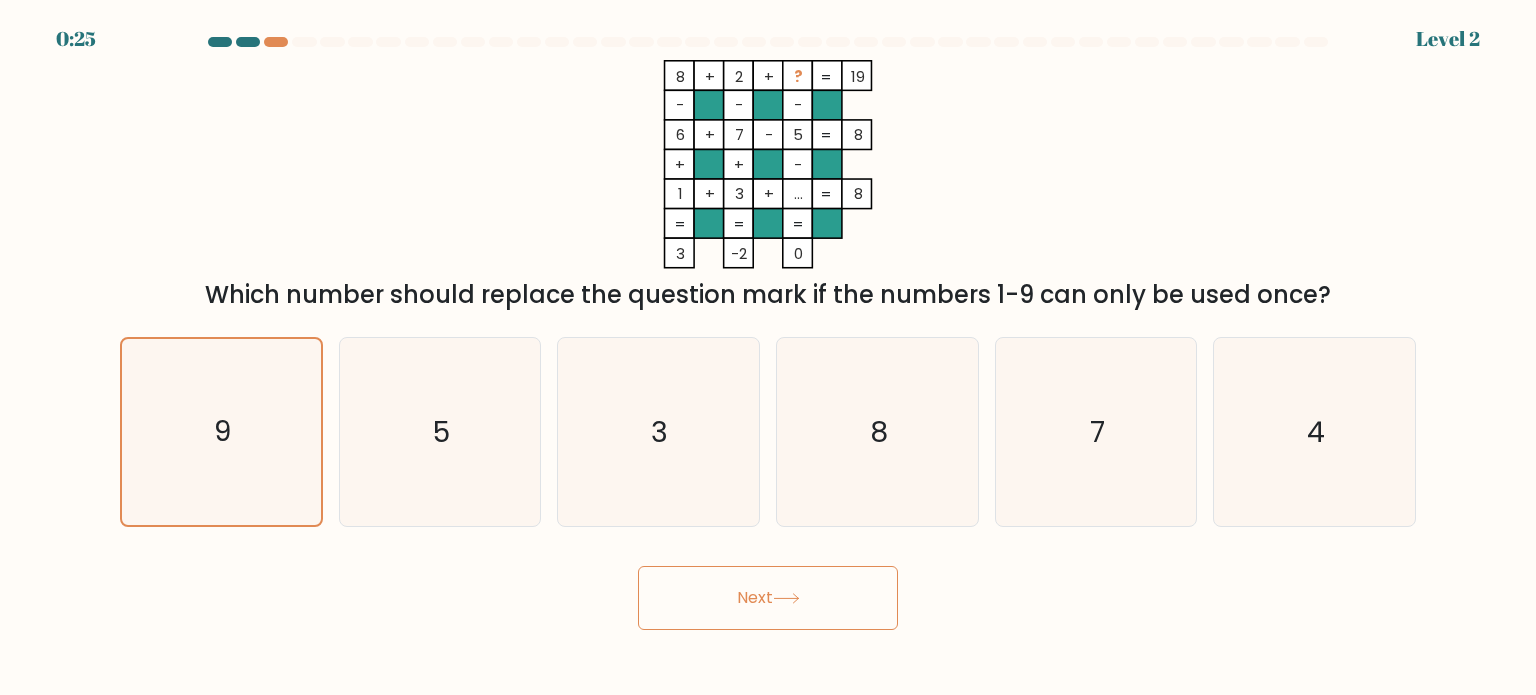 click on "Next" at bounding box center (768, 598) 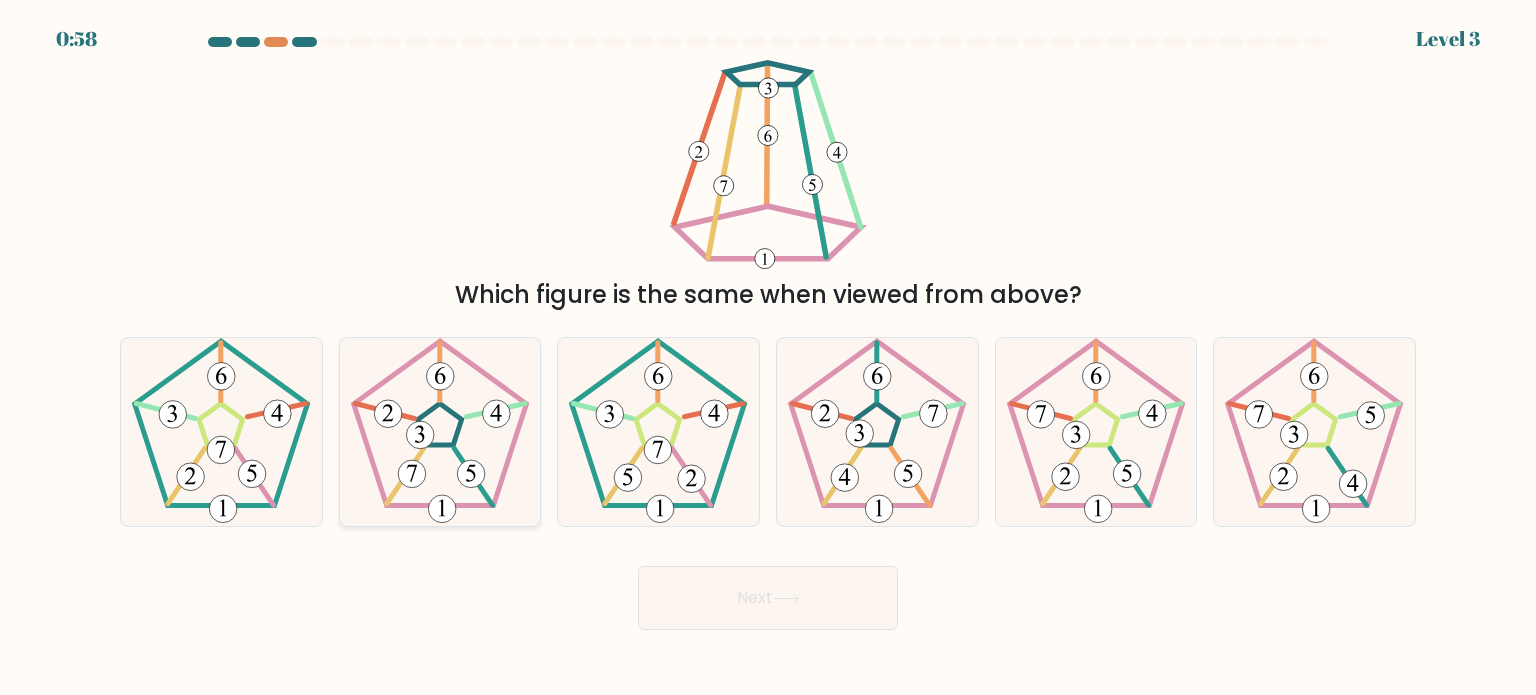 click 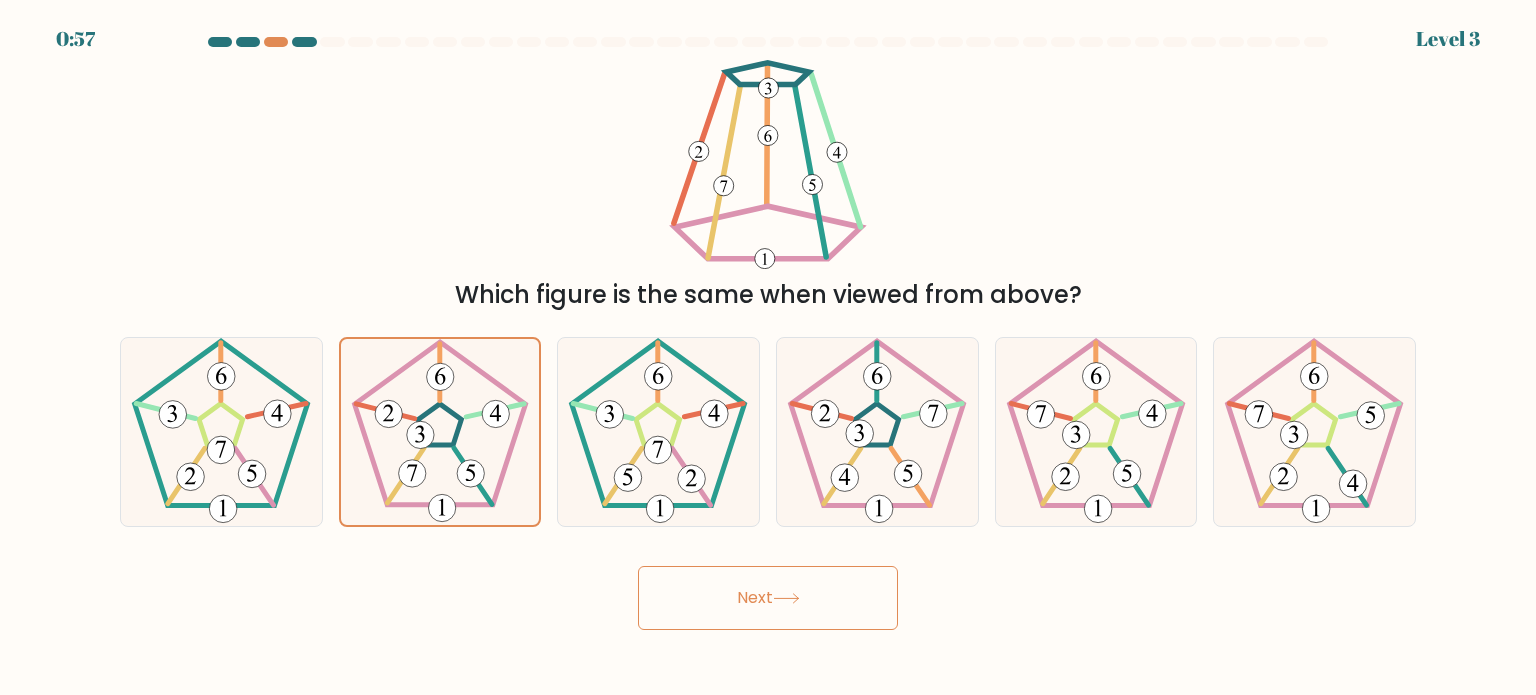 click on "Next" at bounding box center [768, 598] 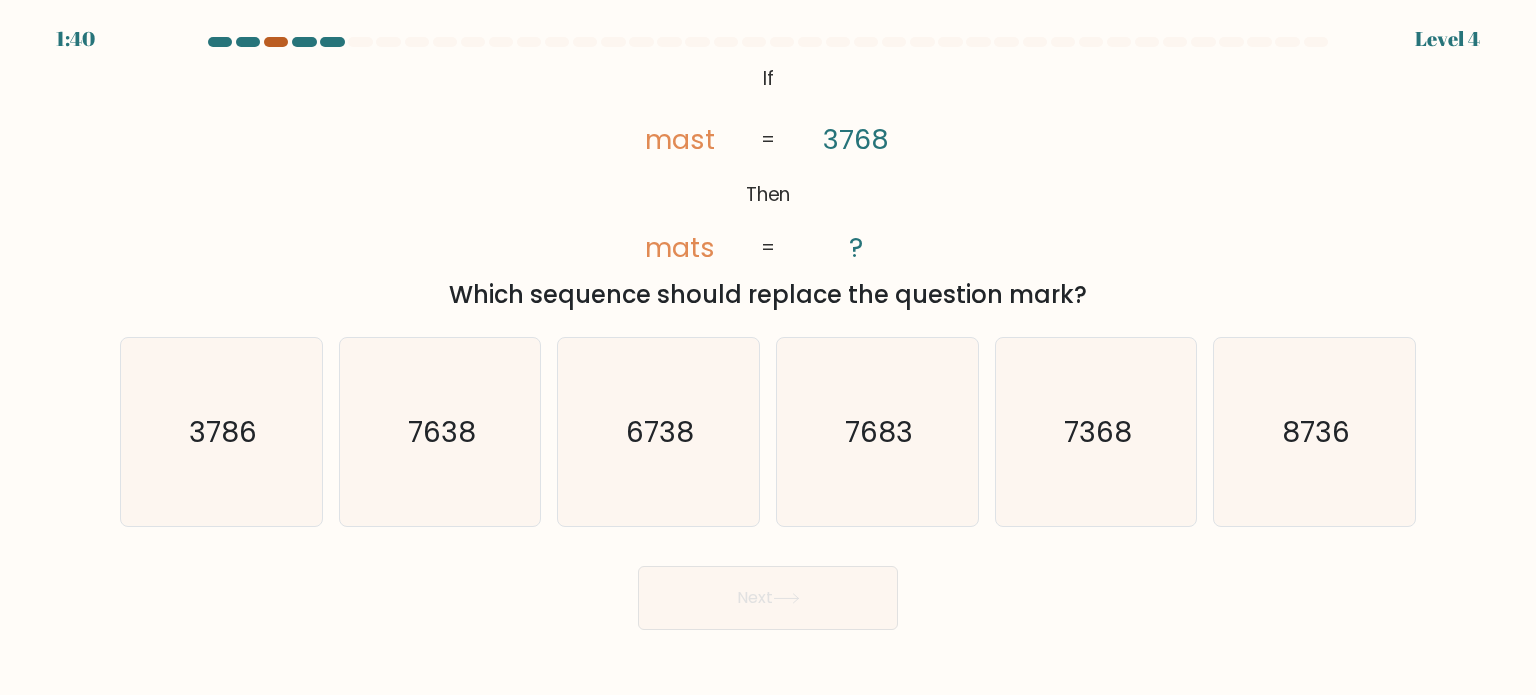 click at bounding box center [276, 42] 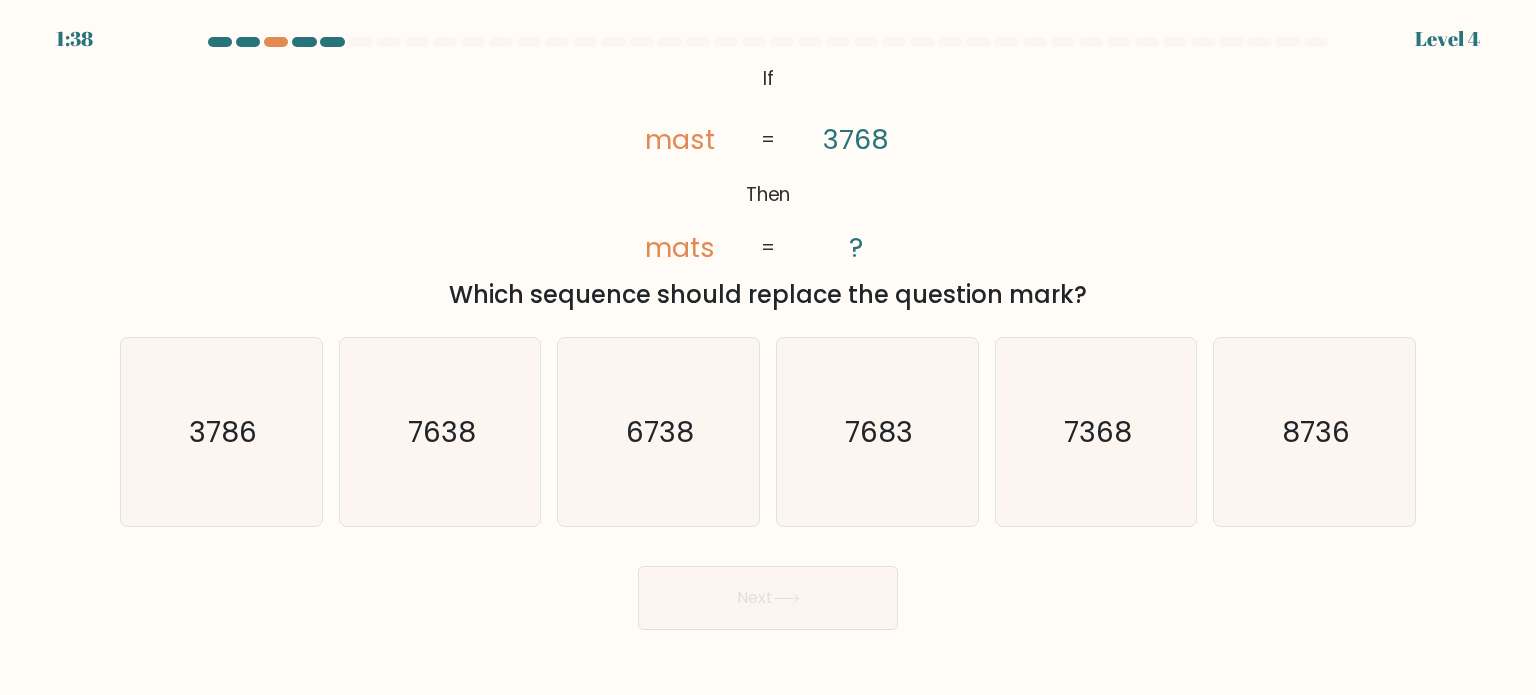 click at bounding box center (332, 42) 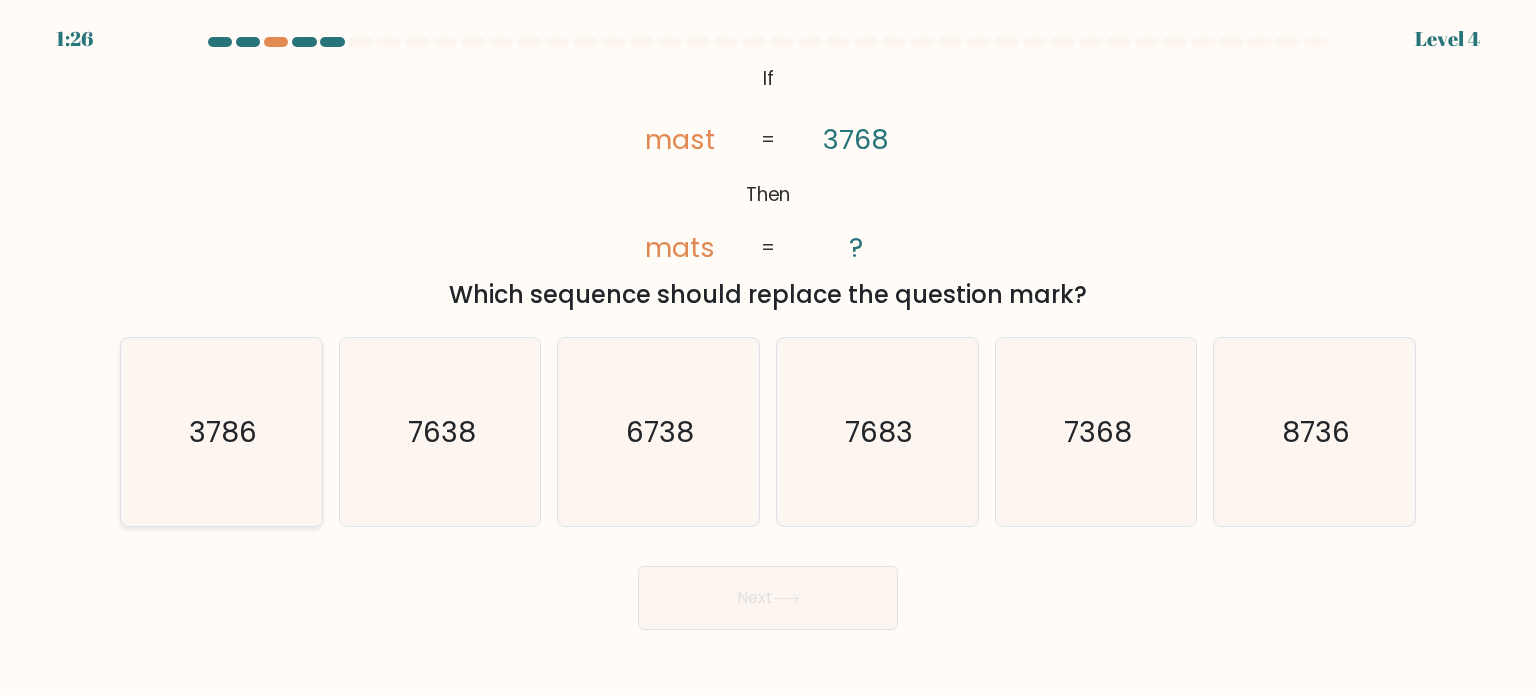 click on "3786" 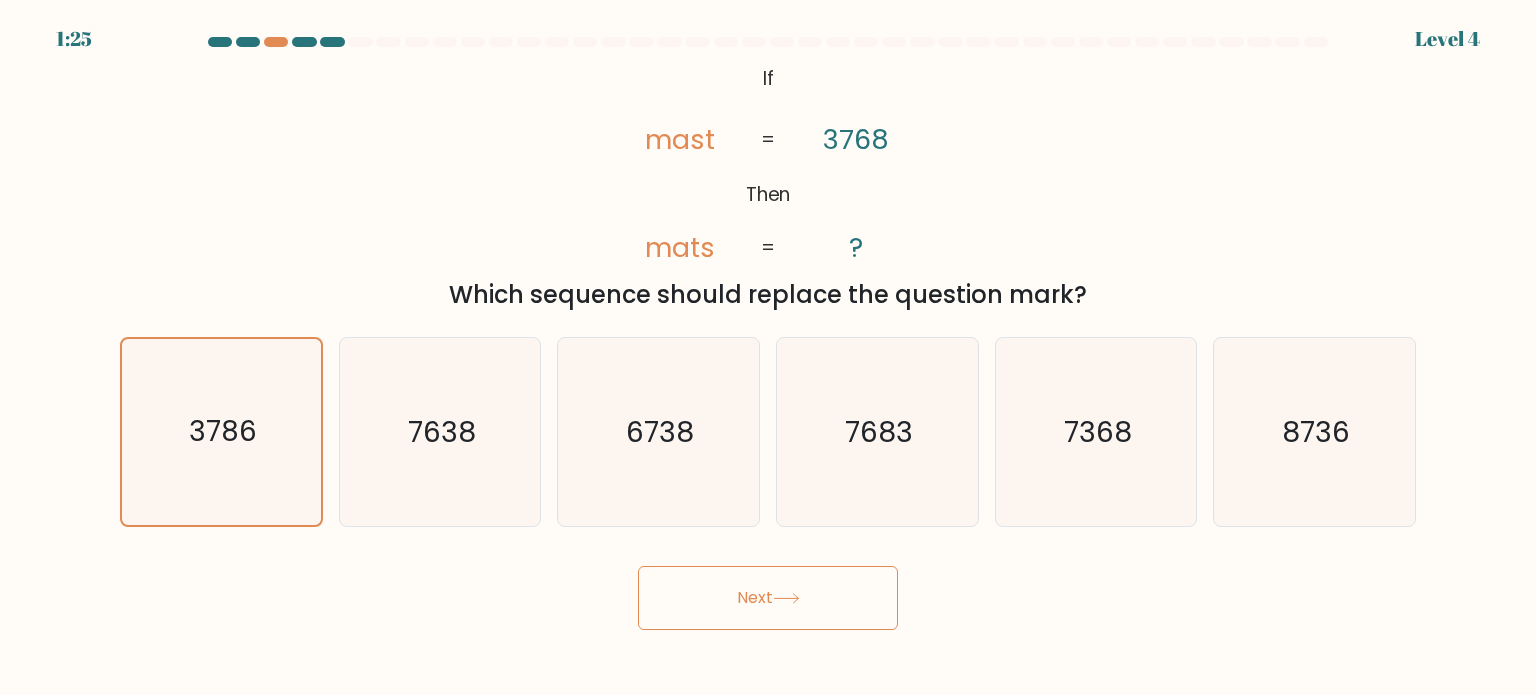 click on "Next" at bounding box center (768, 598) 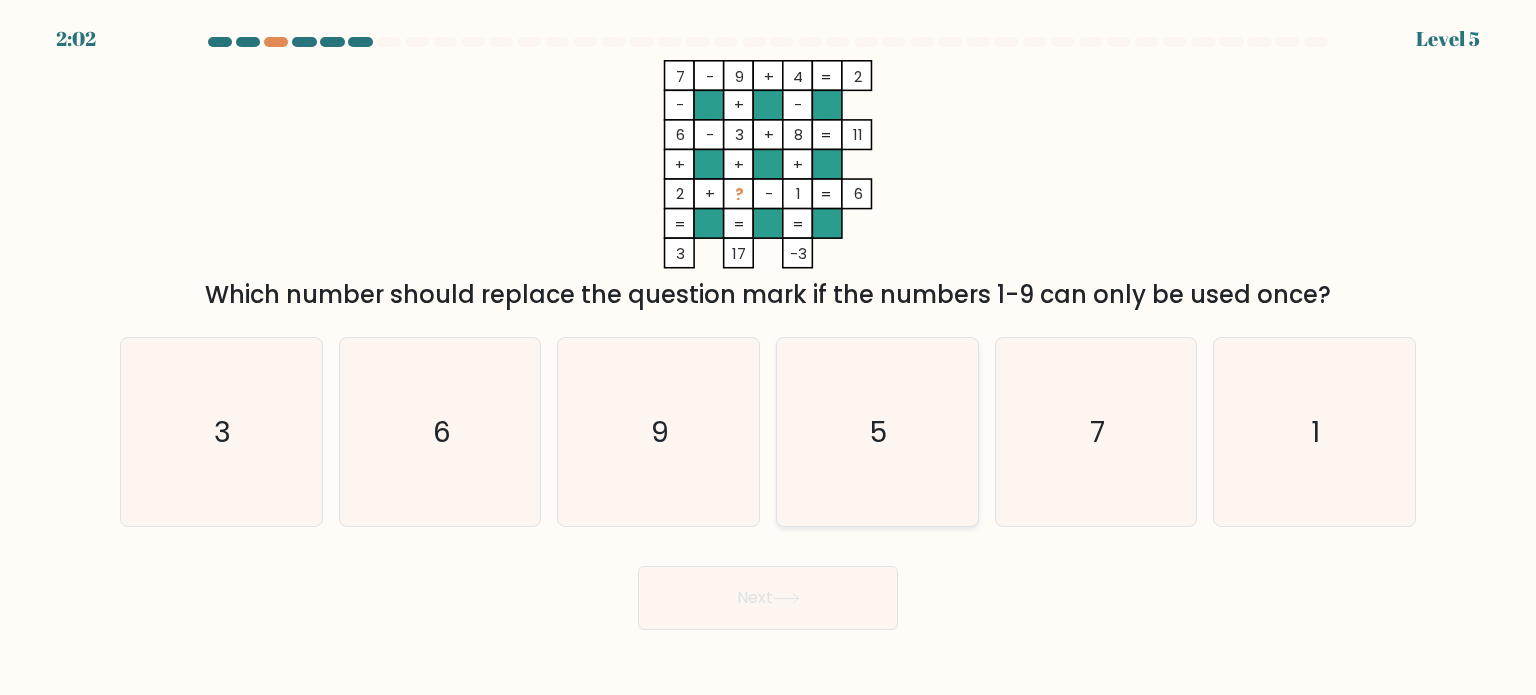 click on "5" 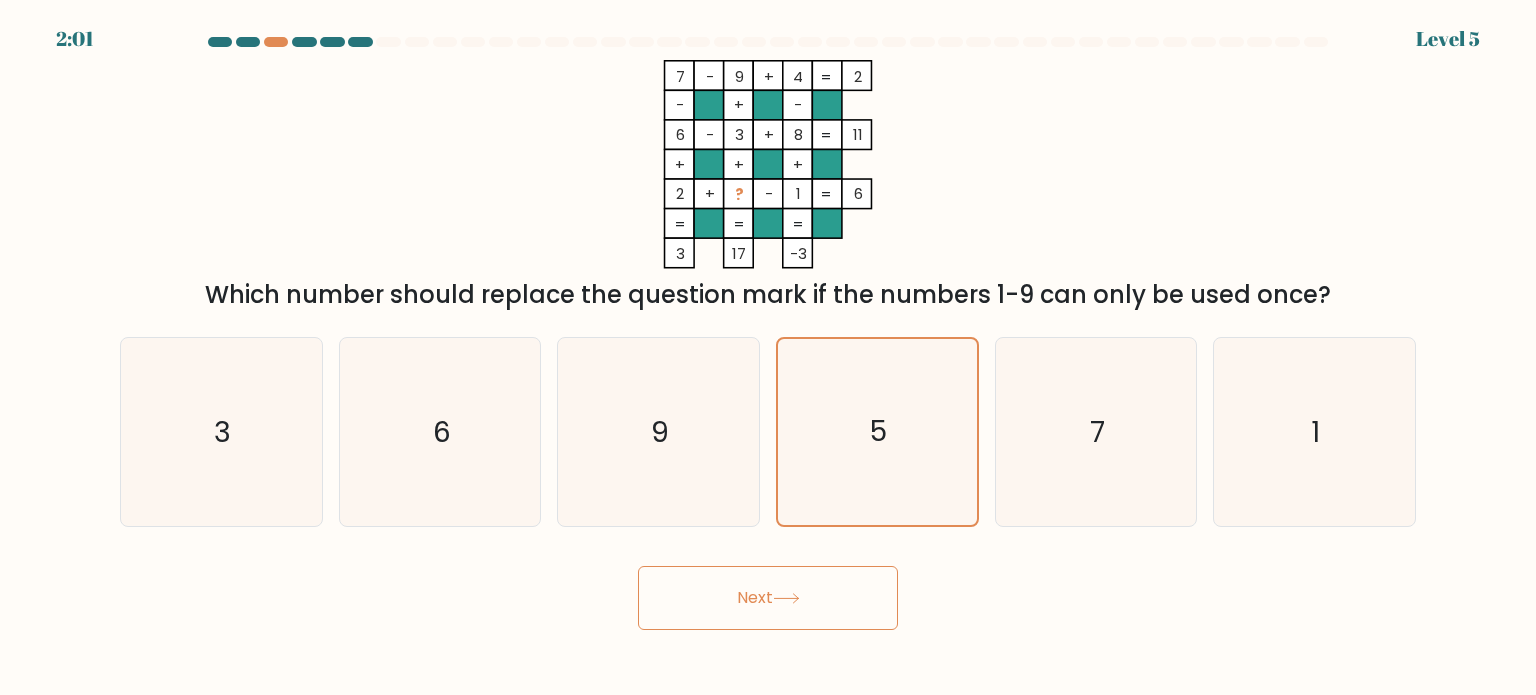 click on "Next" at bounding box center [768, 598] 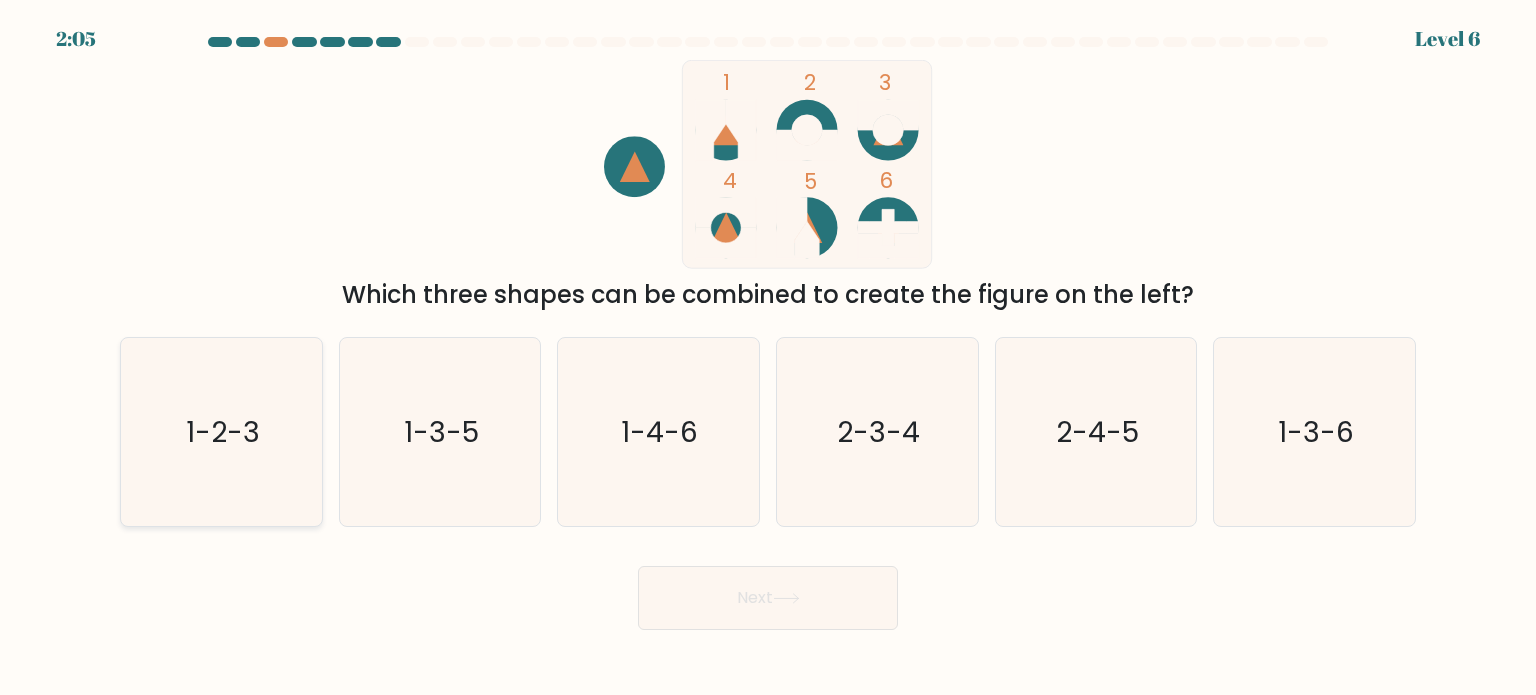 click on "1-2-3" 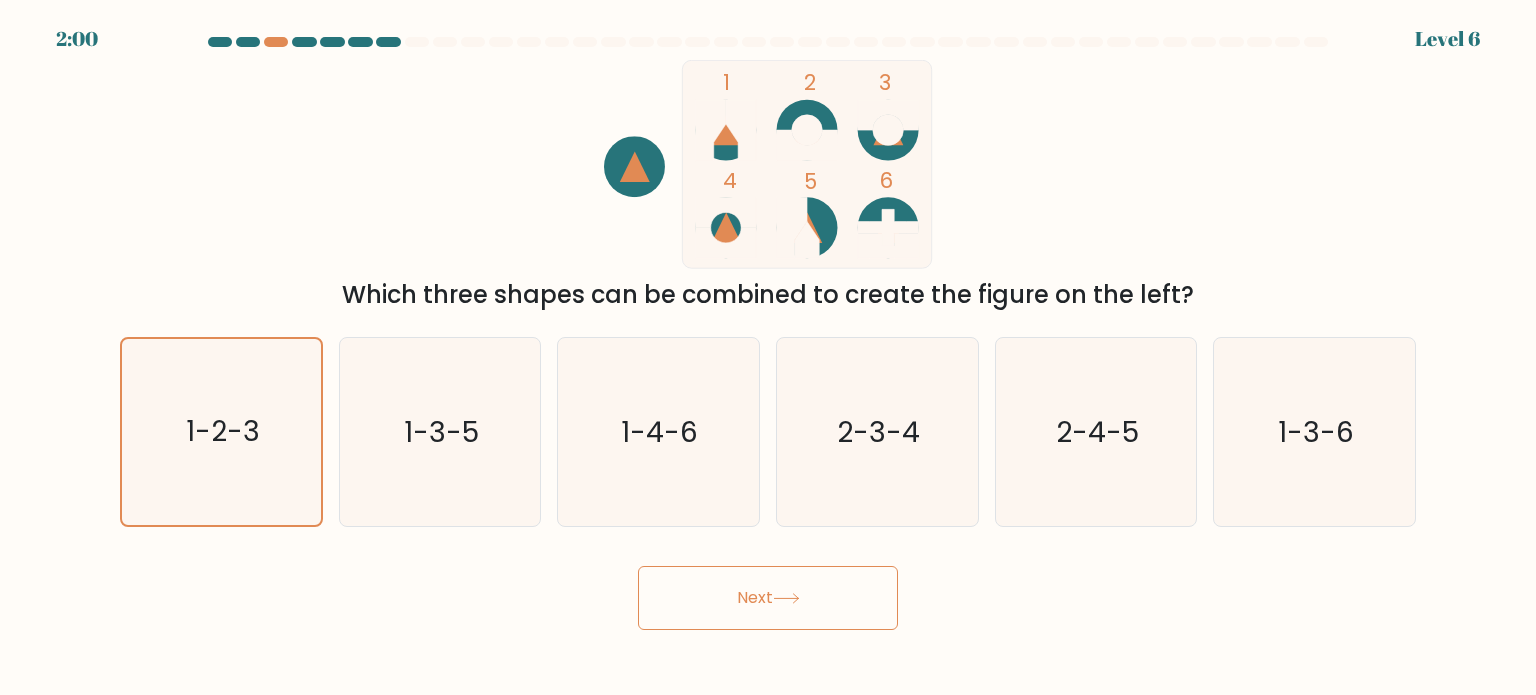 click on "Next" at bounding box center [768, 598] 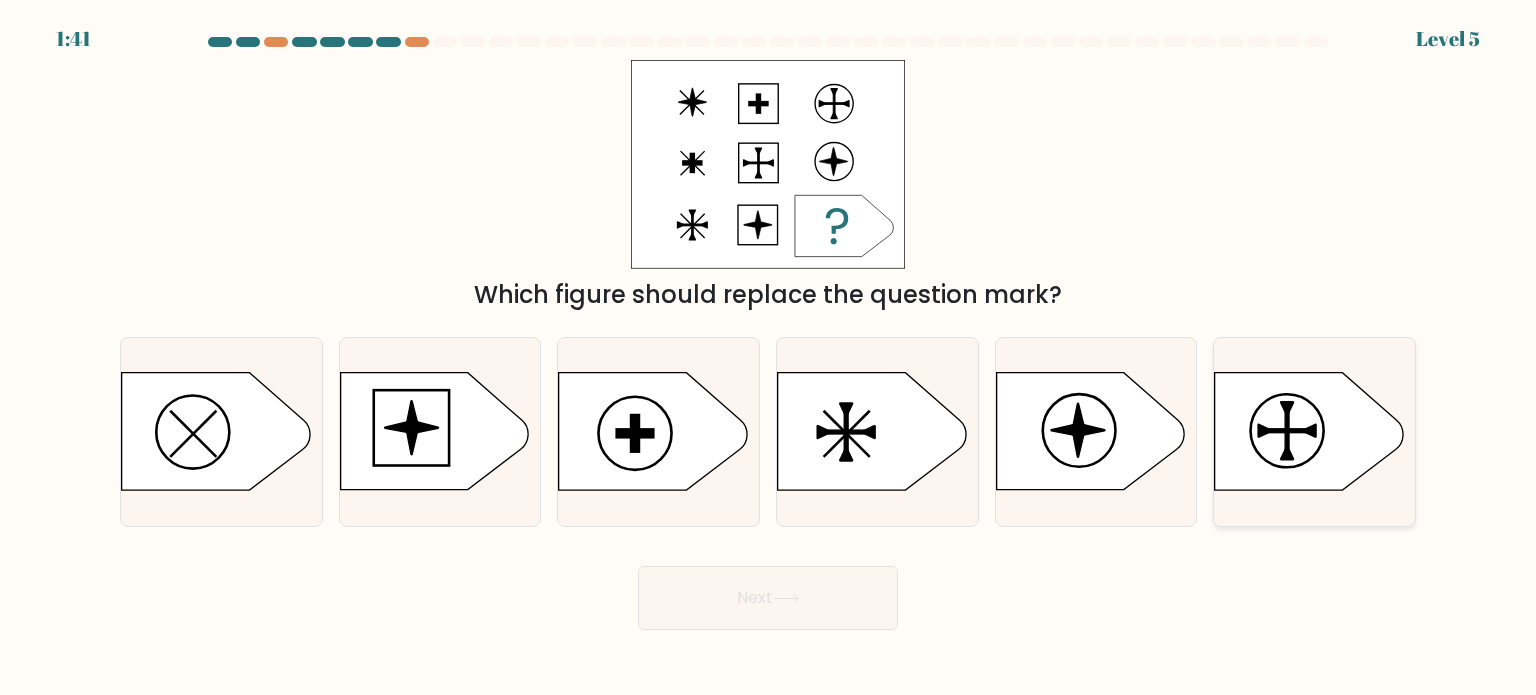 click 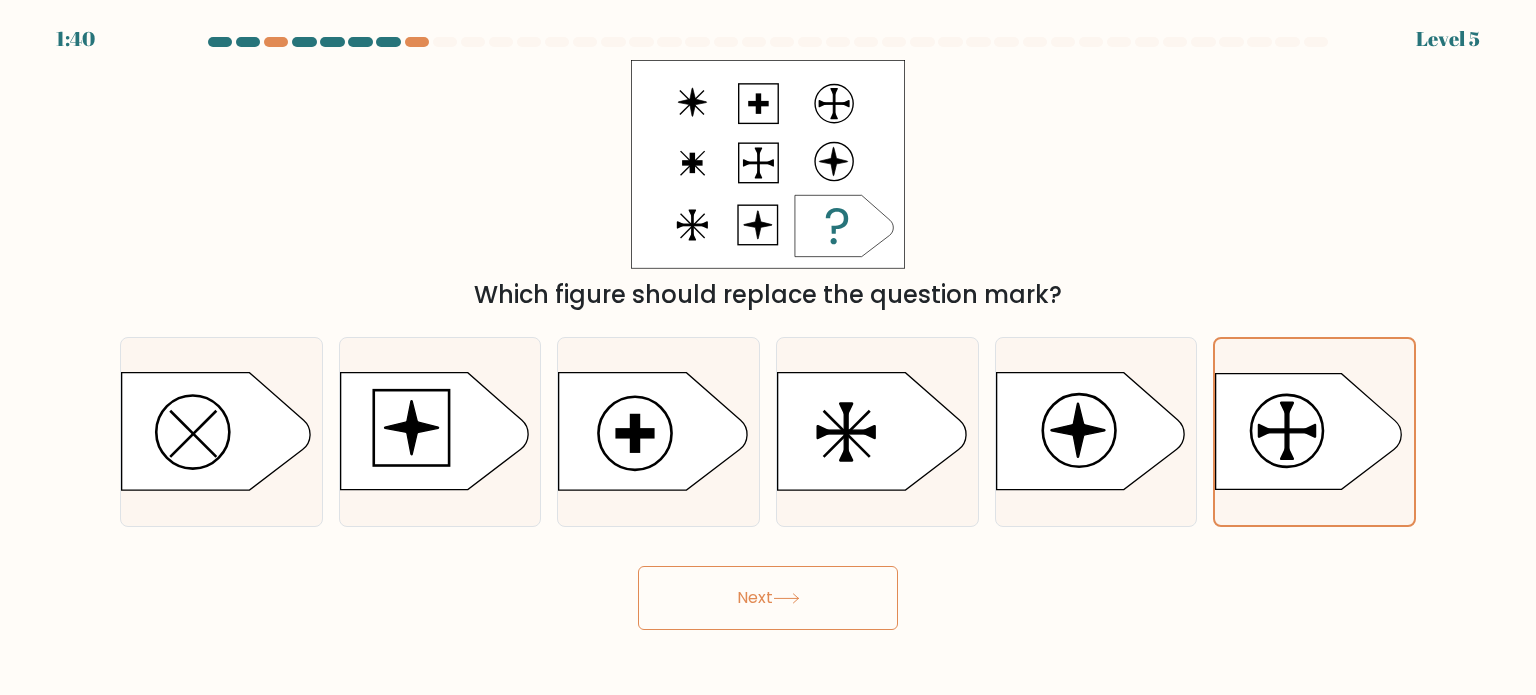 click on "Next" at bounding box center [768, 598] 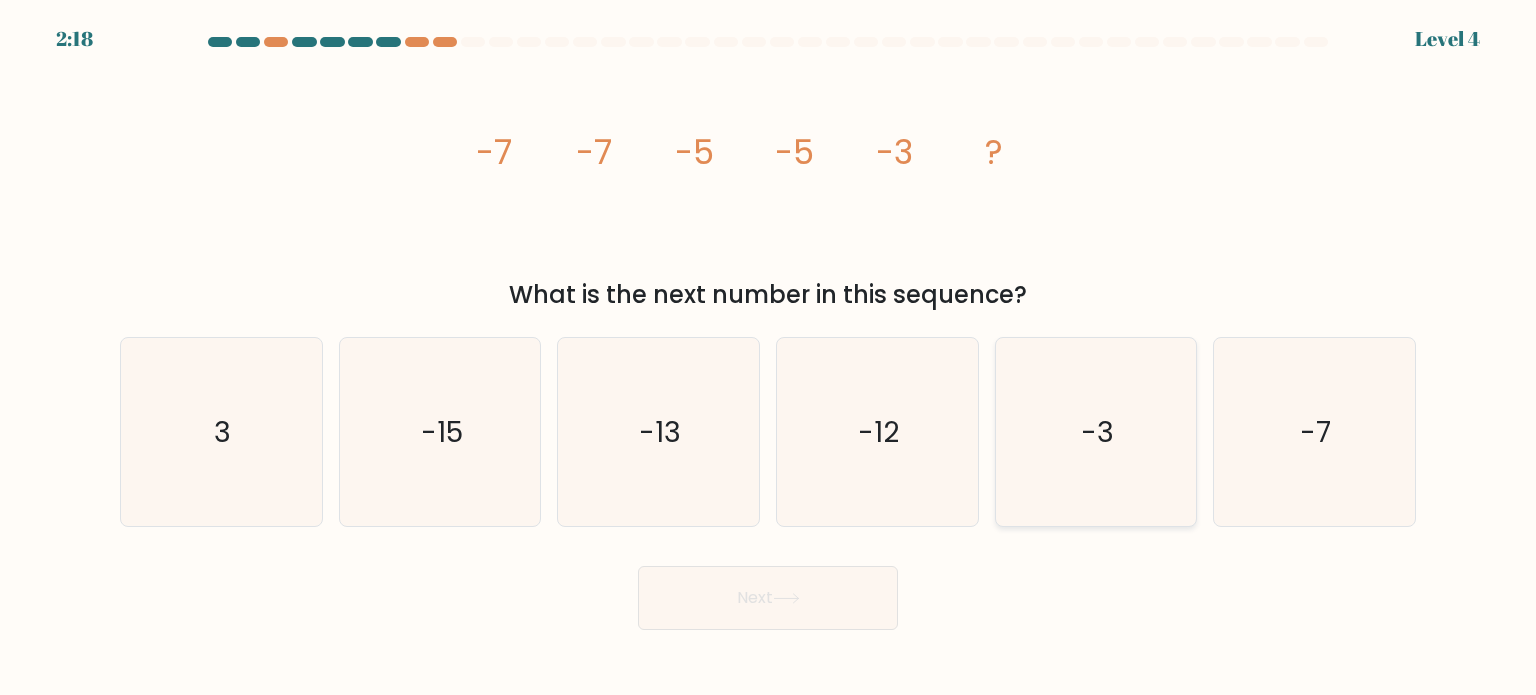 click on "-3" 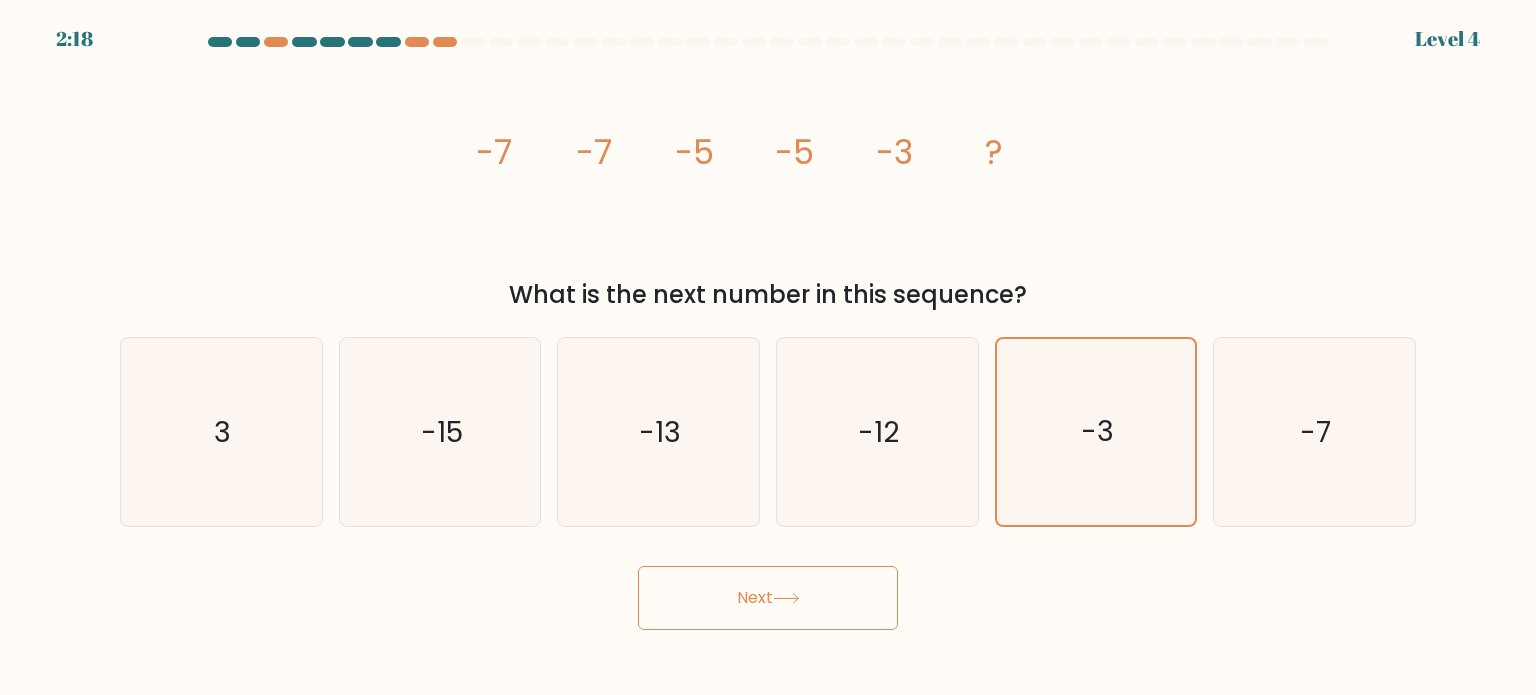 click on "2:18
Level 4" at bounding box center [768, 347] 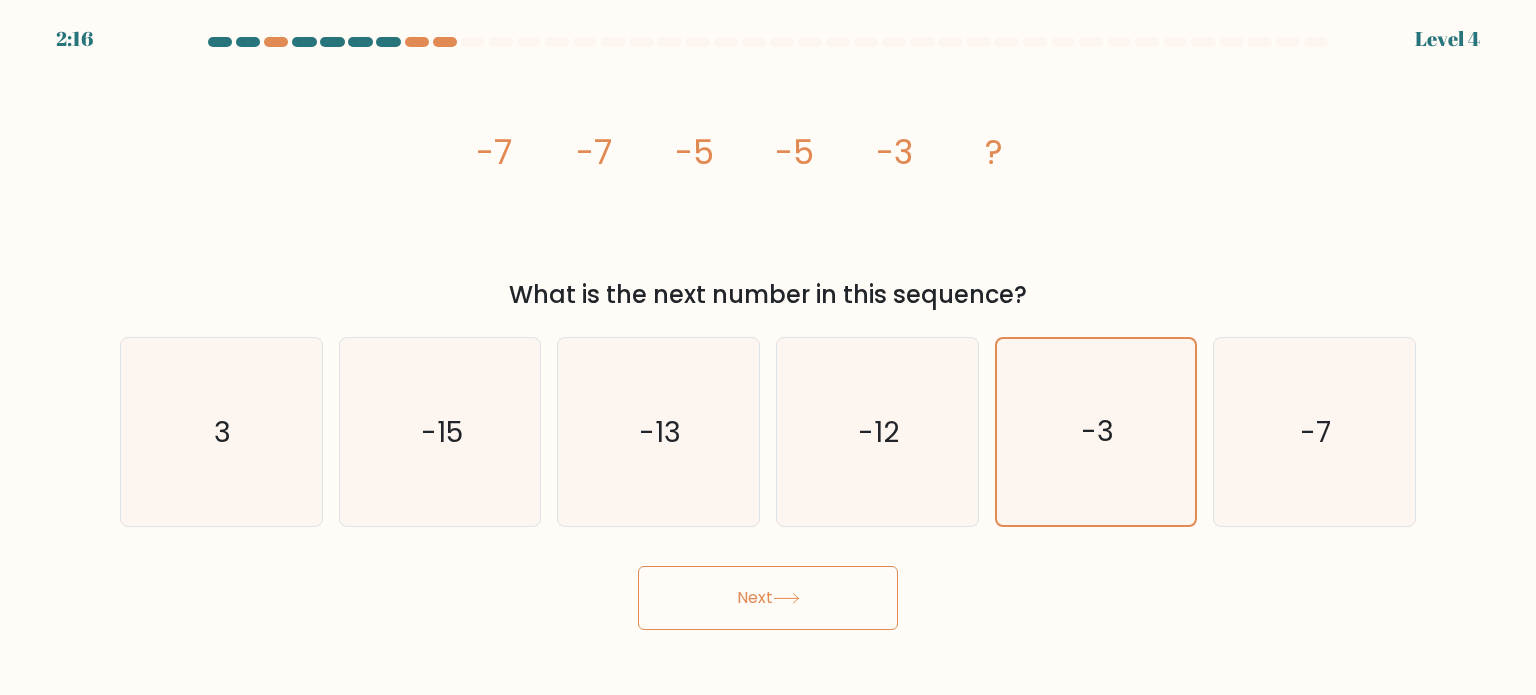click on "Next" at bounding box center (768, 598) 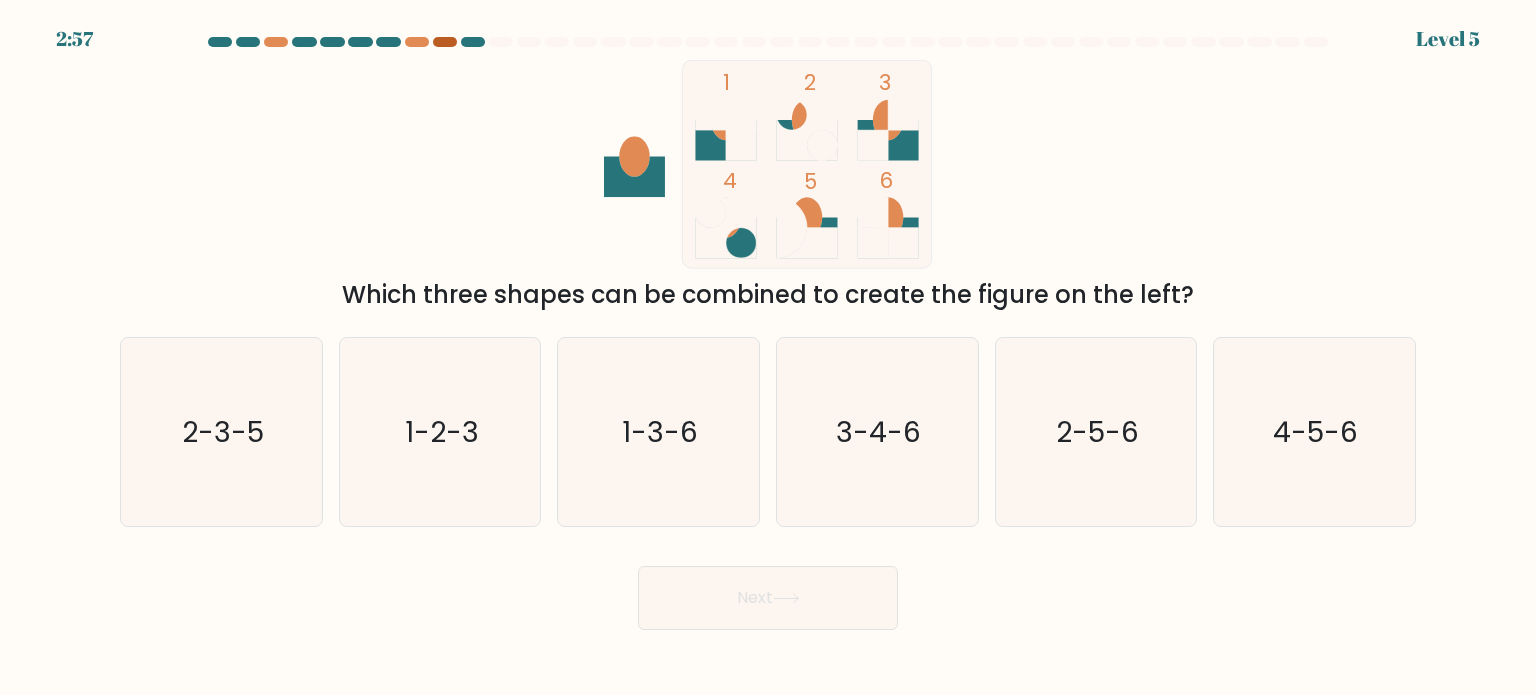 click at bounding box center (445, 42) 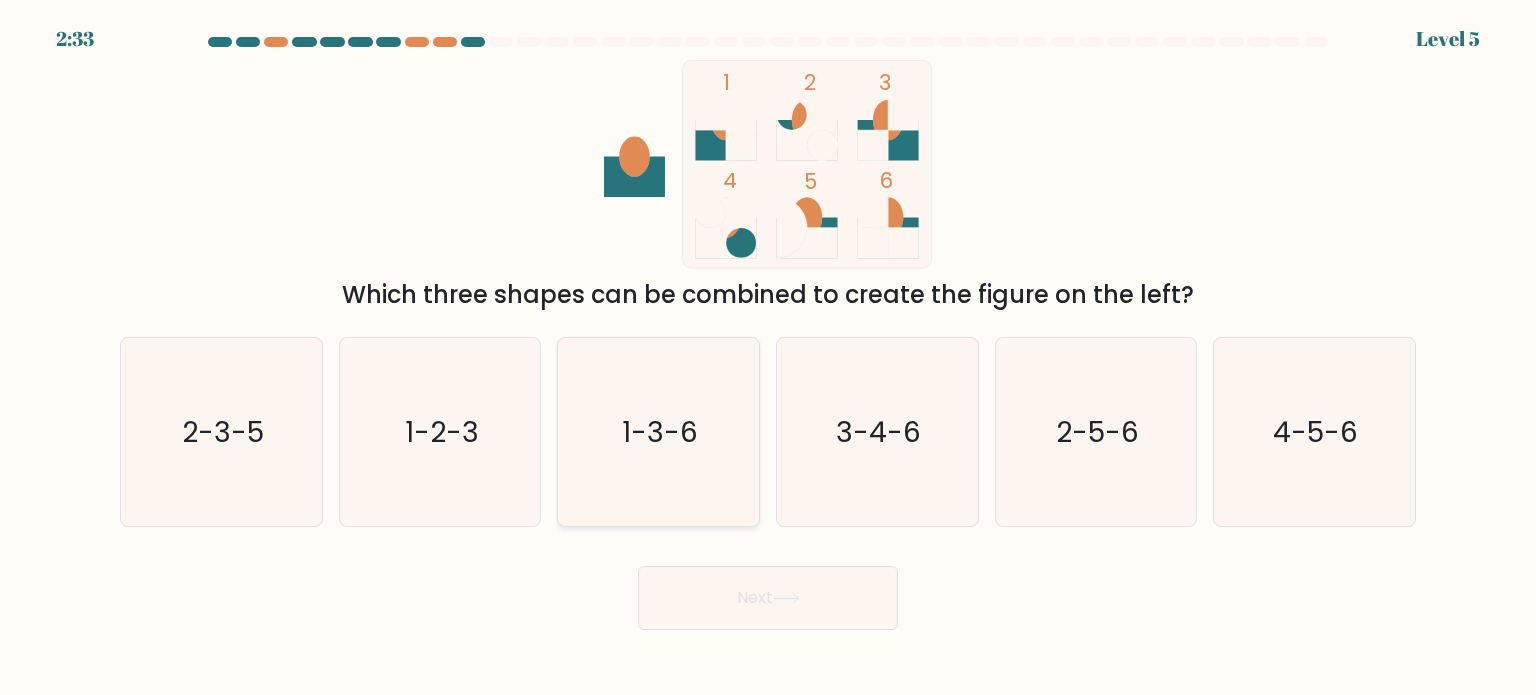 click on "1-3-6" 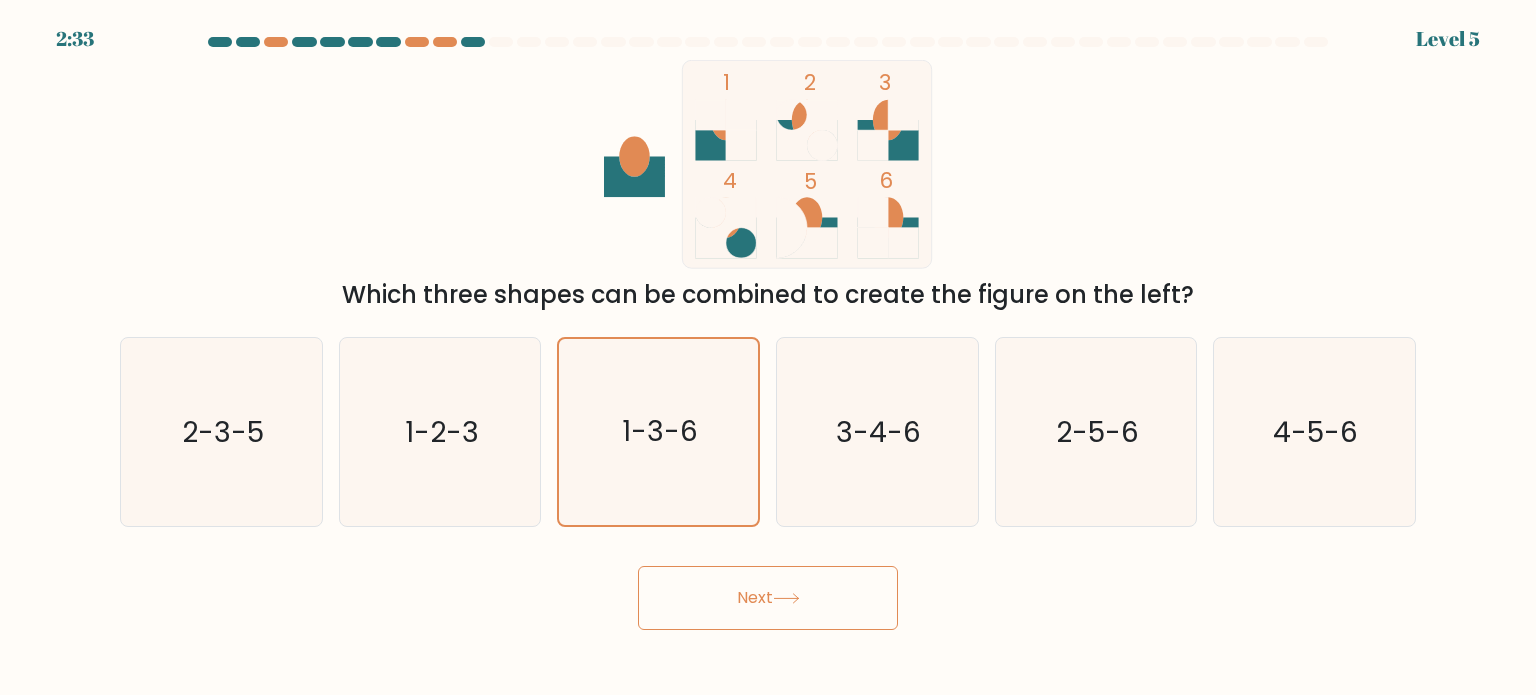 click on "Next" at bounding box center [768, 598] 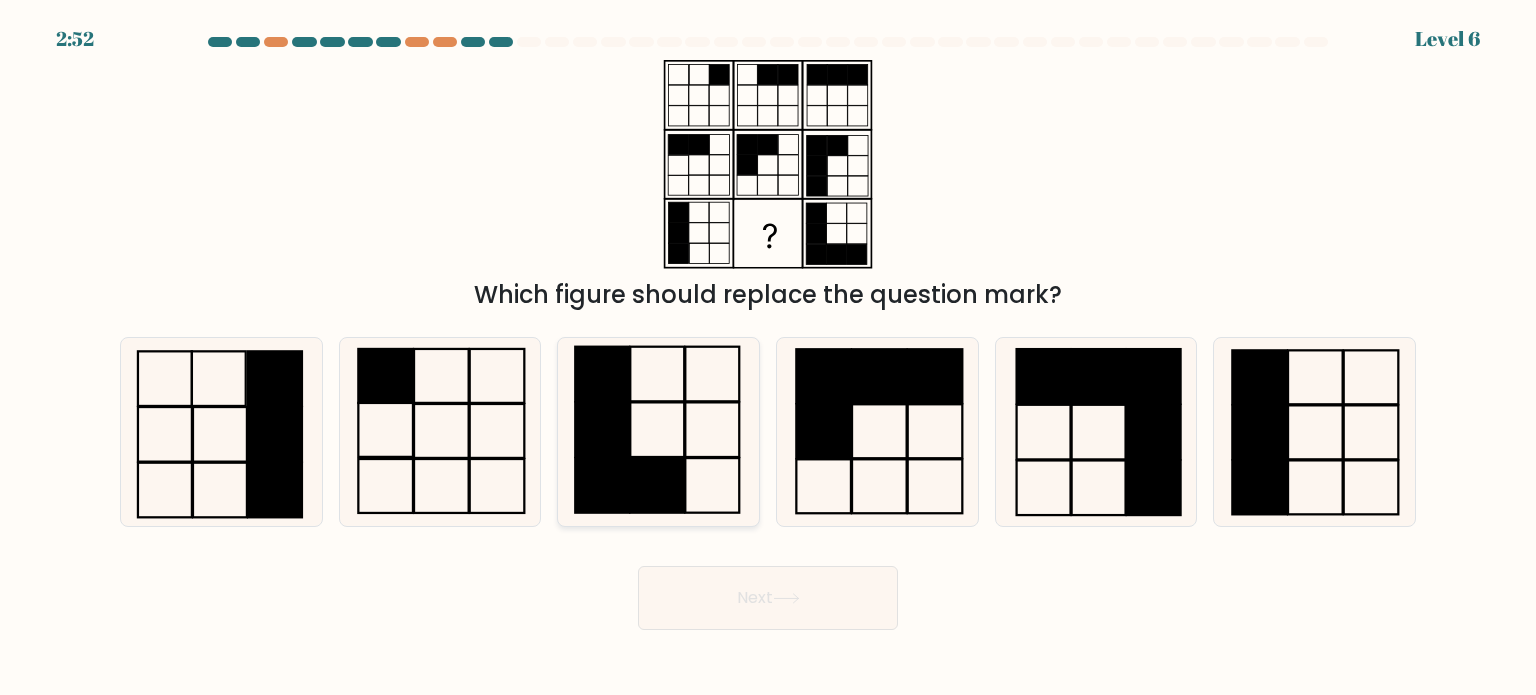 click 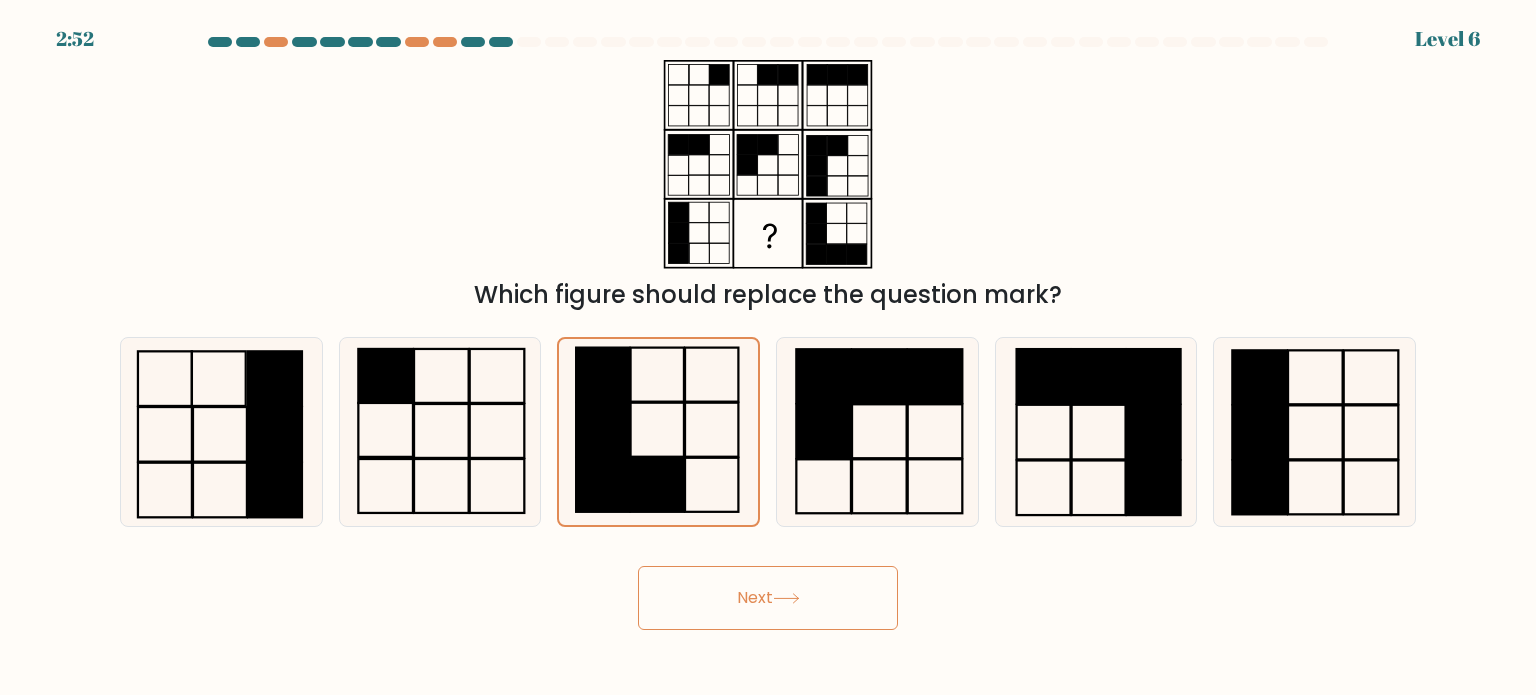 click on "Next" at bounding box center (768, 598) 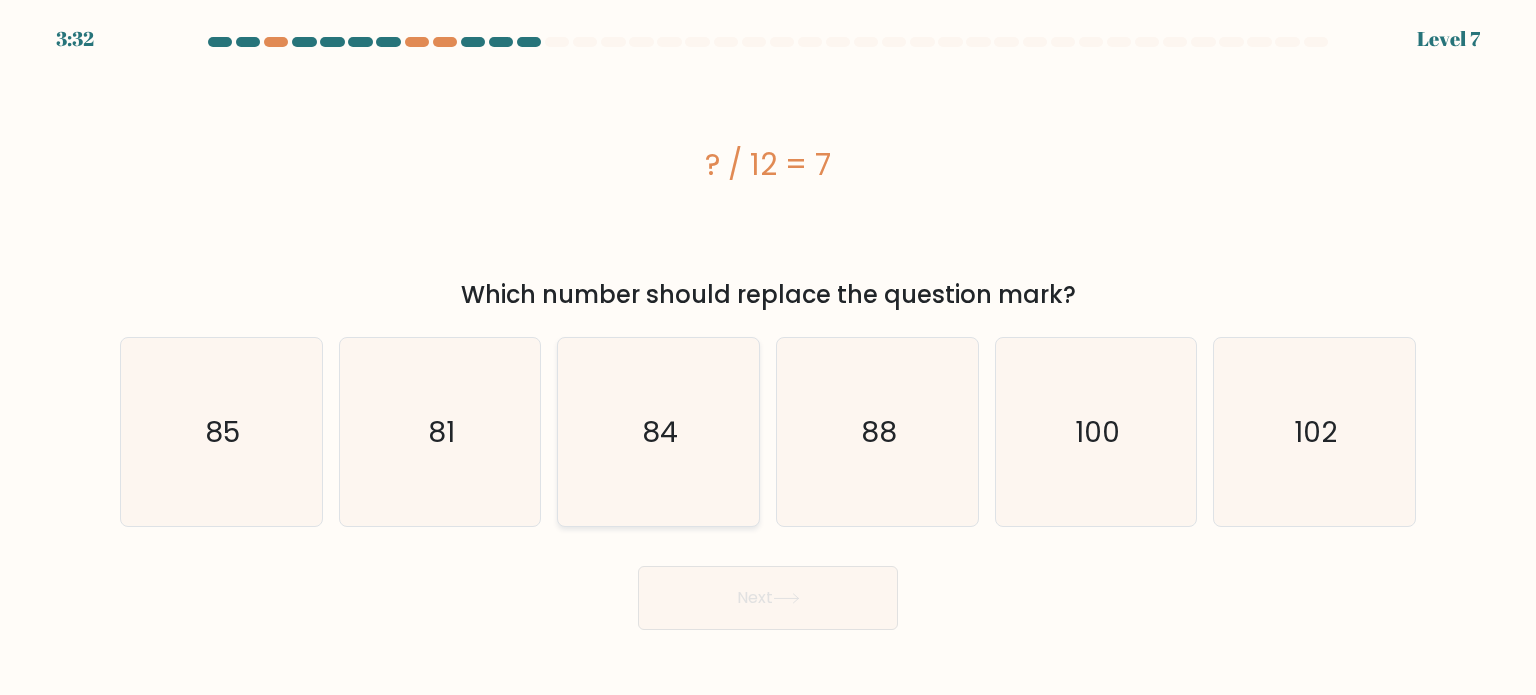click on "84" 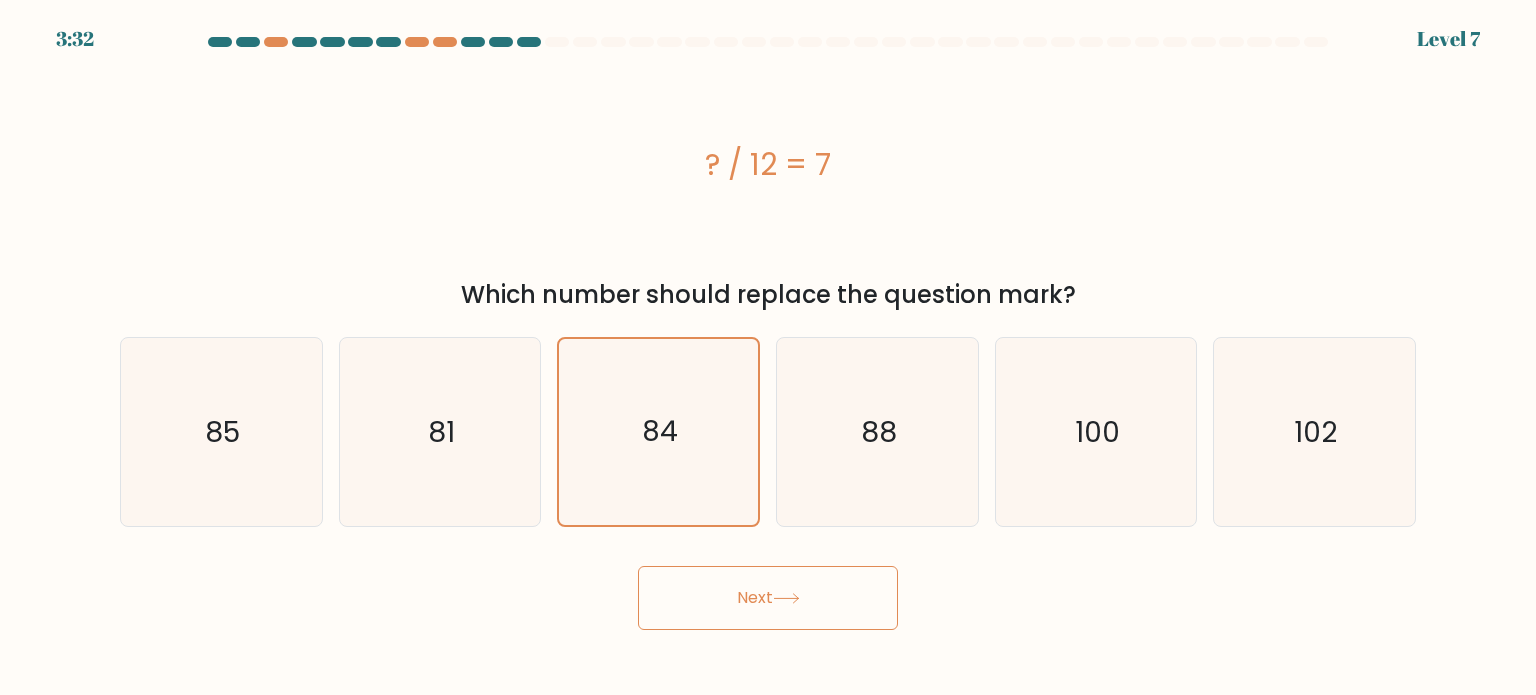 click on "Next" at bounding box center [768, 598] 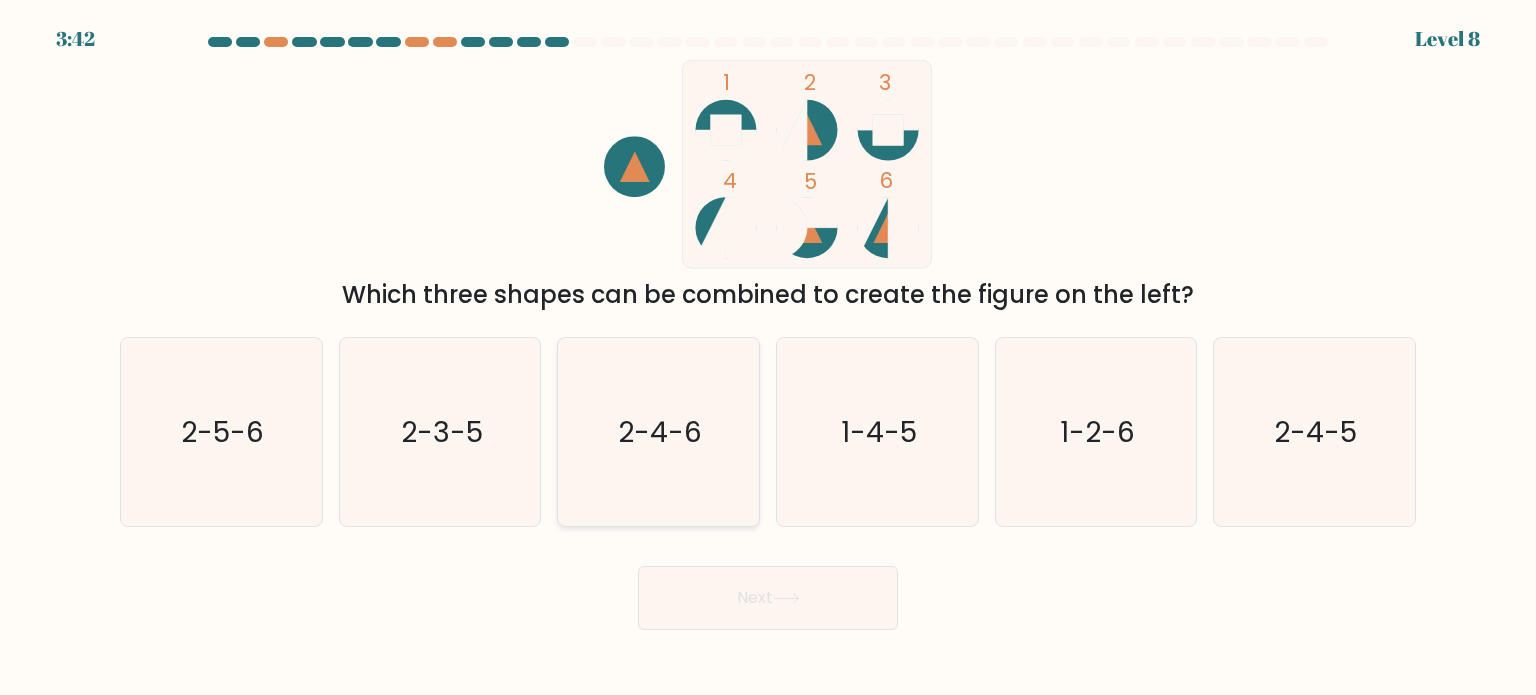 drag, startPoint x: 687, startPoint y: 476, endPoint x: 698, endPoint y: 478, distance: 11.18034 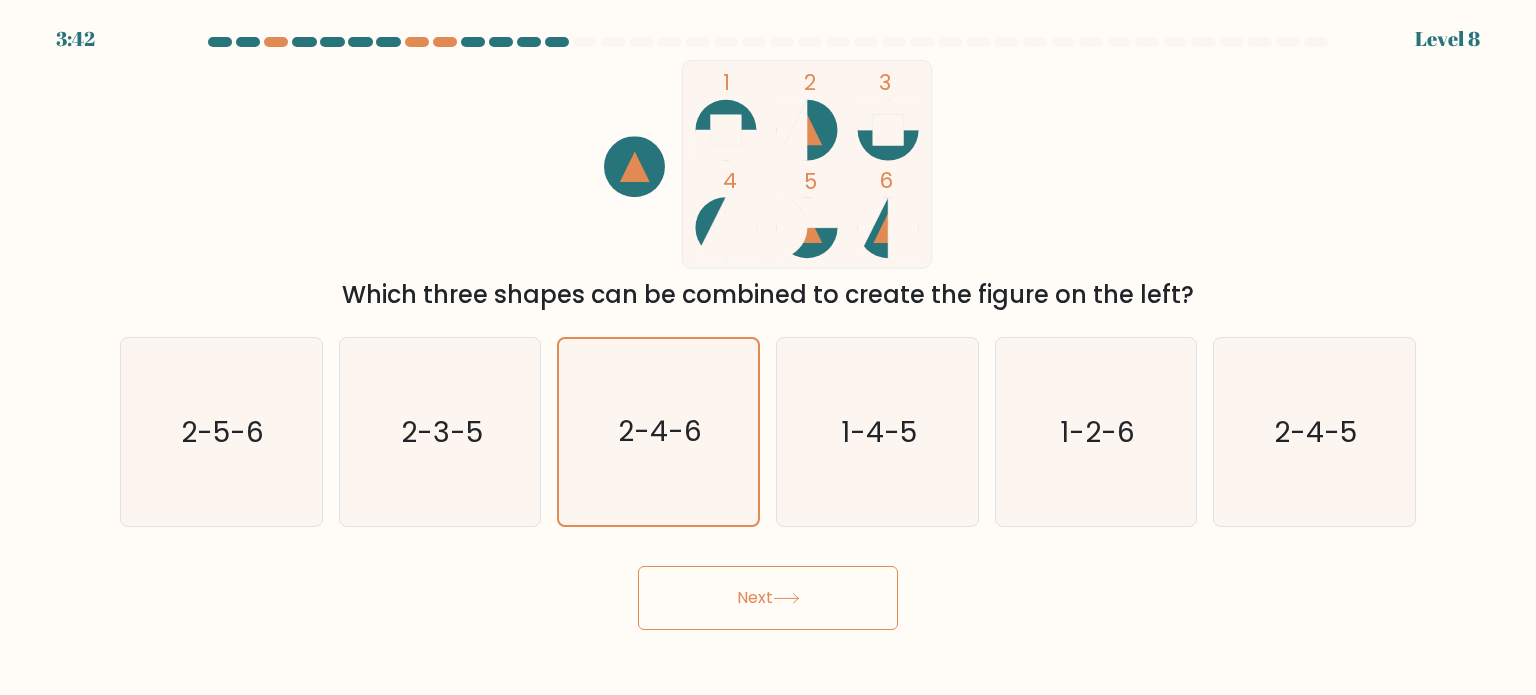 click on "Next" at bounding box center [768, 598] 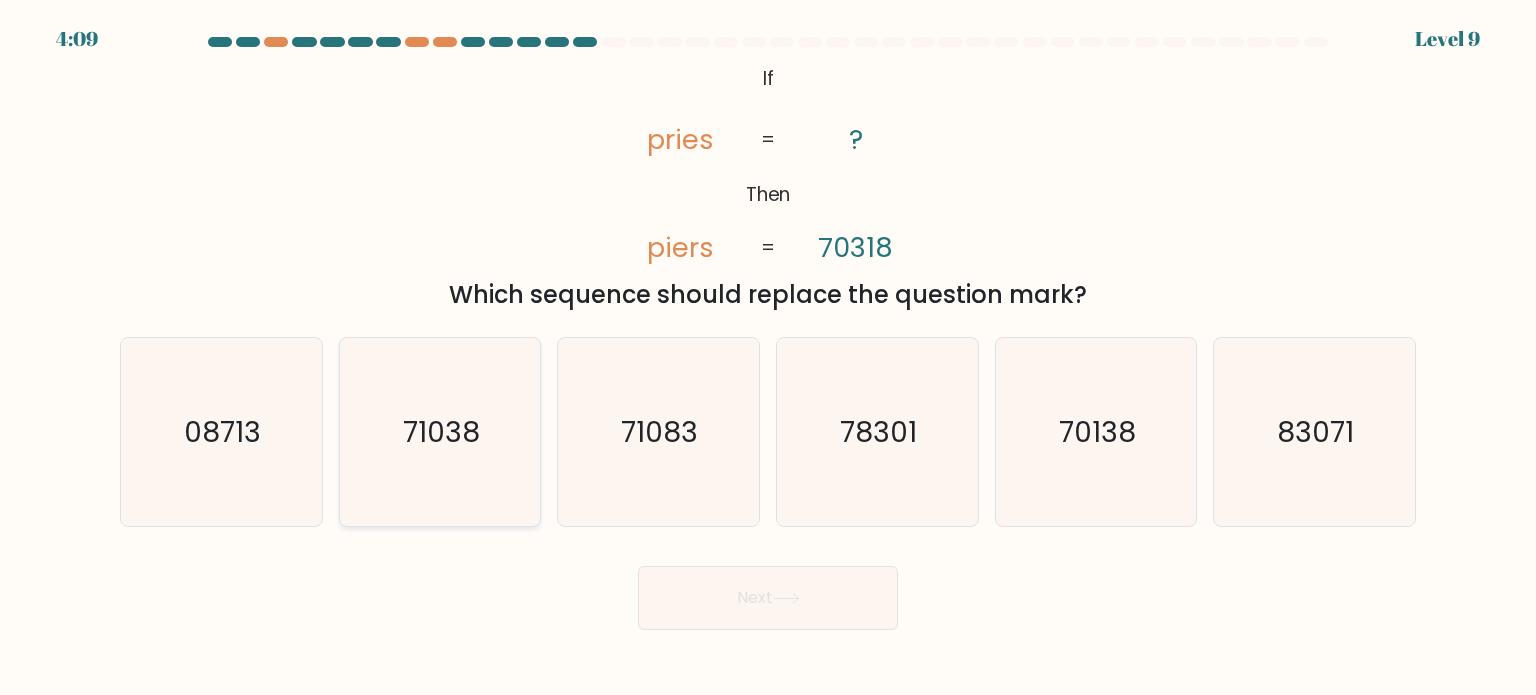 click on "71038" 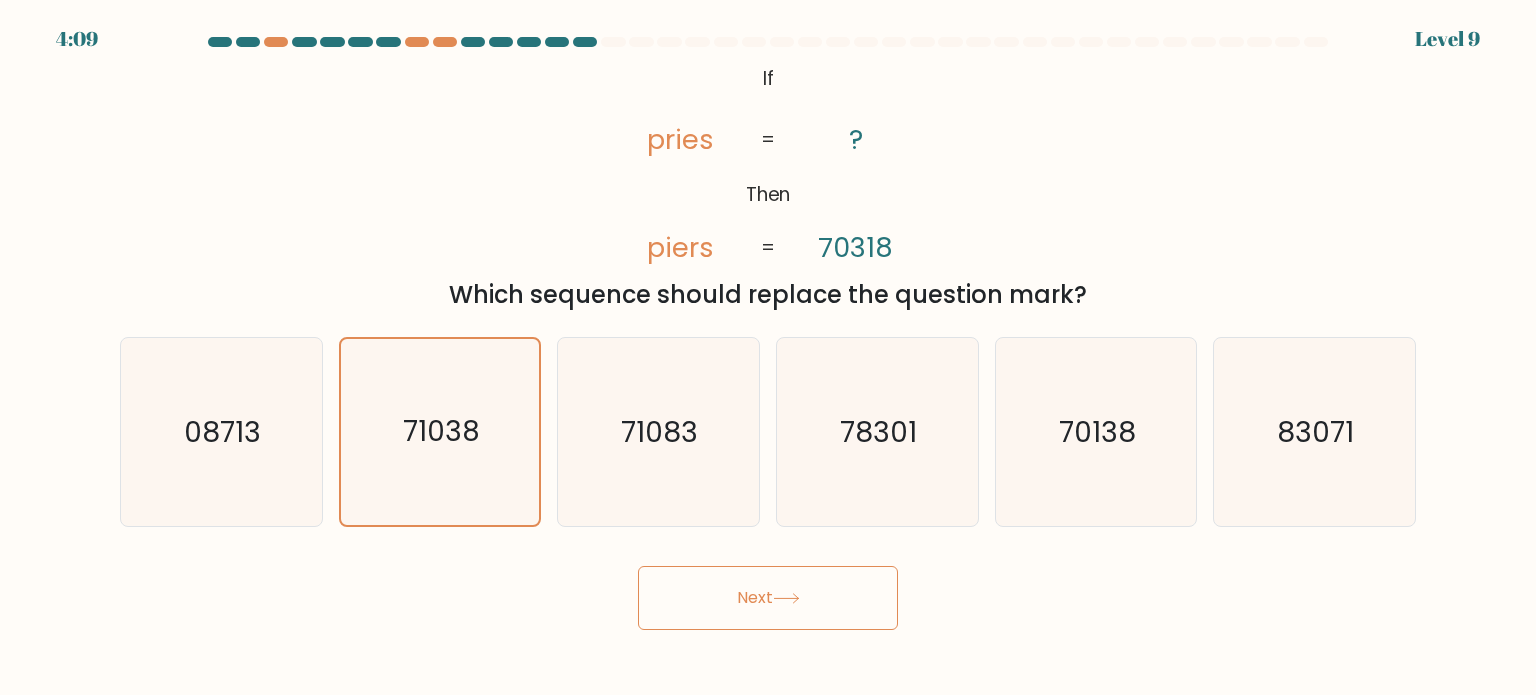 click on "Next" at bounding box center [768, 598] 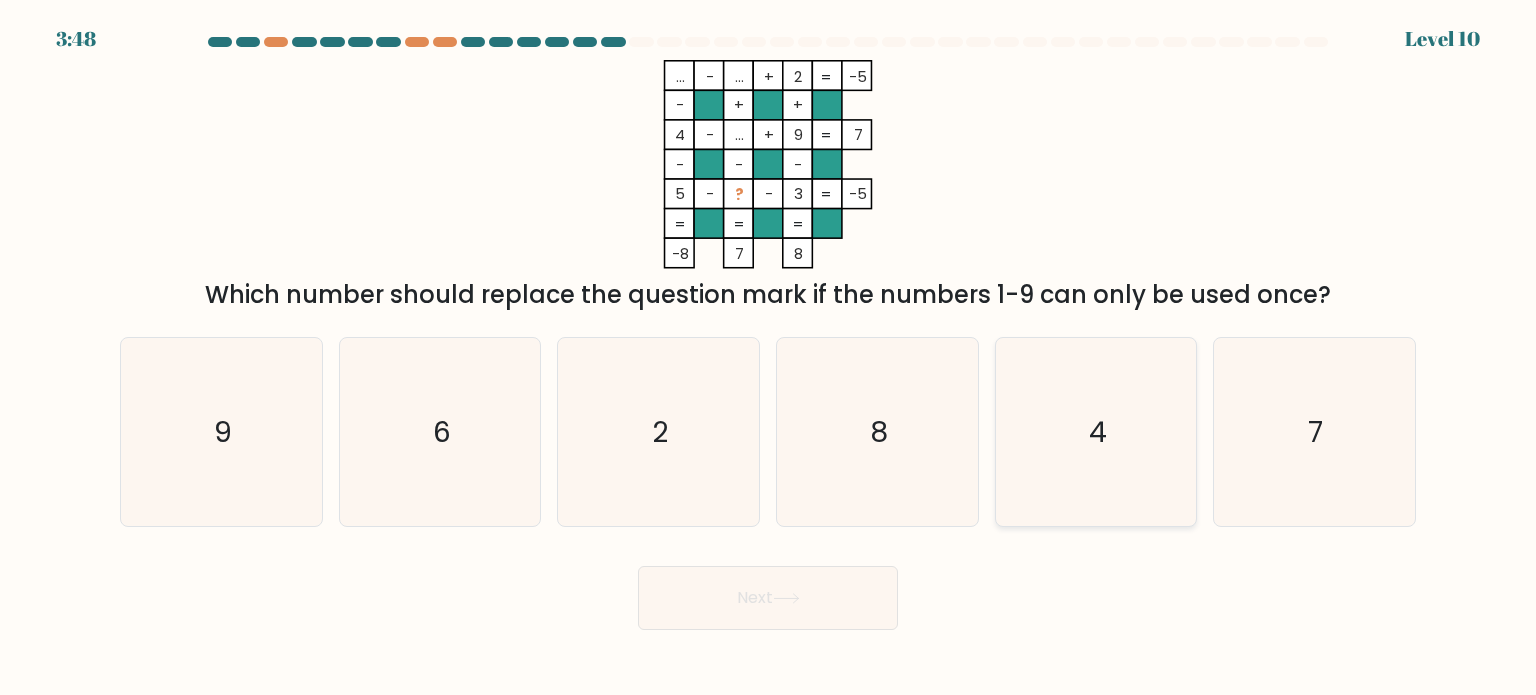 drag, startPoint x: 1306, startPoint y: 431, endPoint x: 1194, endPoint y: 524, distance: 145.57816 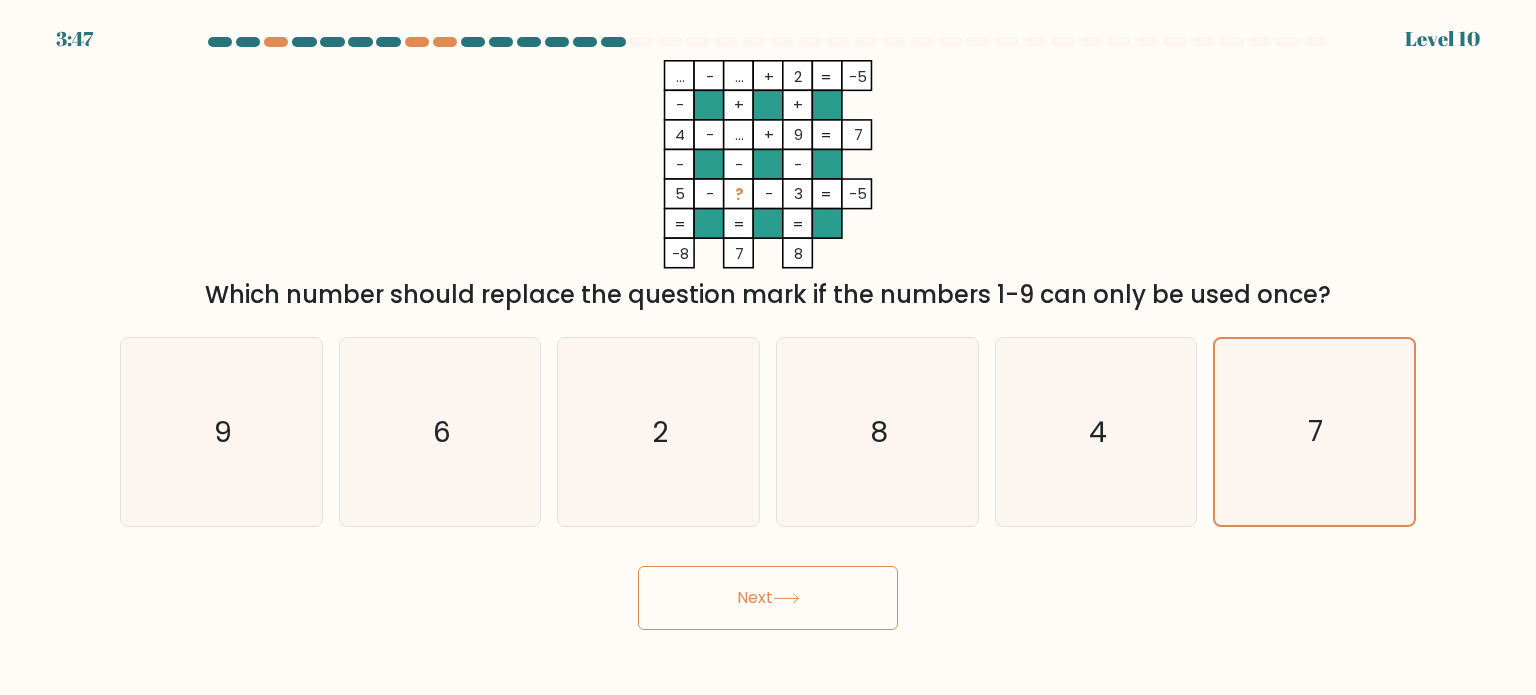 click on "Next" at bounding box center [768, 598] 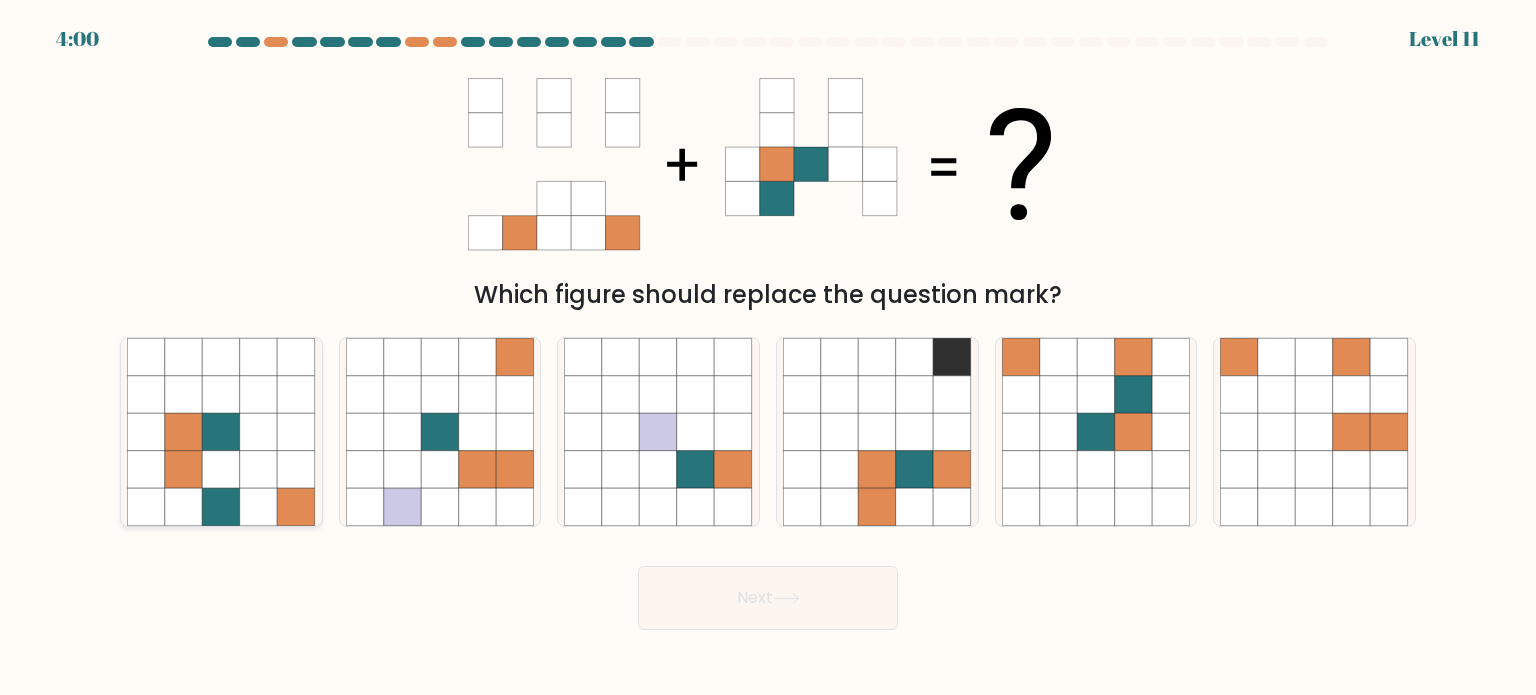 click 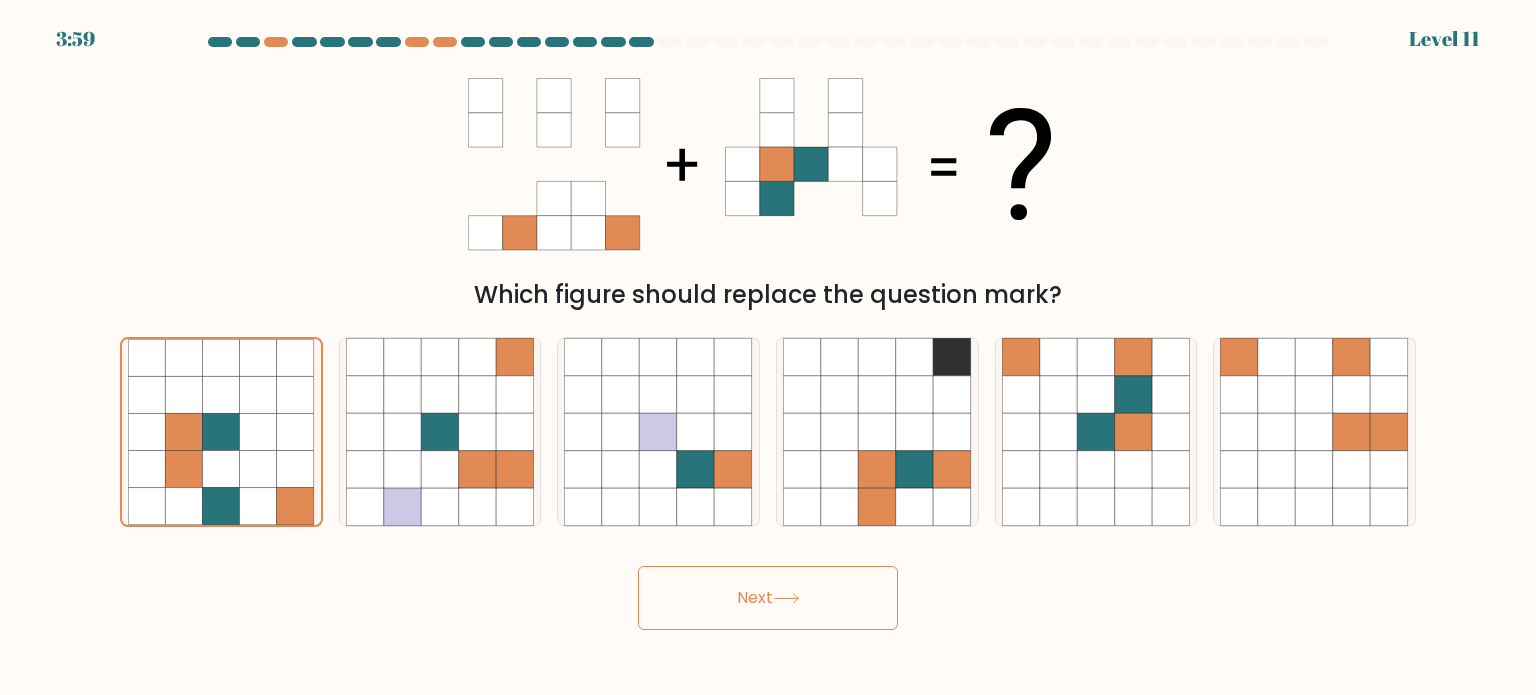 click on "Next" at bounding box center [768, 598] 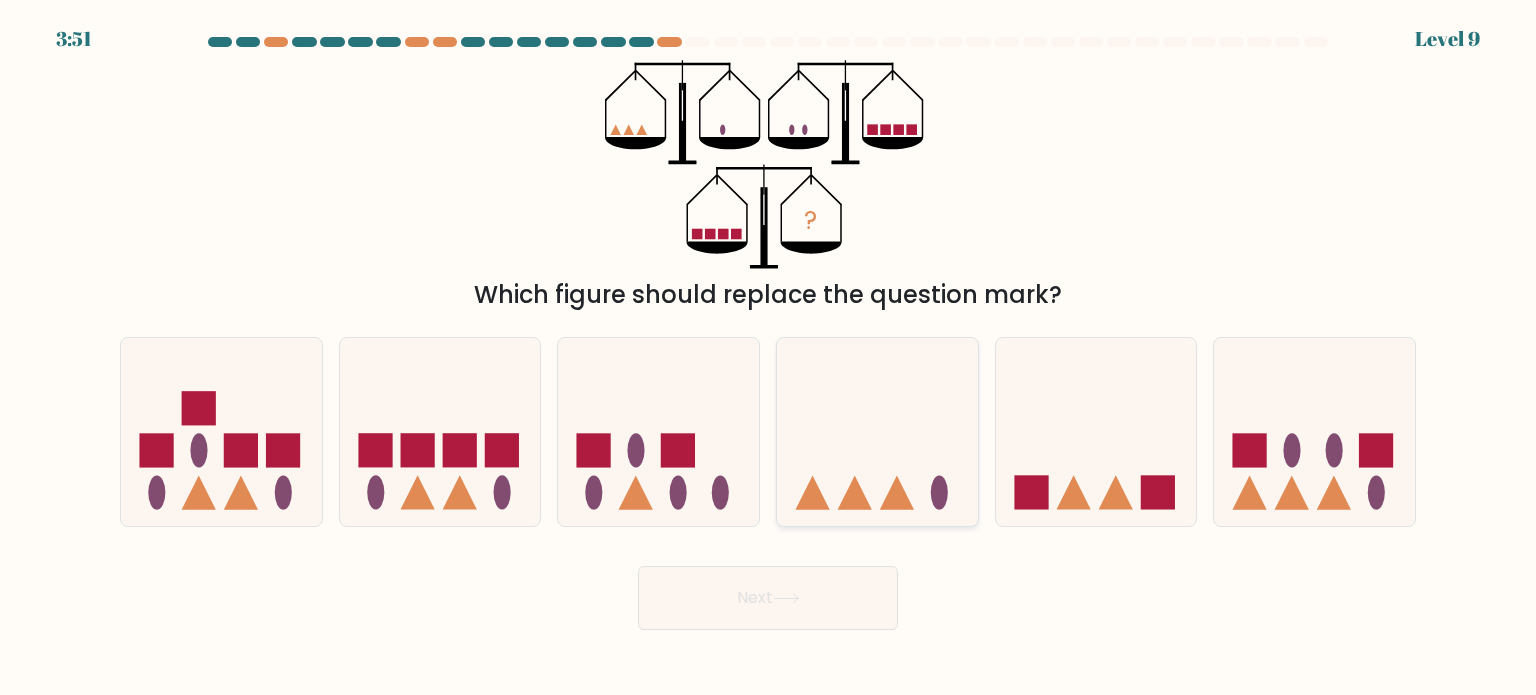 click 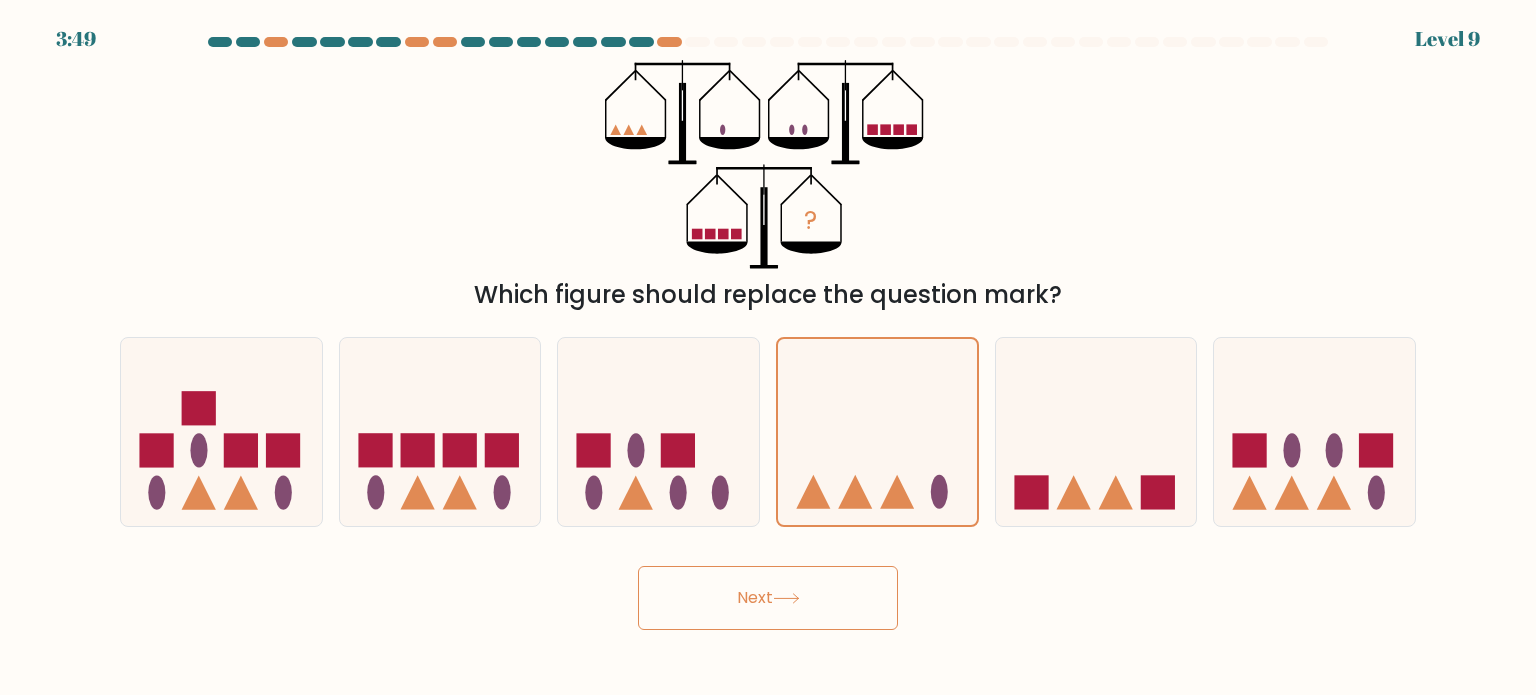 click on "Next" at bounding box center (768, 598) 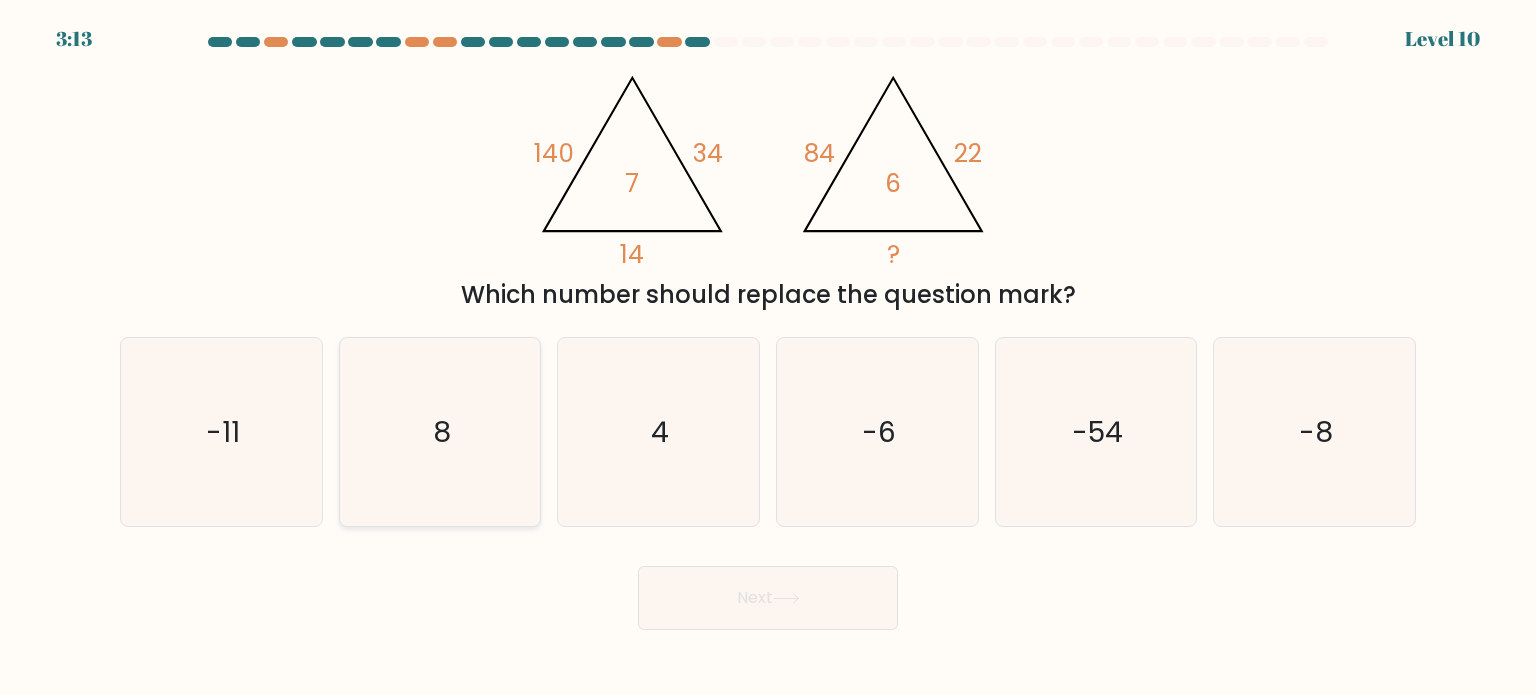 click on "8" 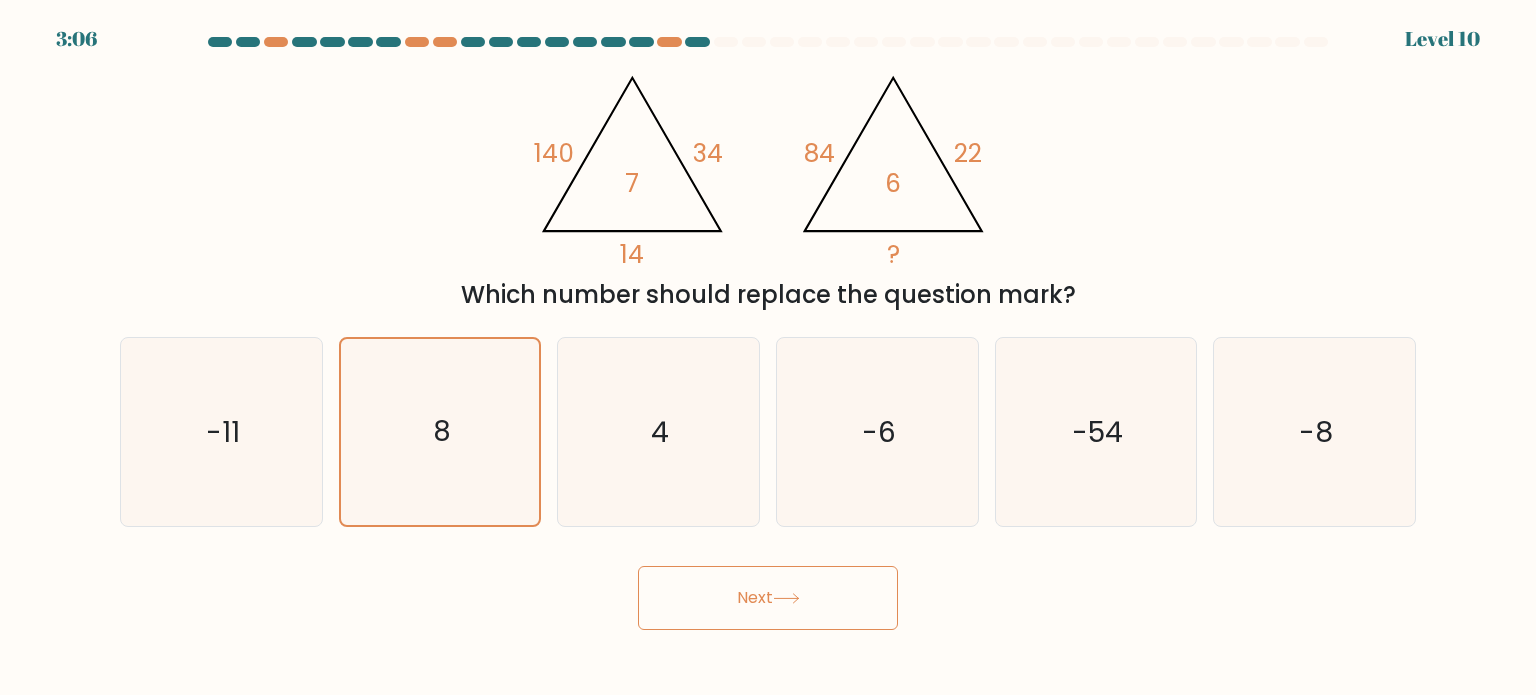 click on "Next" at bounding box center [768, 590] 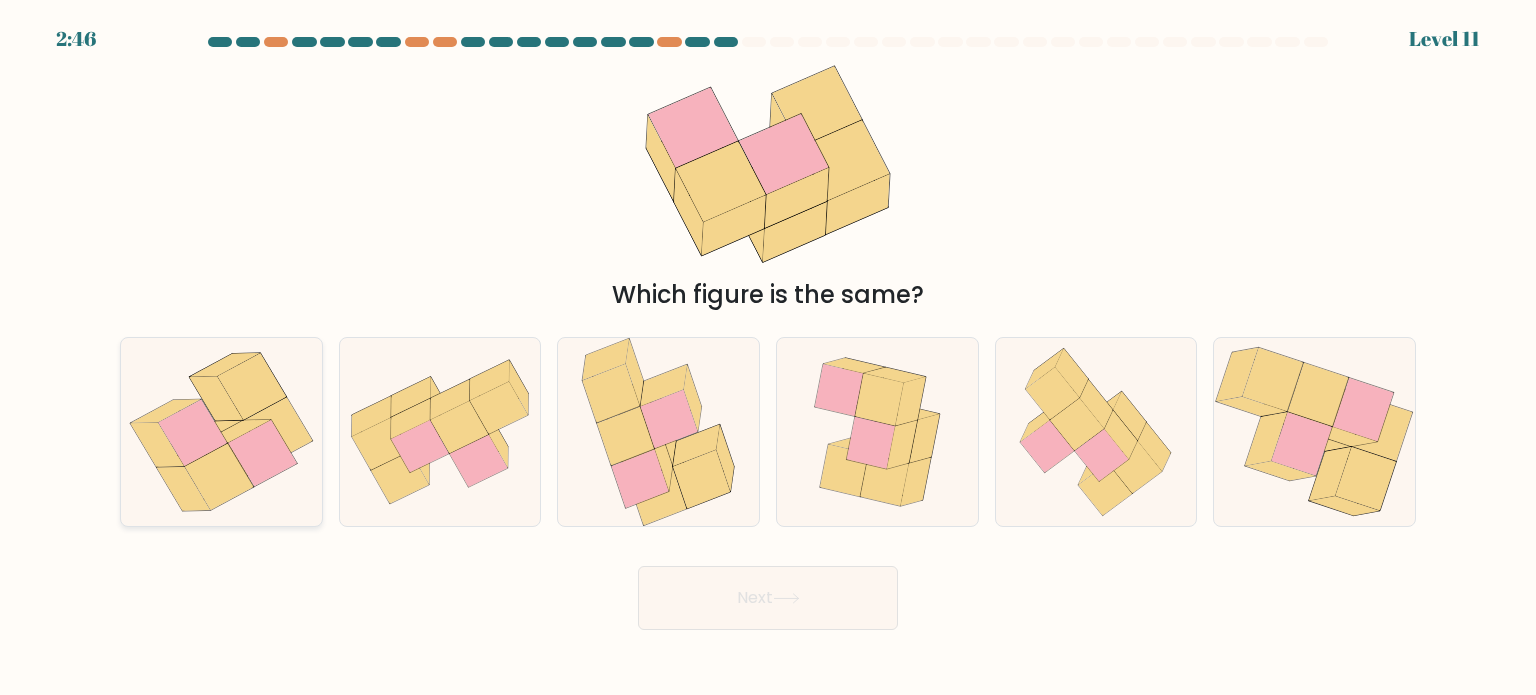 click 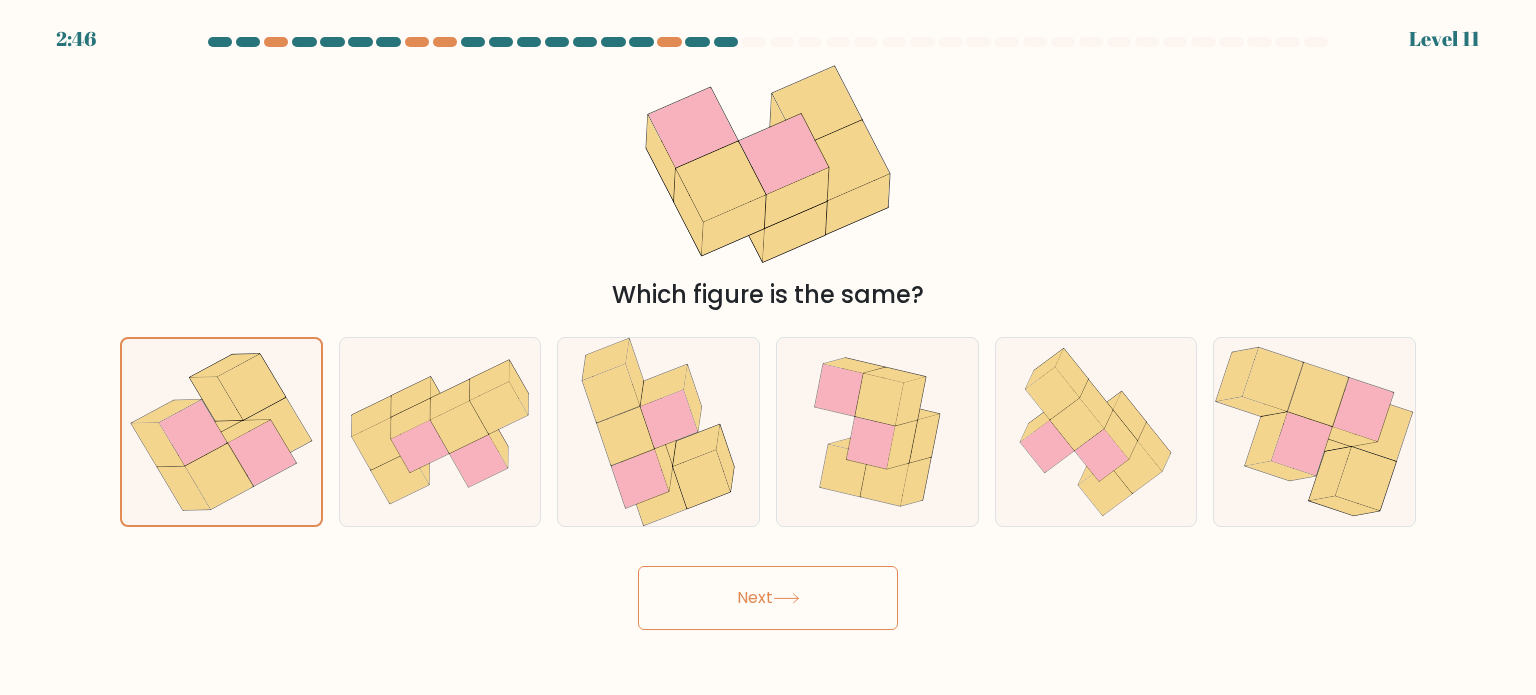 click on "Next" at bounding box center [768, 598] 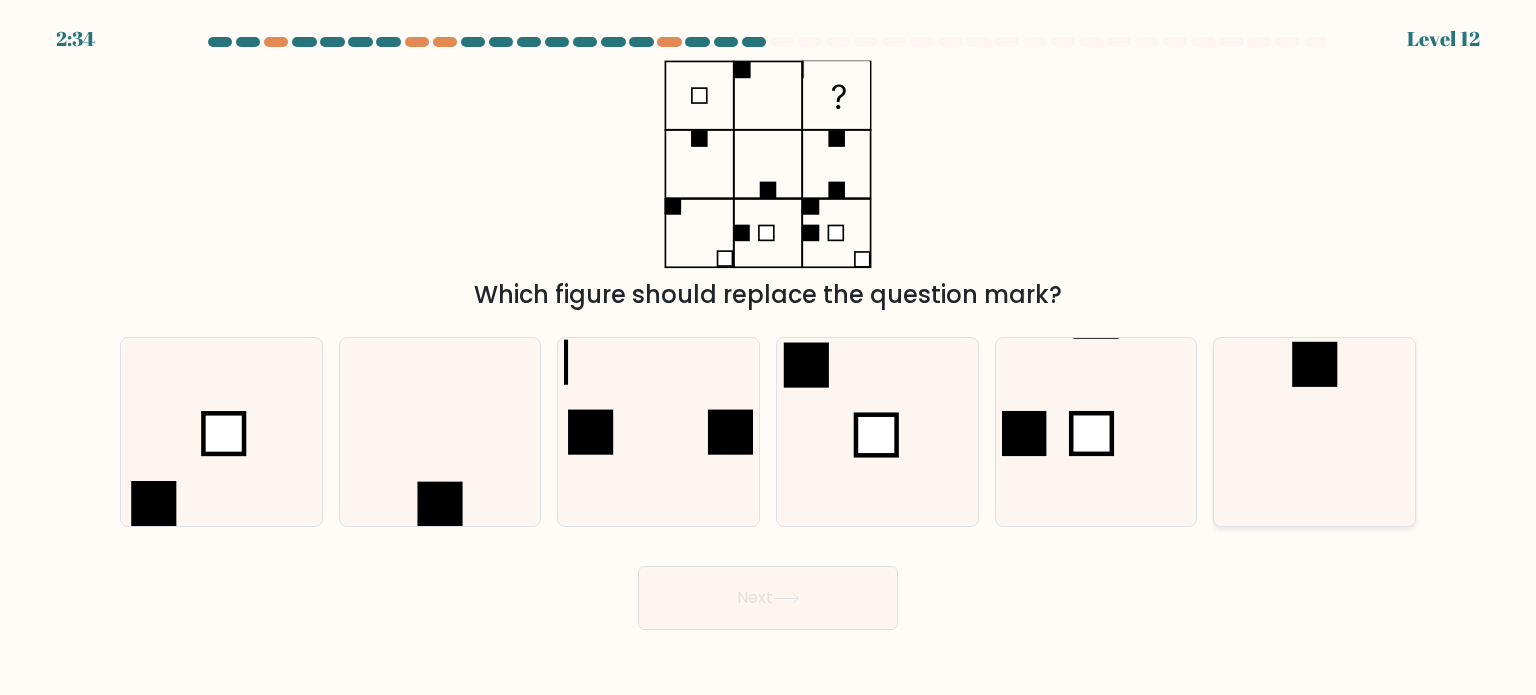 drag, startPoint x: 1324, startPoint y: 492, endPoint x: 1304, endPoint y: 513, distance: 29 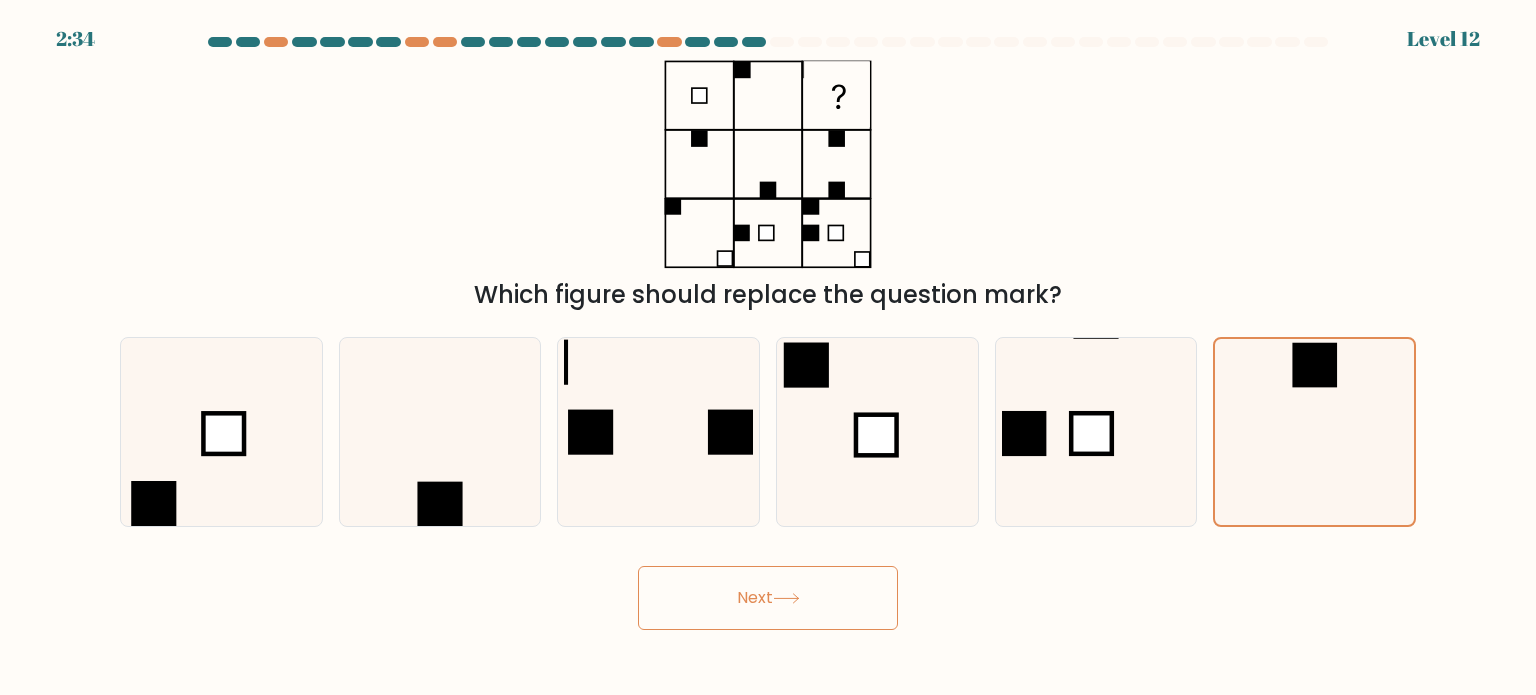 click on "Next" at bounding box center [768, 598] 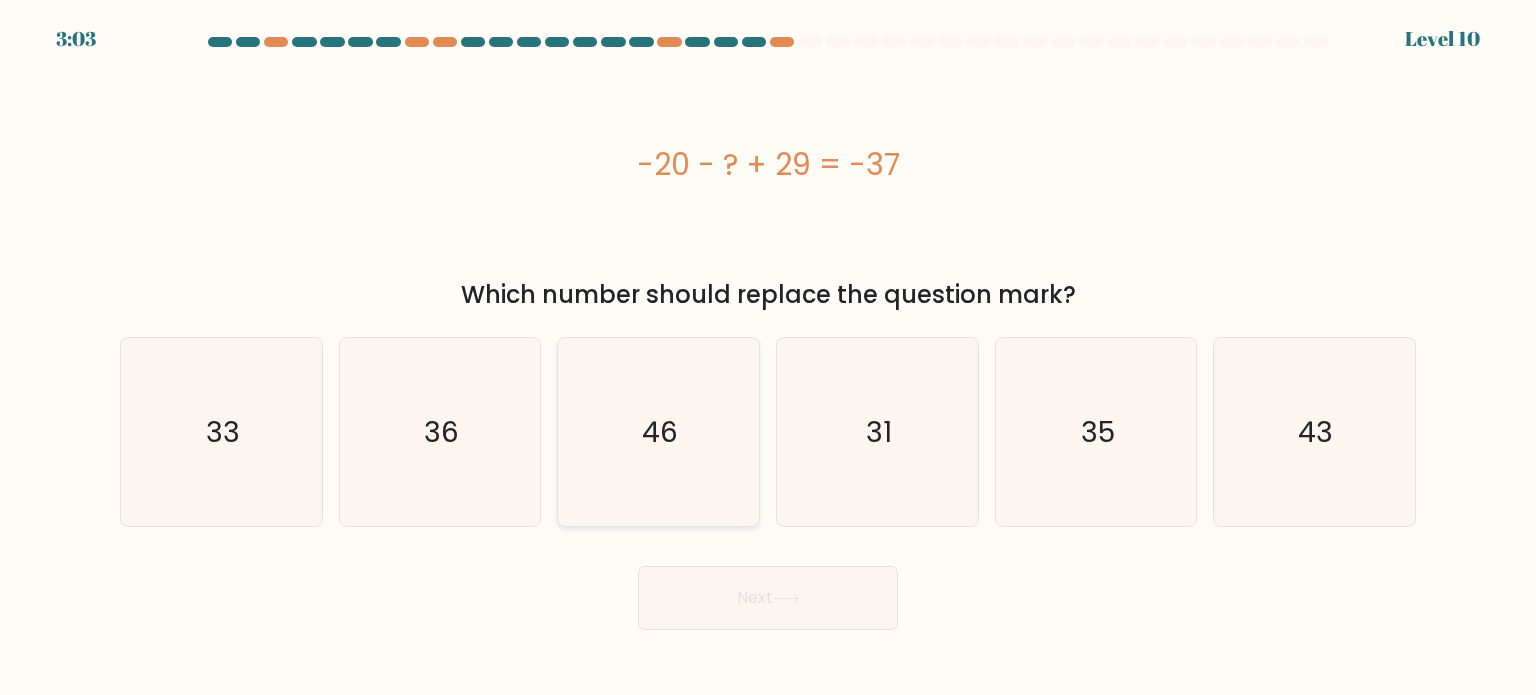 click on "46" 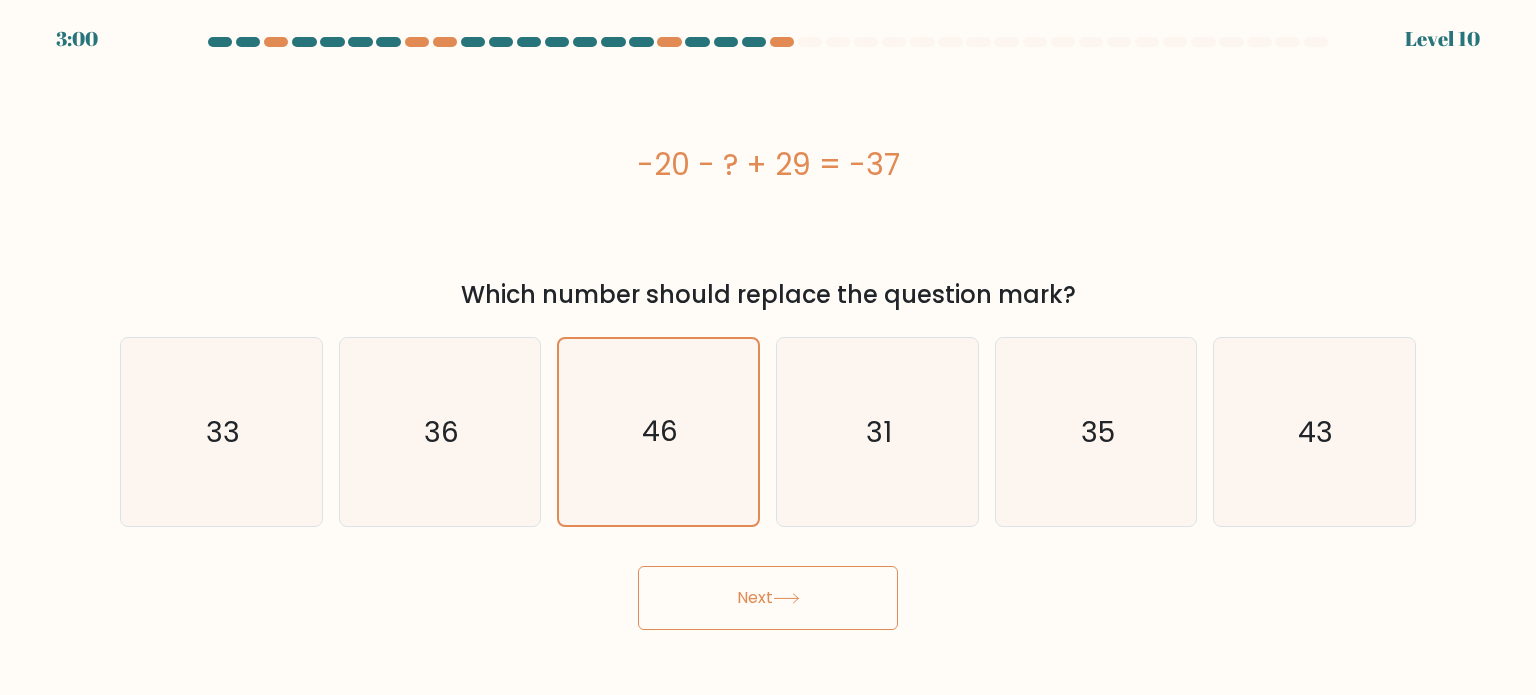 click on "Next" at bounding box center (768, 598) 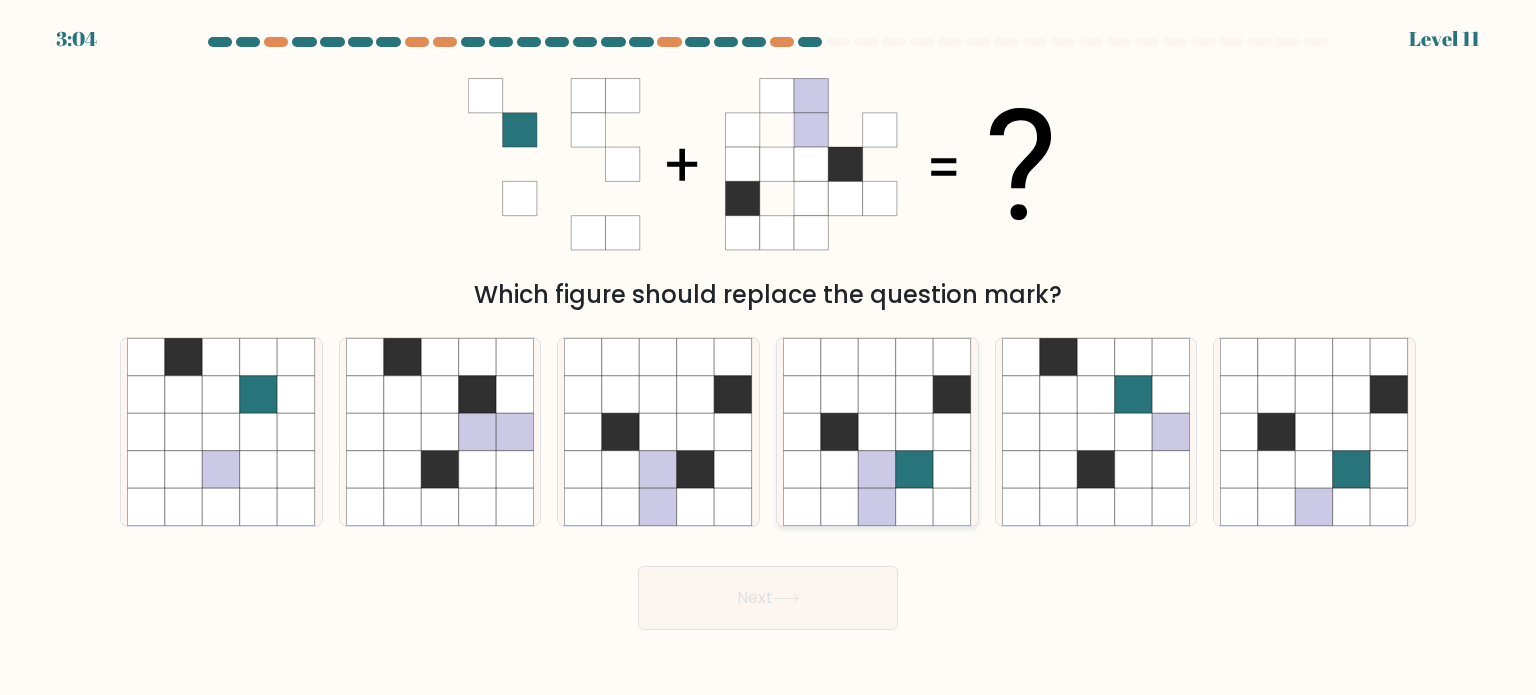 click 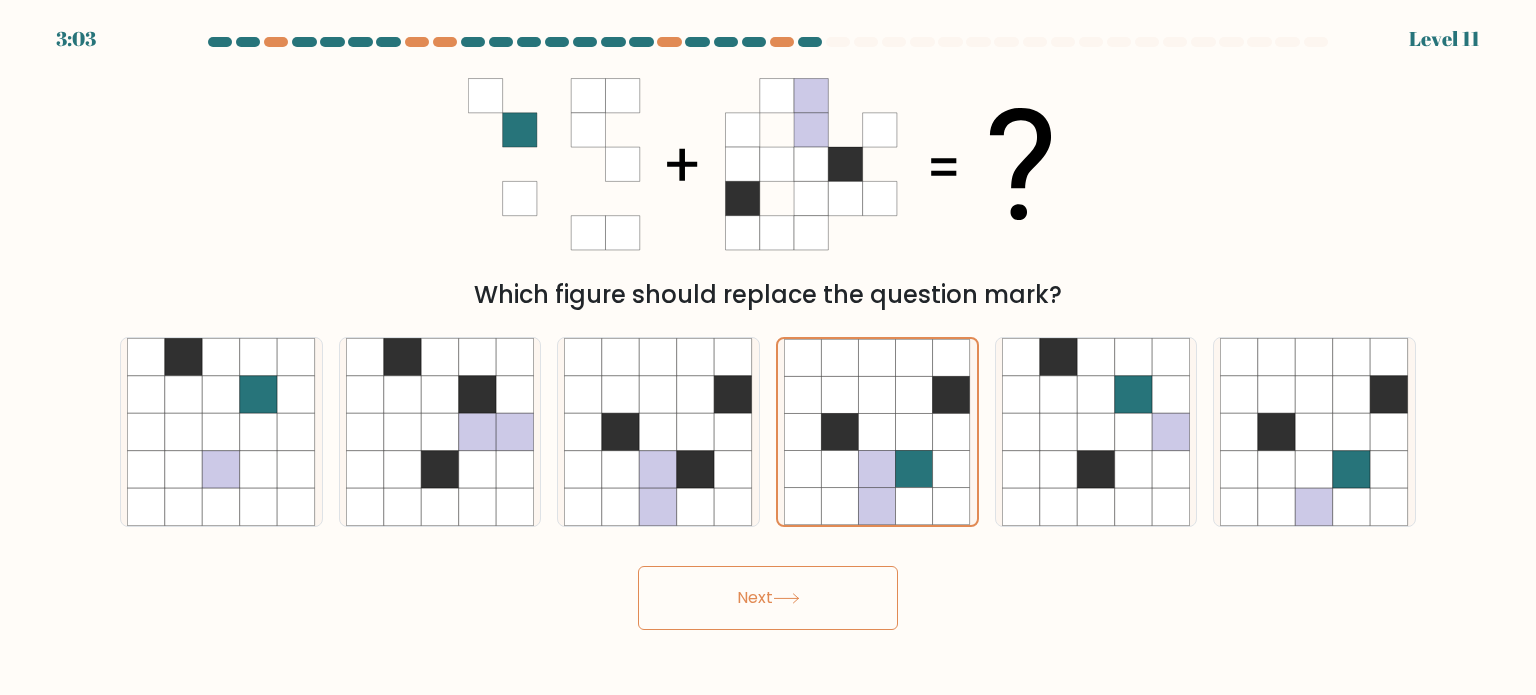 click on "Next" at bounding box center [768, 598] 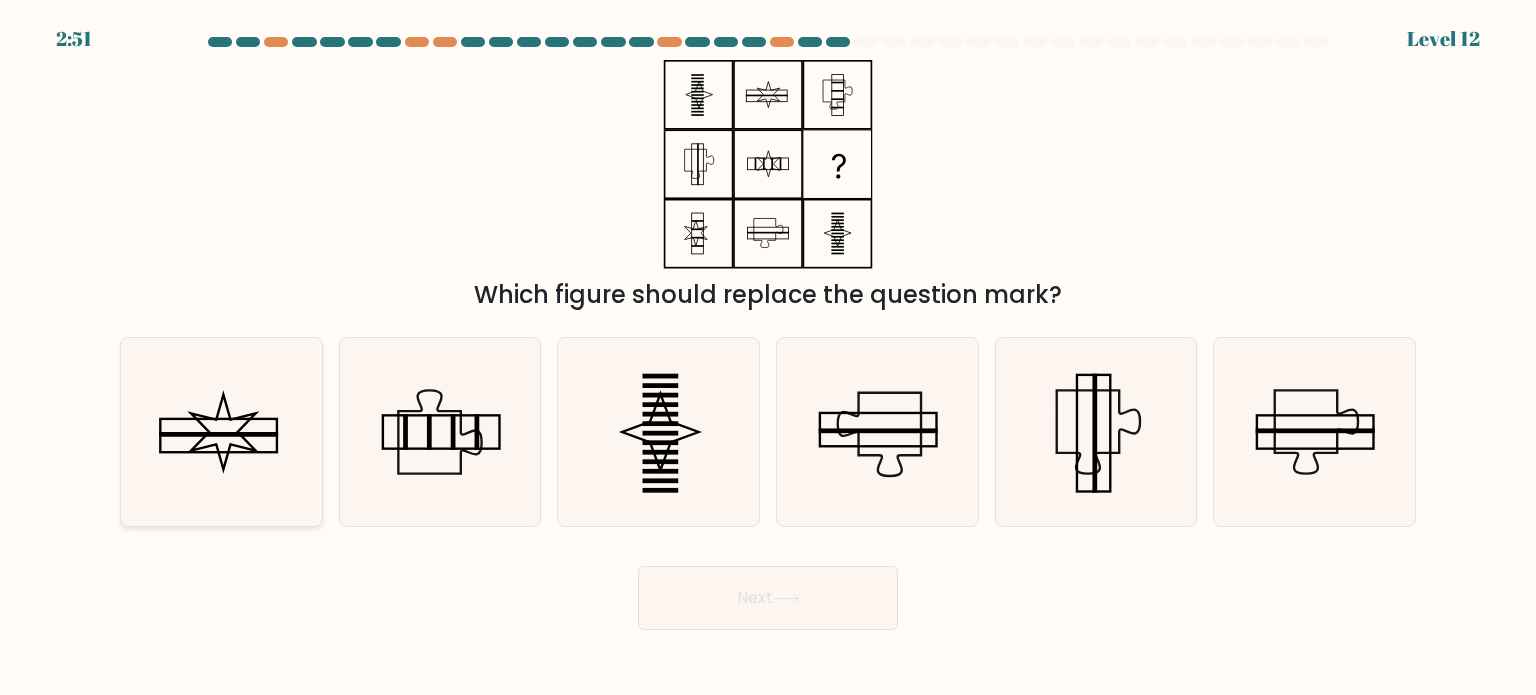 click 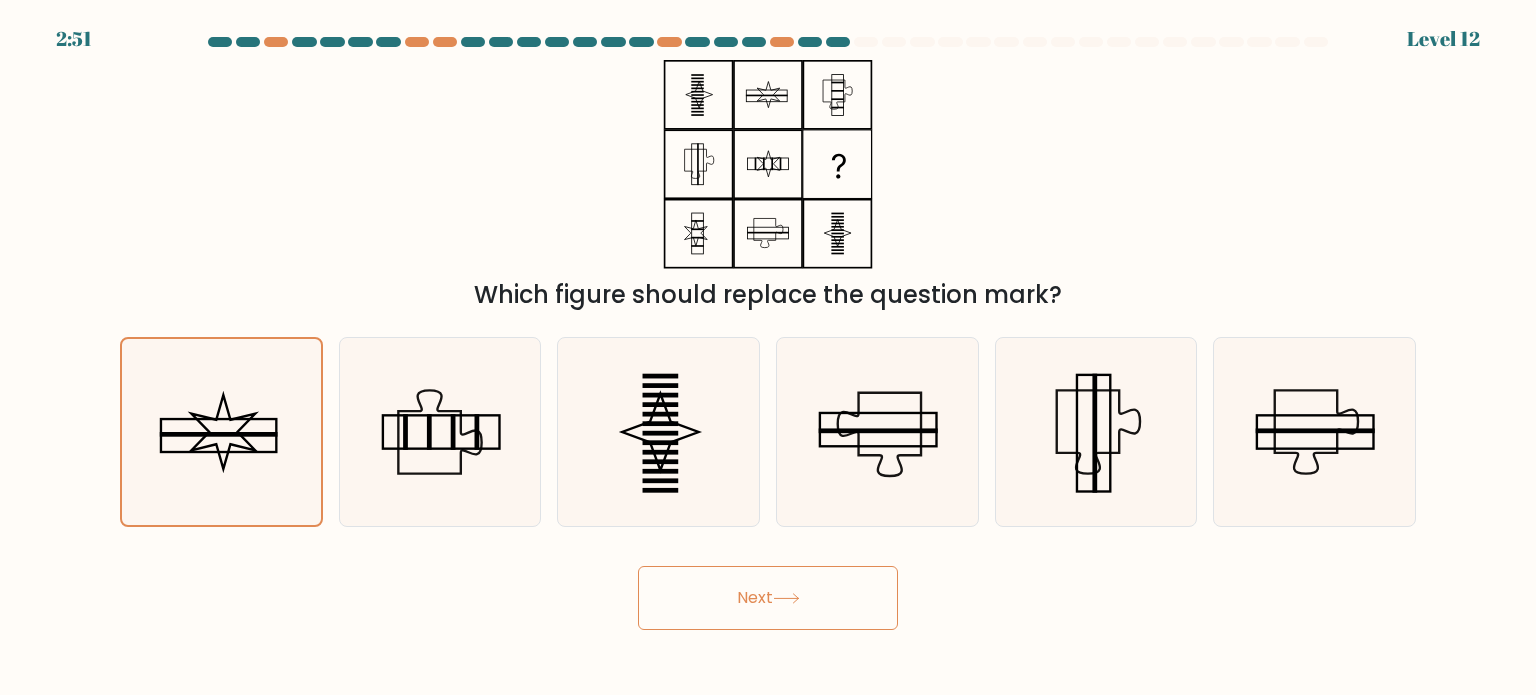 click on "2:51
Level 12" at bounding box center [768, 347] 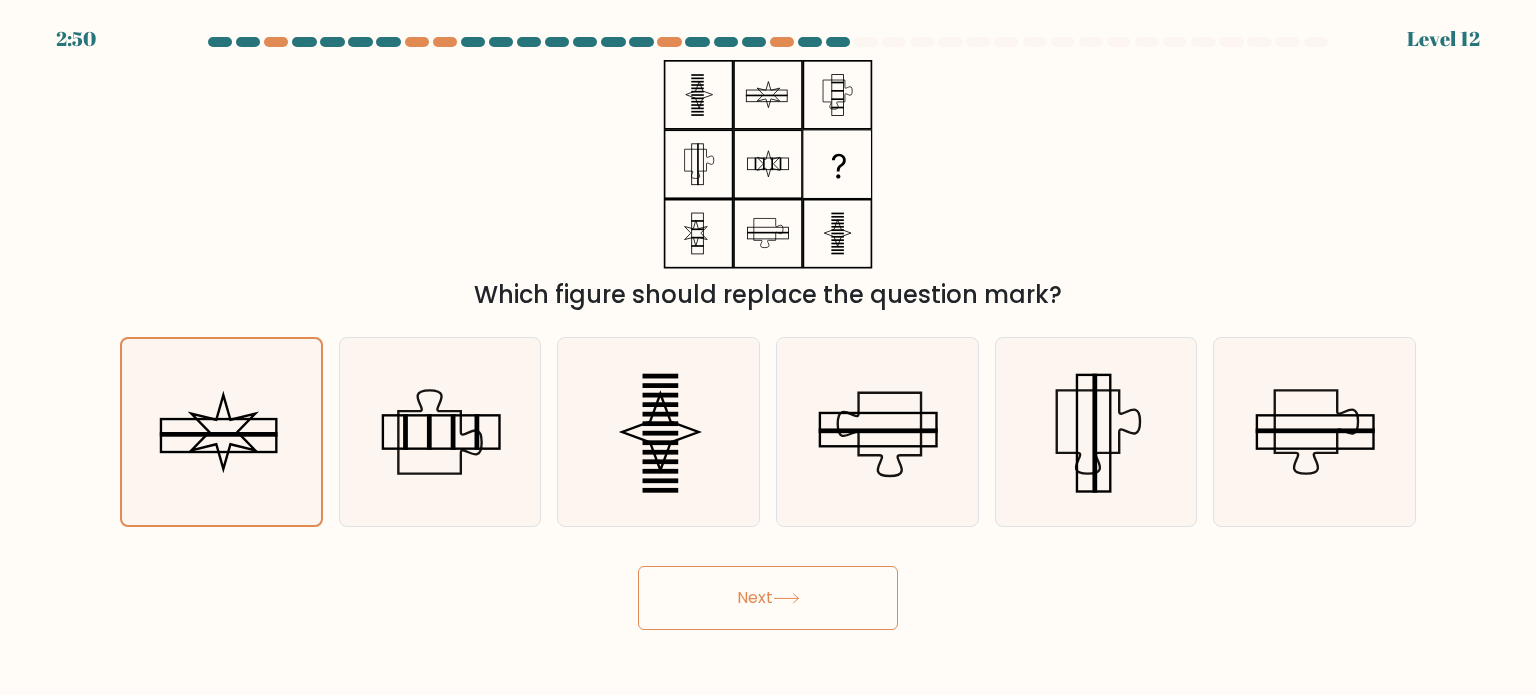 click on "Next" at bounding box center [768, 598] 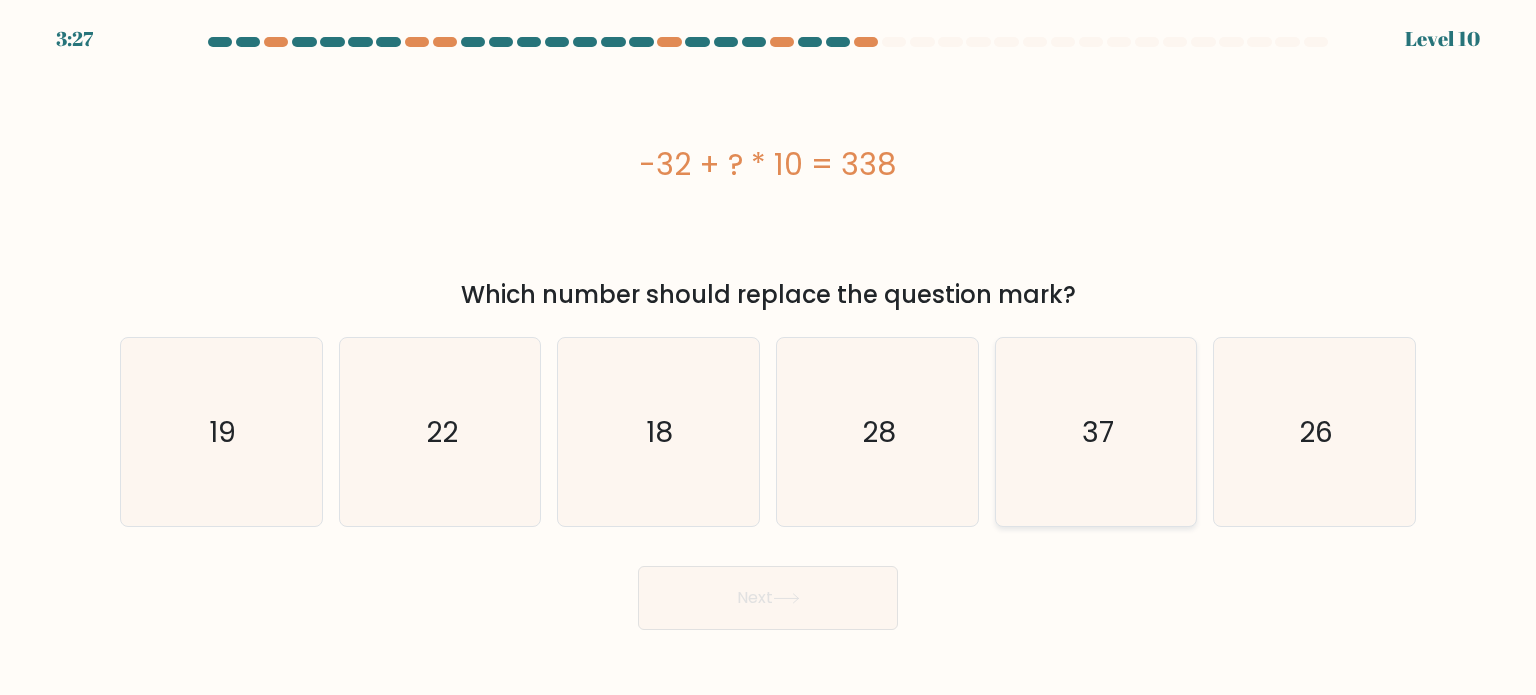 click on "37" 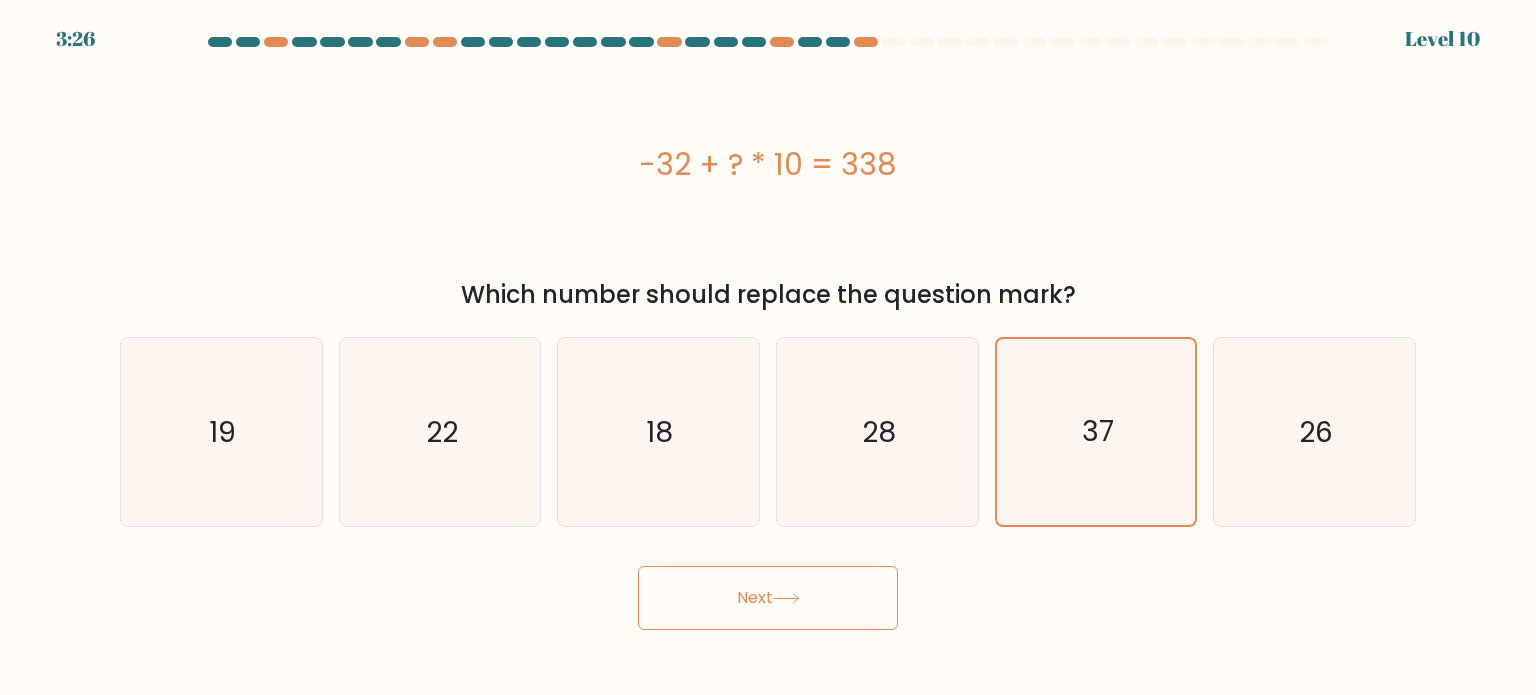 click on "3:26
Level 10" at bounding box center [768, 347] 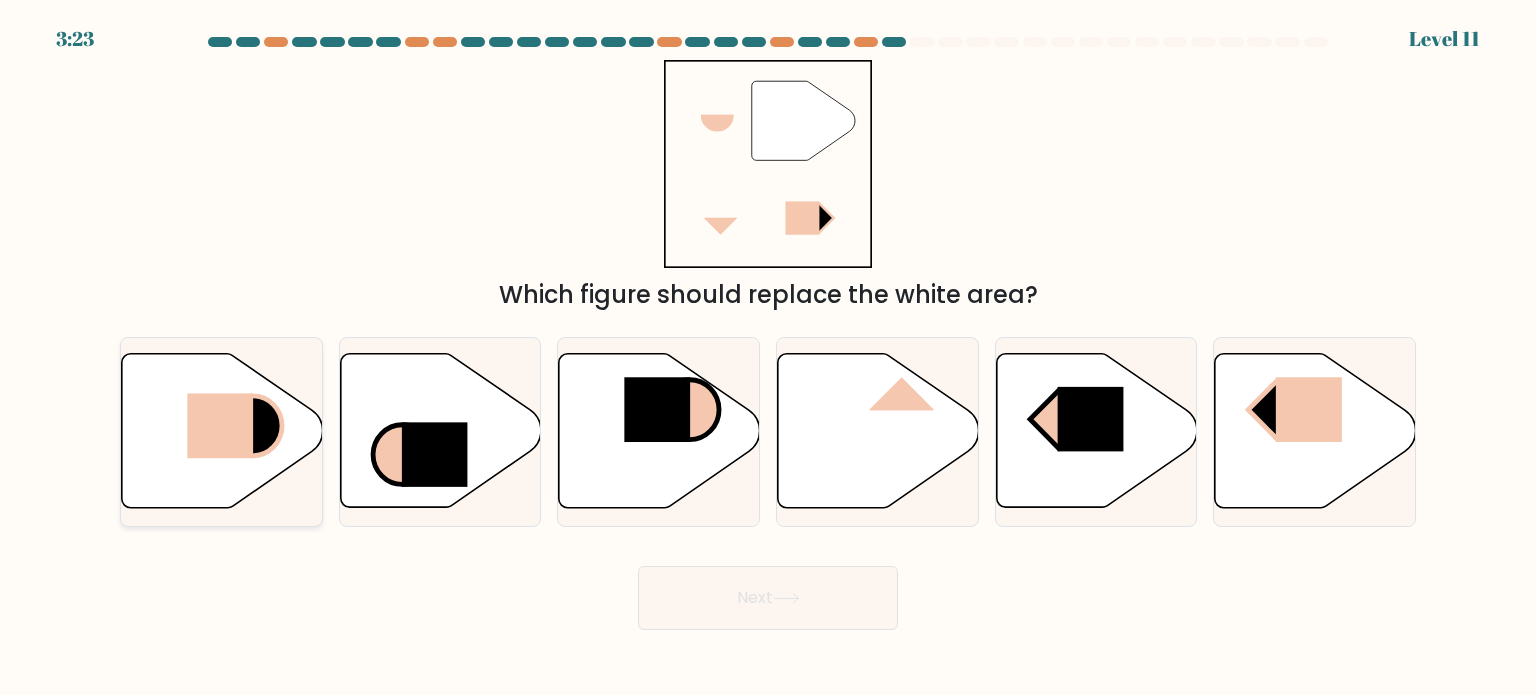 click 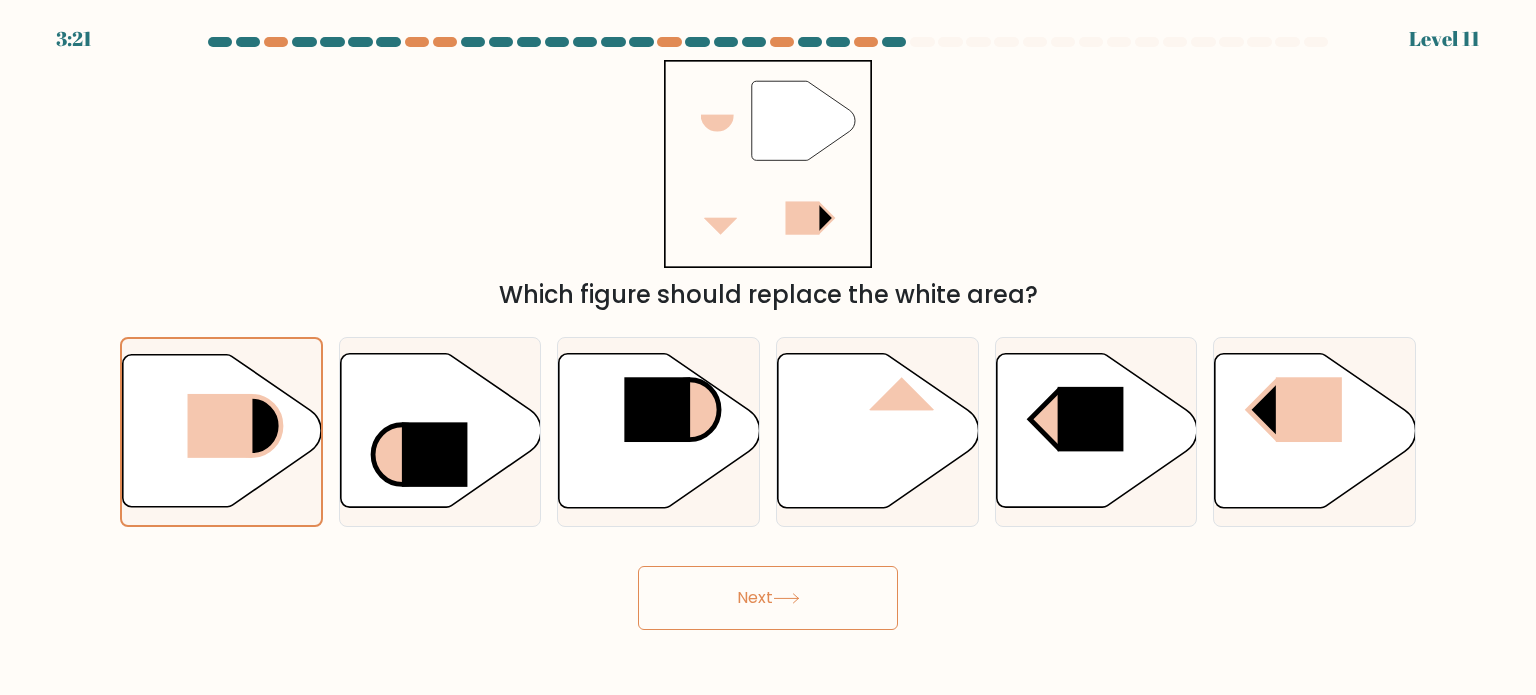 click on "Next" at bounding box center (768, 598) 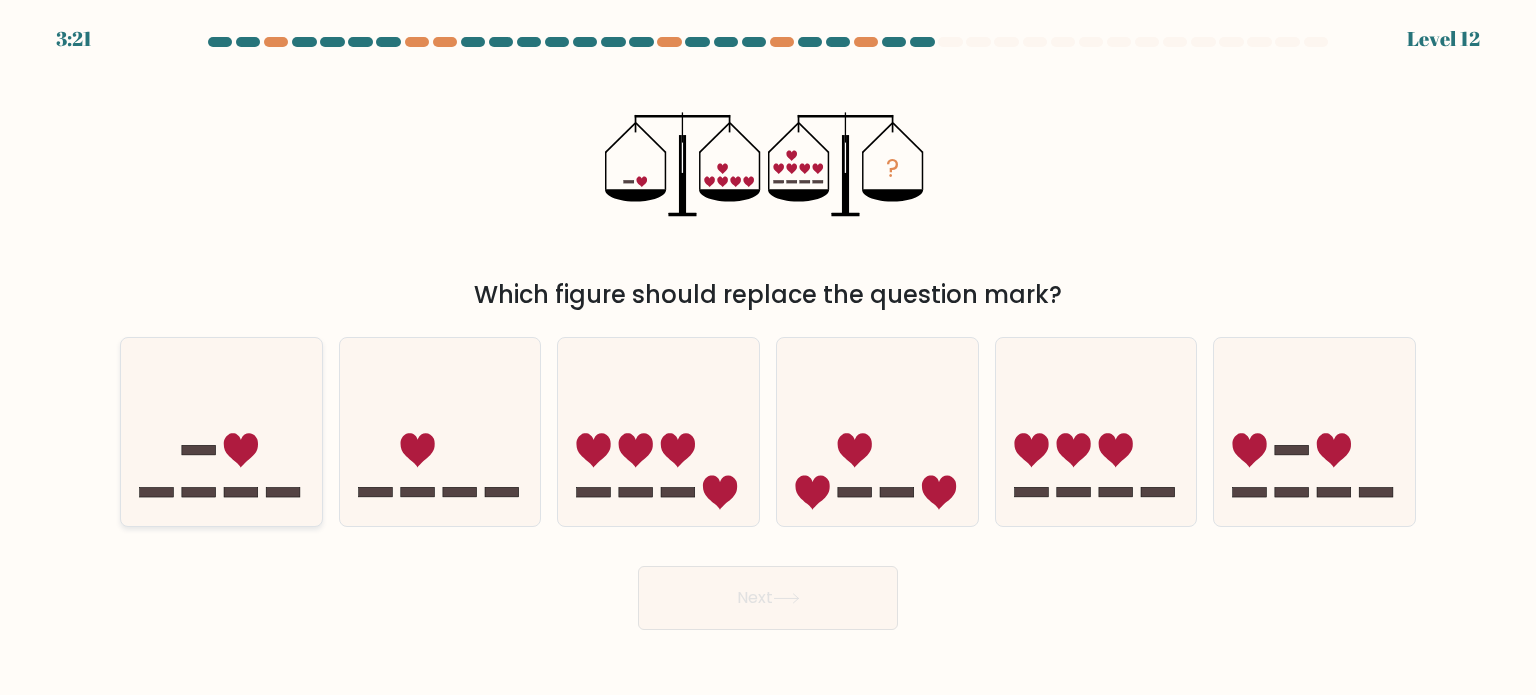 click 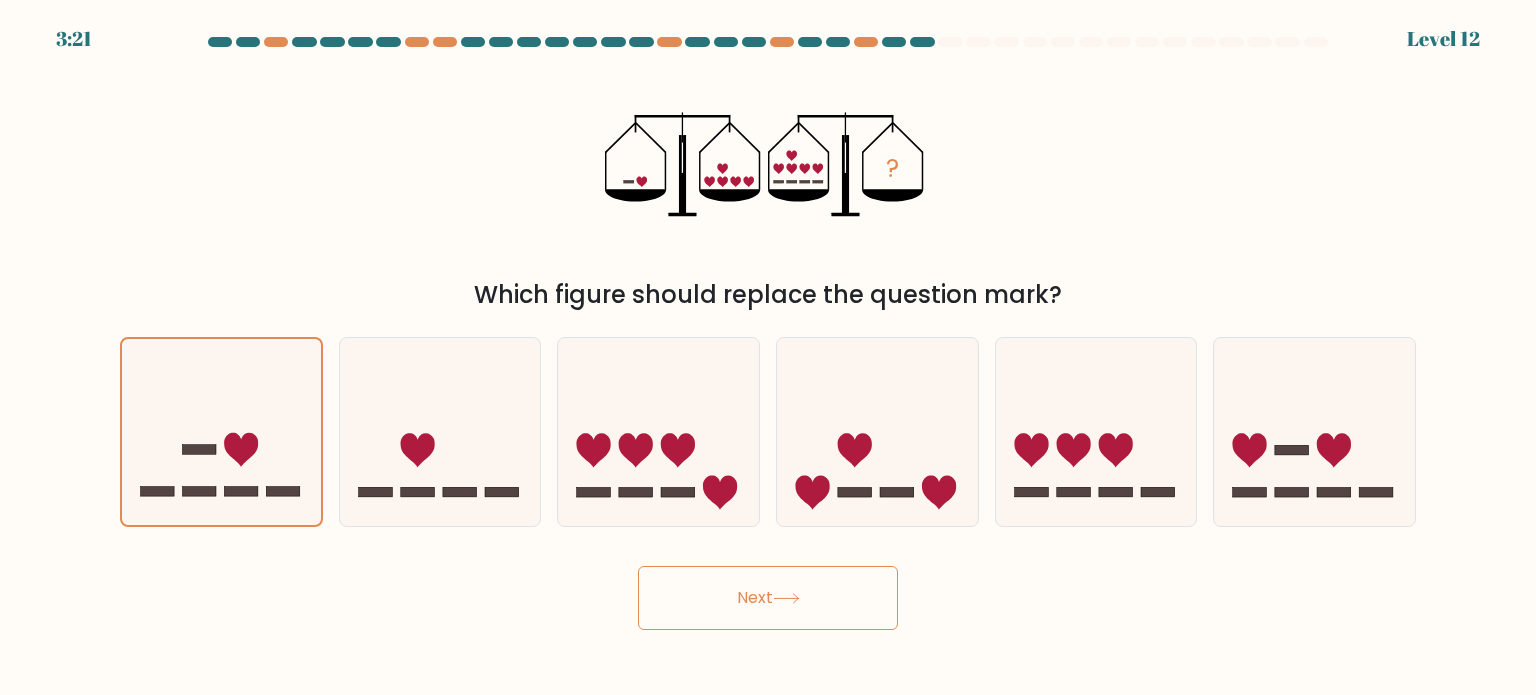 click on "Next" at bounding box center (768, 598) 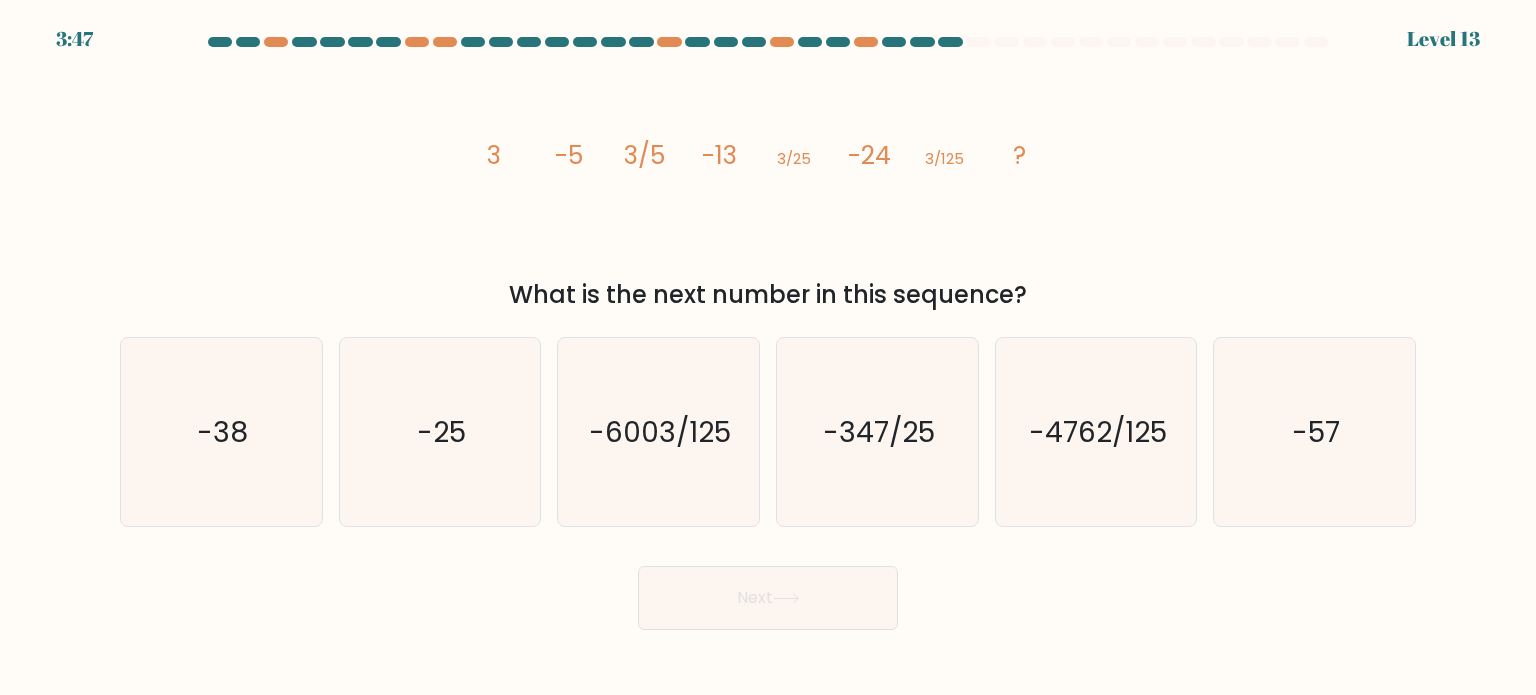 click on "image/svg+xml
3
-5
3/5
-13
3/25
-24
3/125
?
What is the next number in this sequence?" at bounding box center [768, 186] 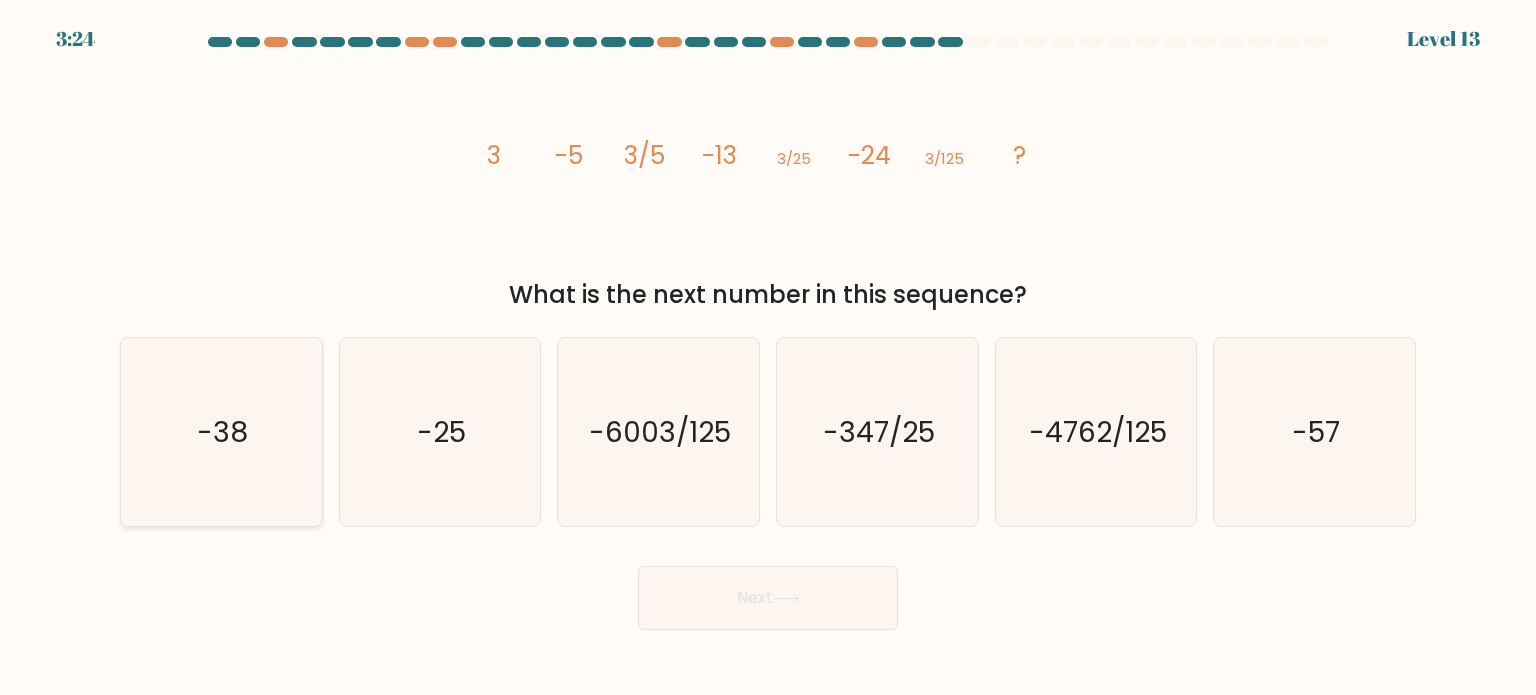 drag, startPoint x: 230, startPoint y: 420, endPoint x: 241, endPoint y: 427, distance: 13.038404 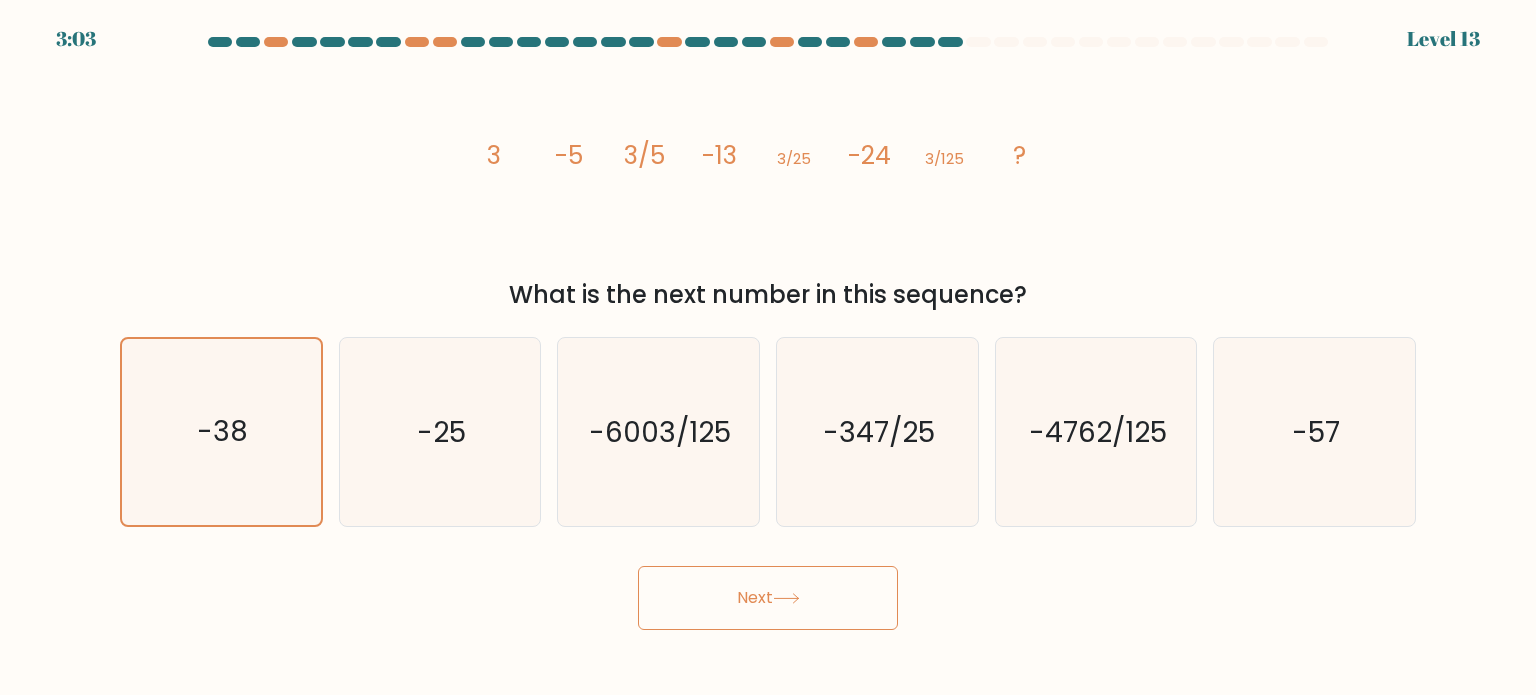 click on "Next" at bounding box center (768, 598) 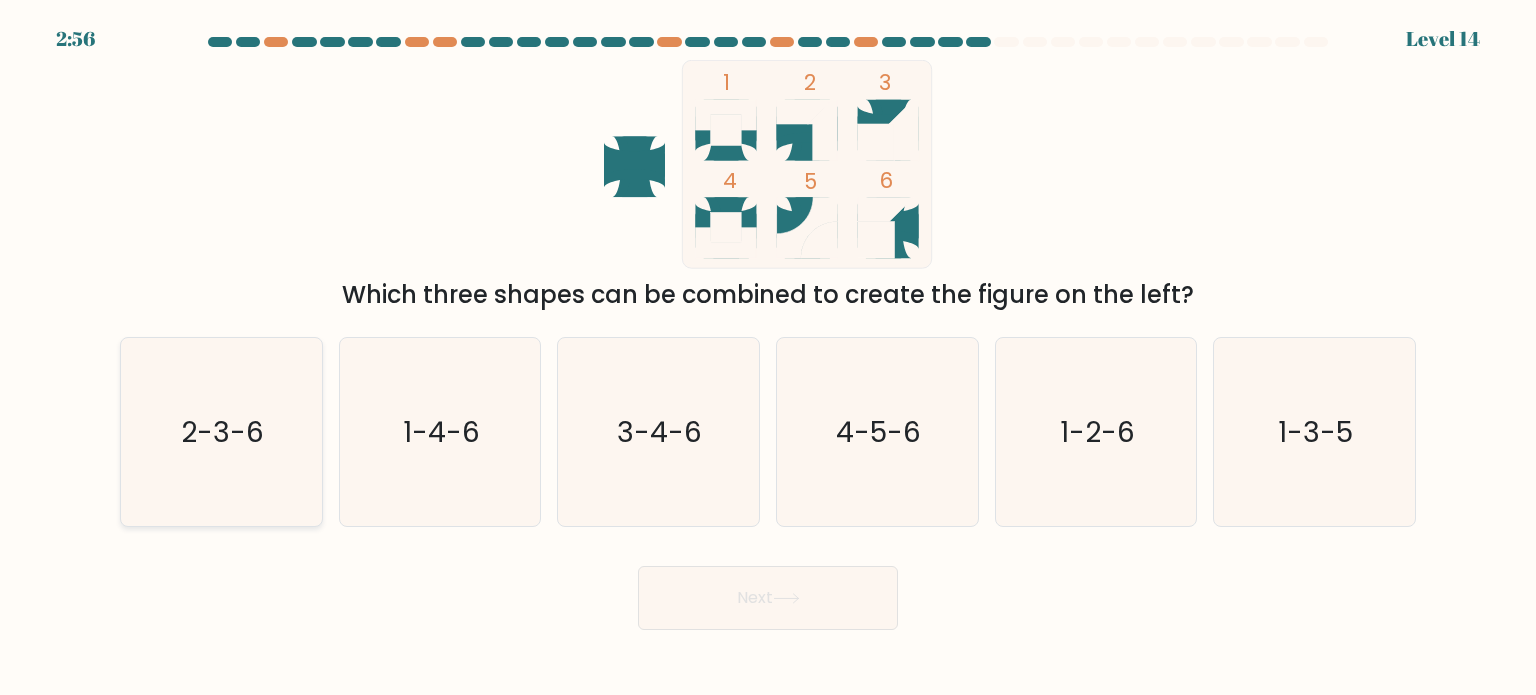 click on "2-3-6" 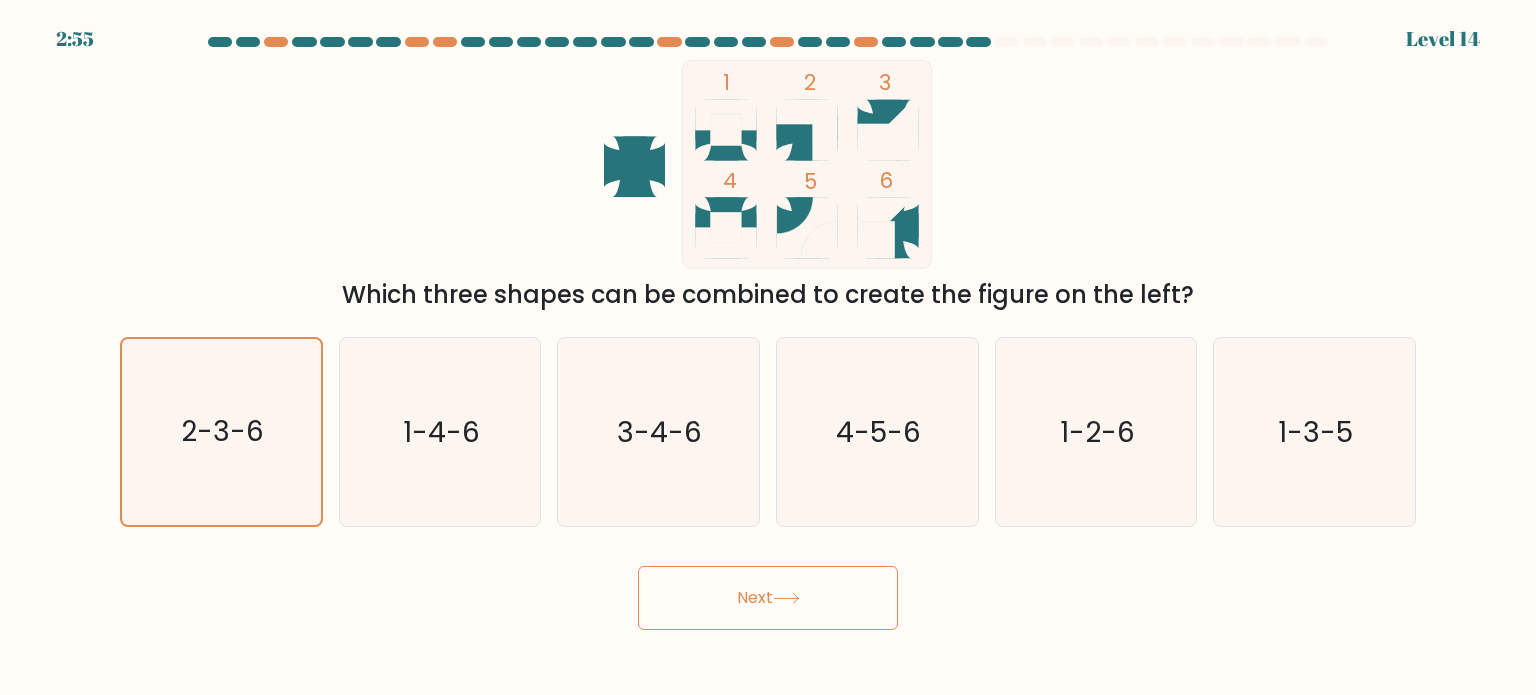 click on "Next" at bounding box center [768, 598] 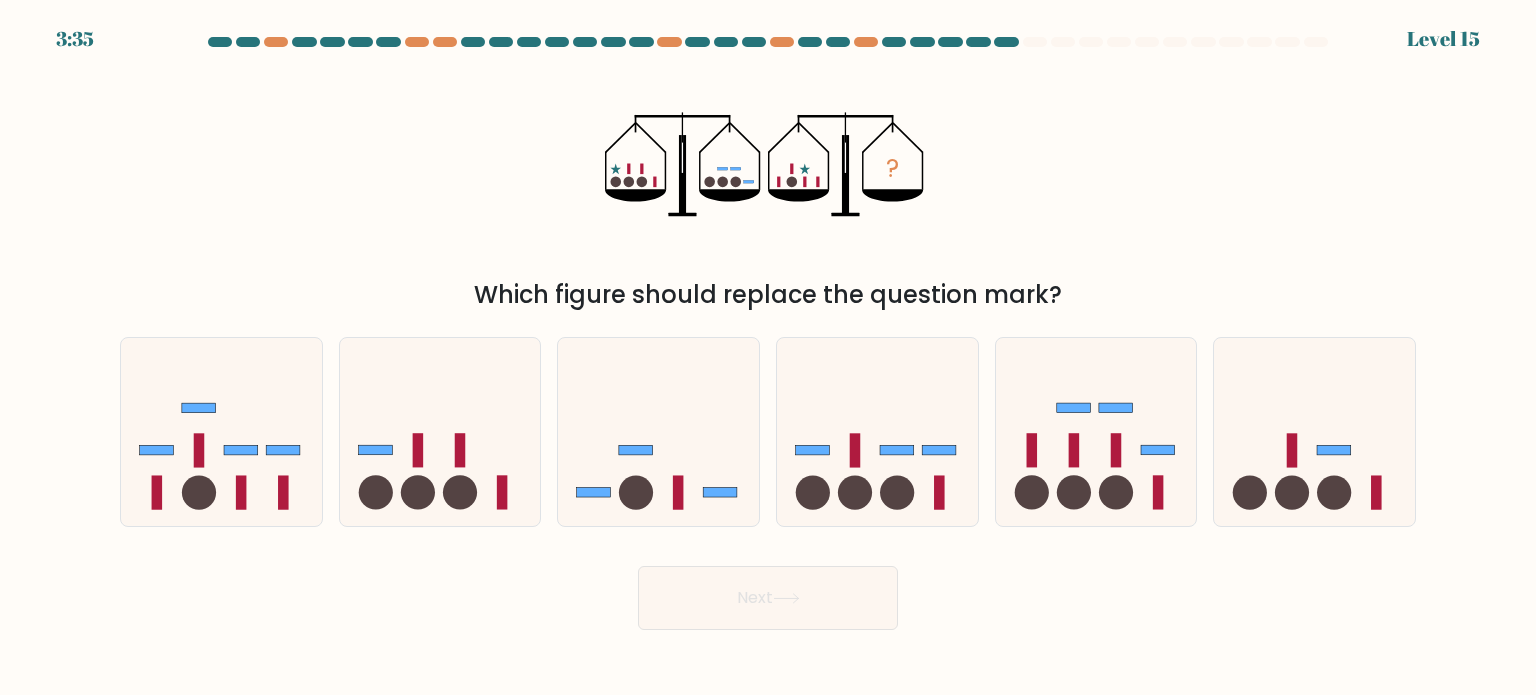 type 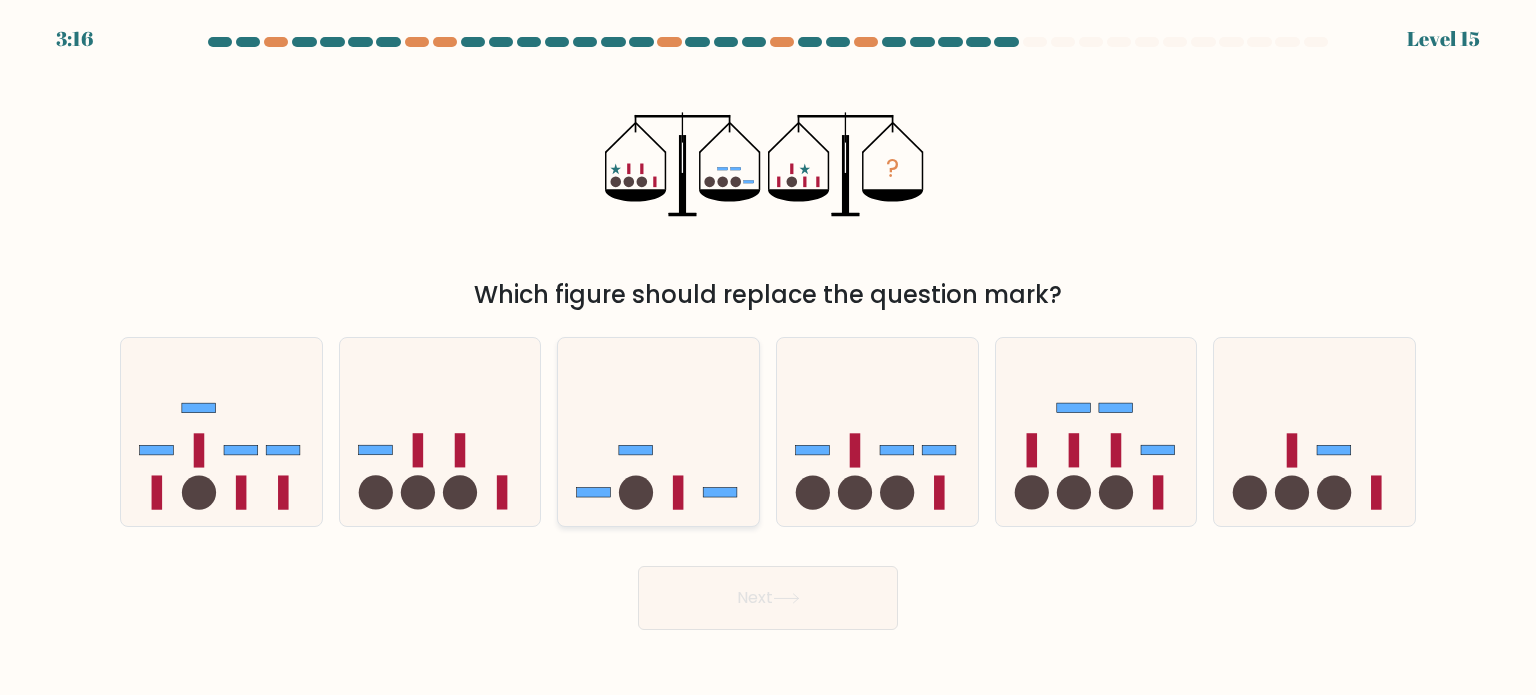 click 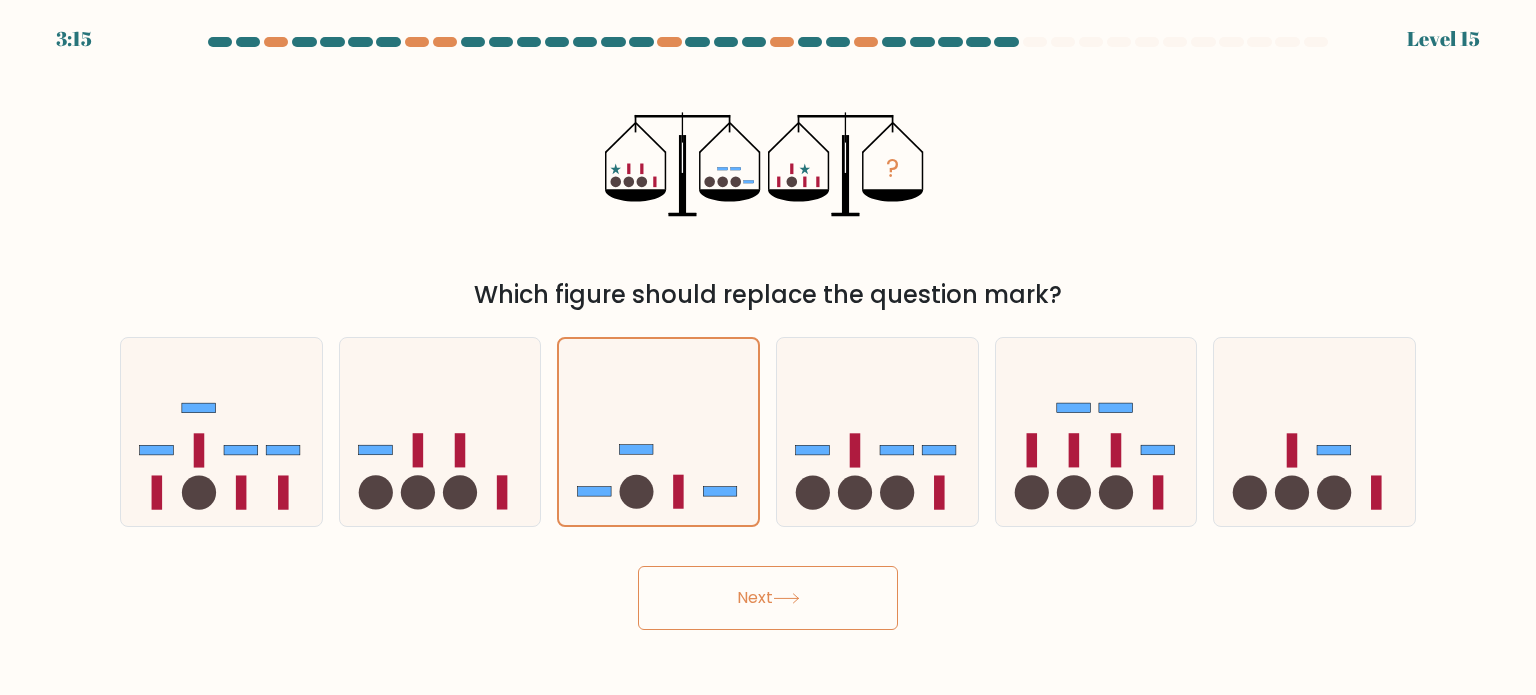 click on "Next" at bounding box center (768, 598) 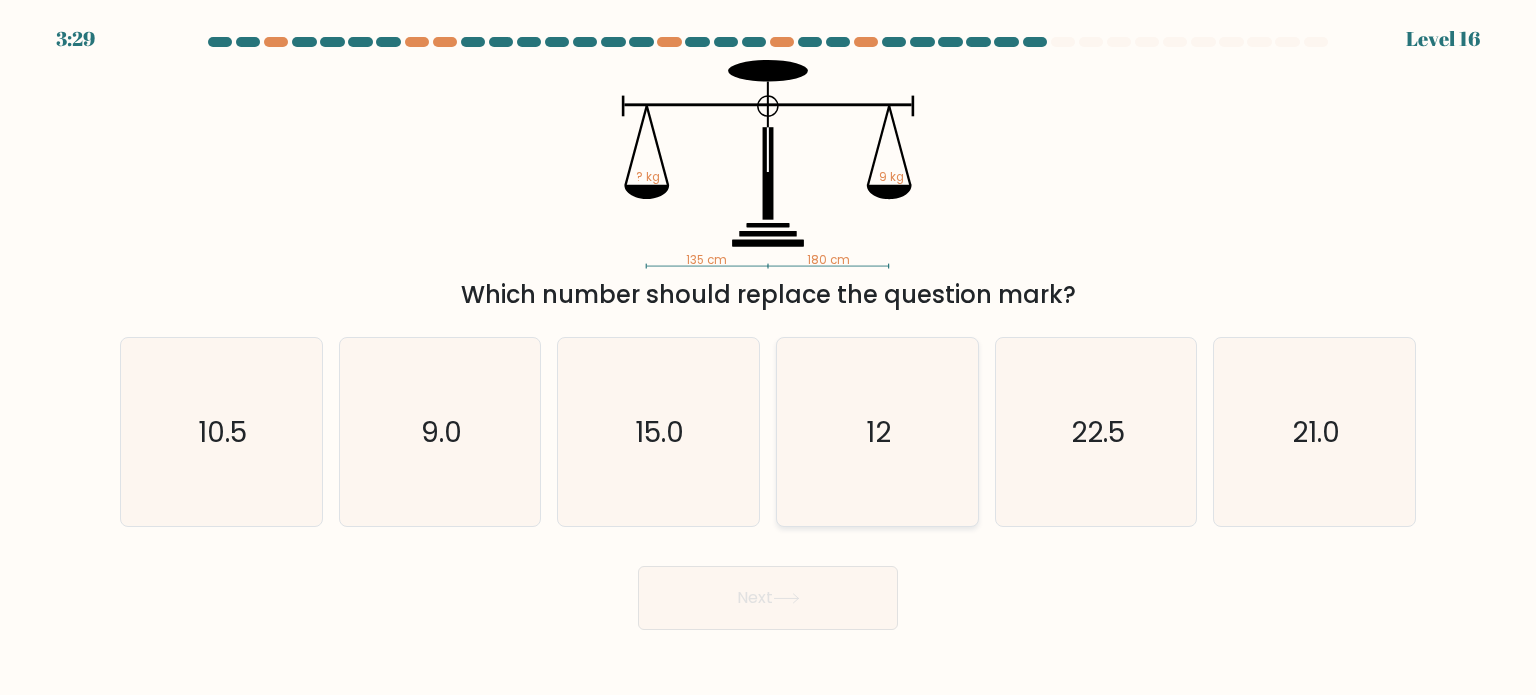 click on "12" 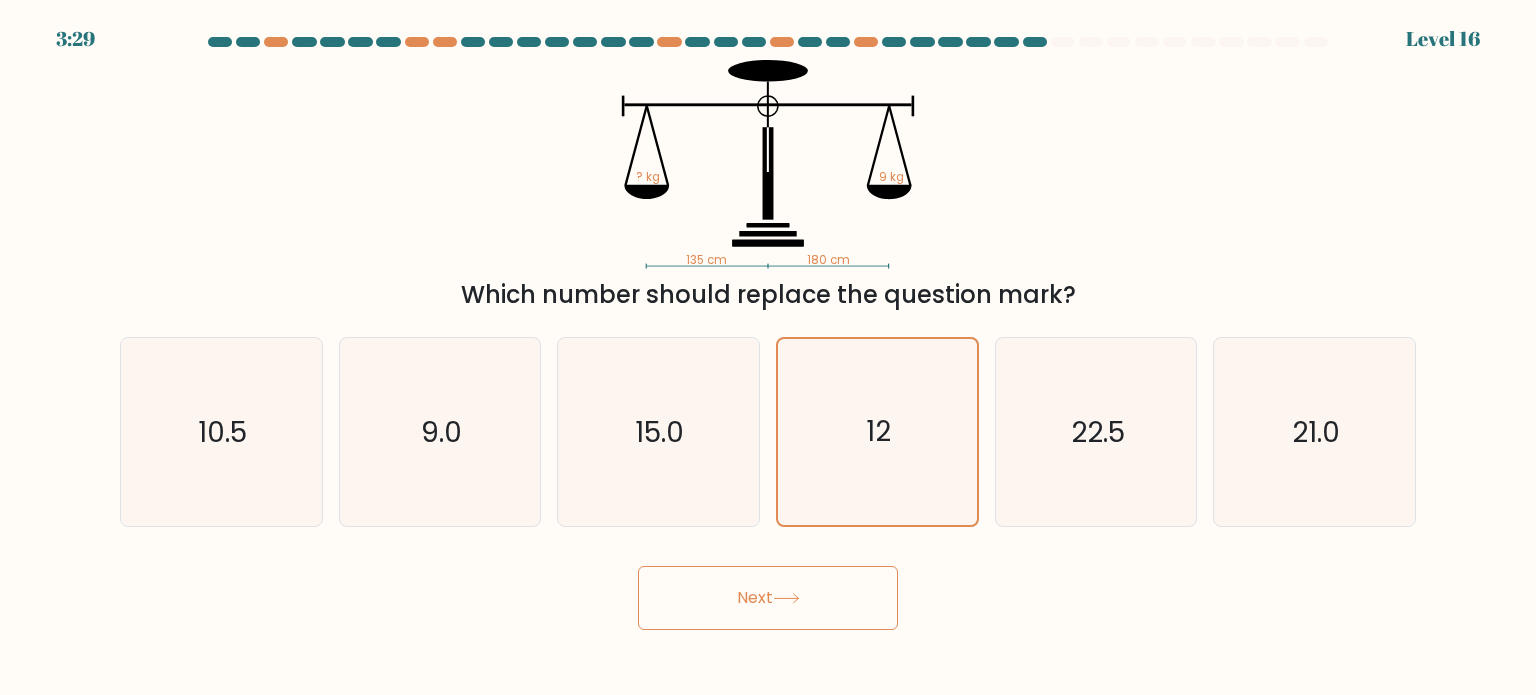 click on "Next" at bounding box center [768, 598] 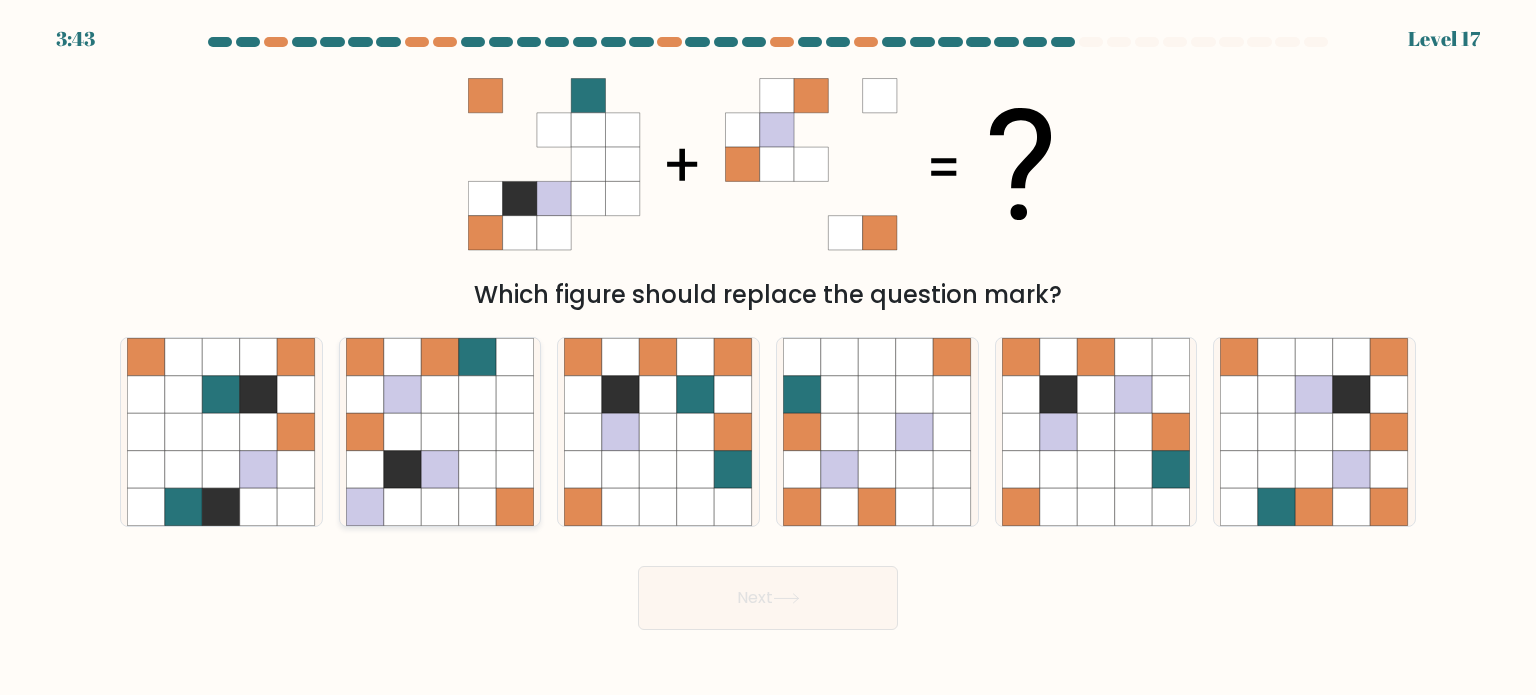 click 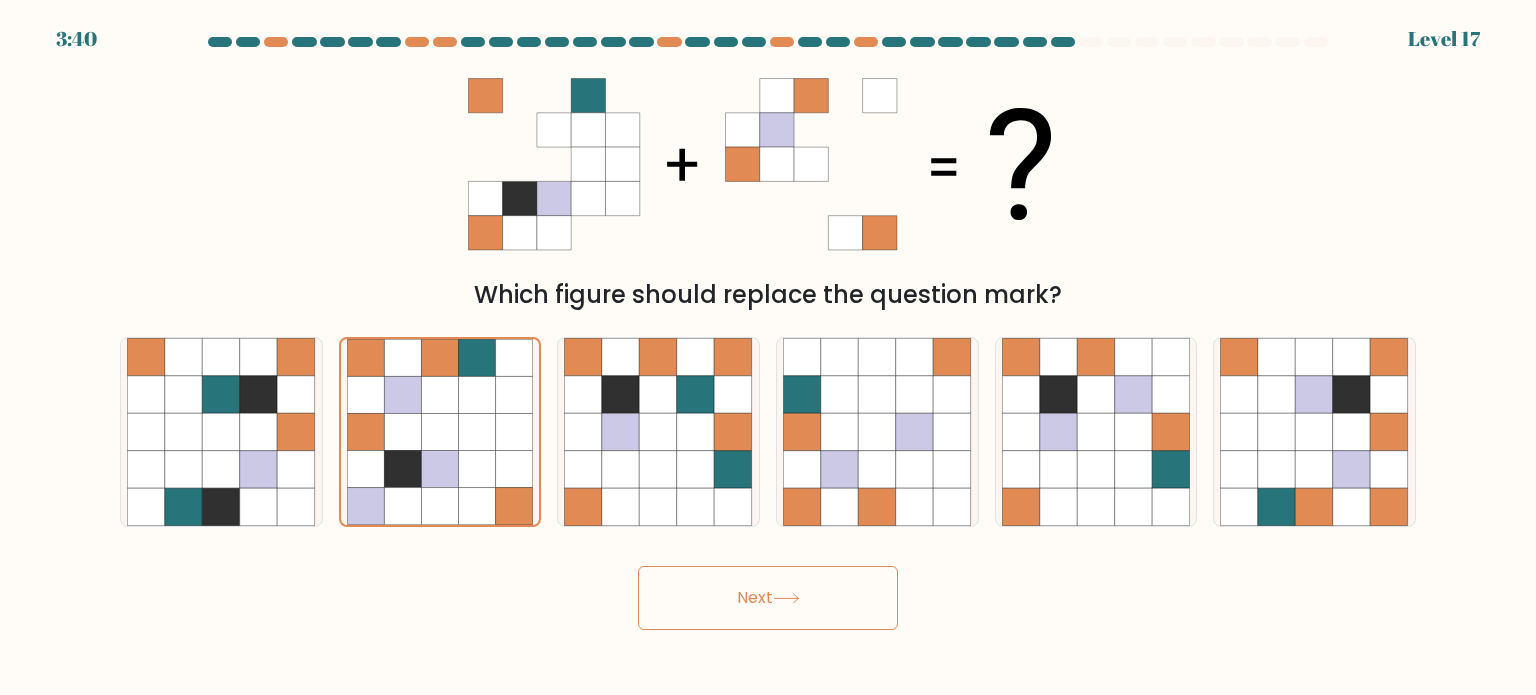 click on "Next" at bounding box center [768, 598] 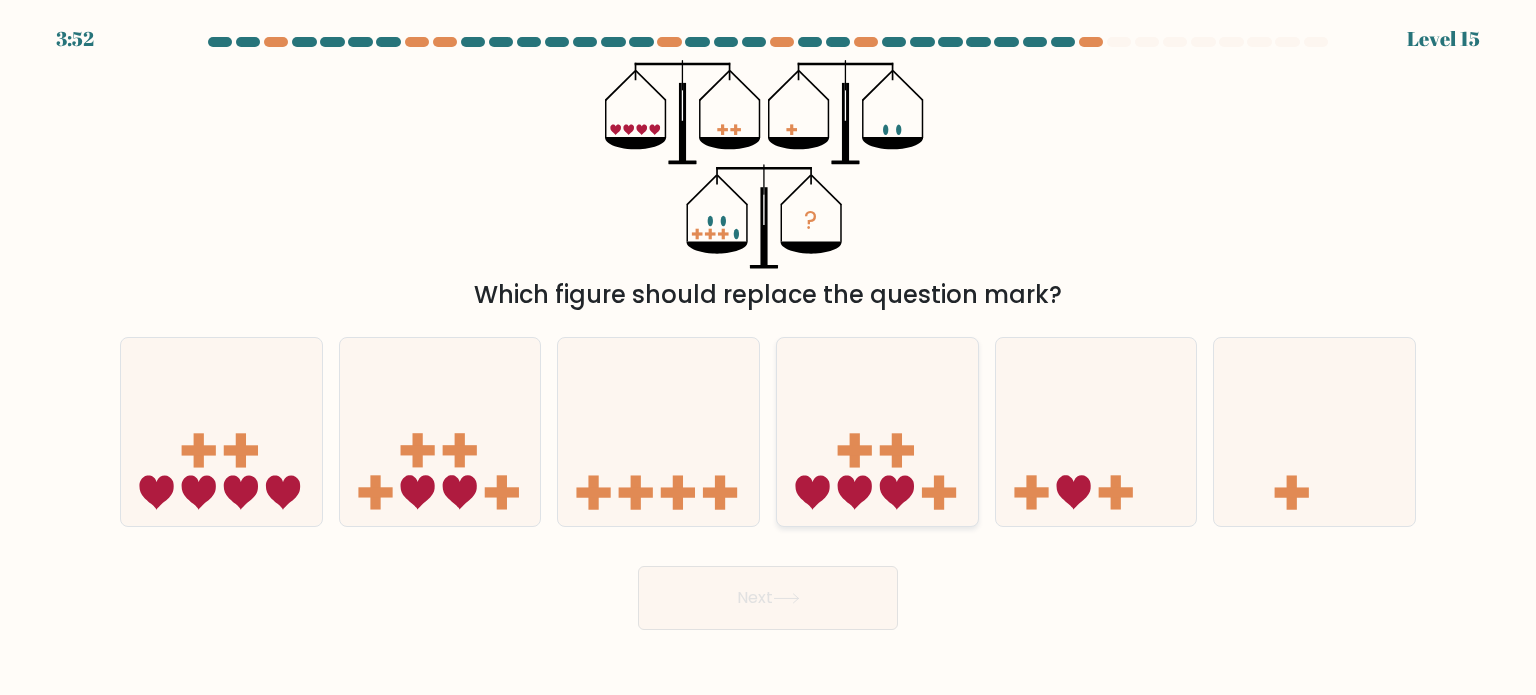 click 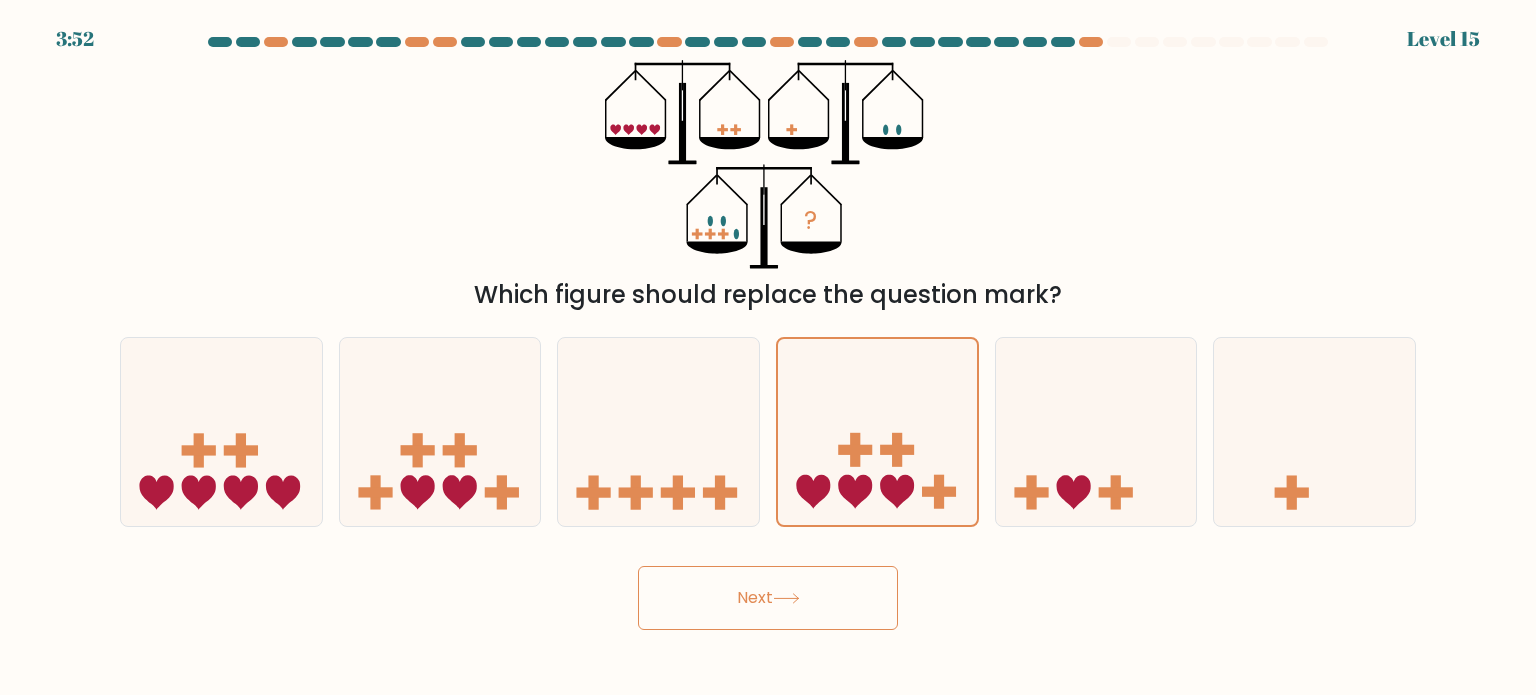 click on "Next" at bounding box center [768, 598] 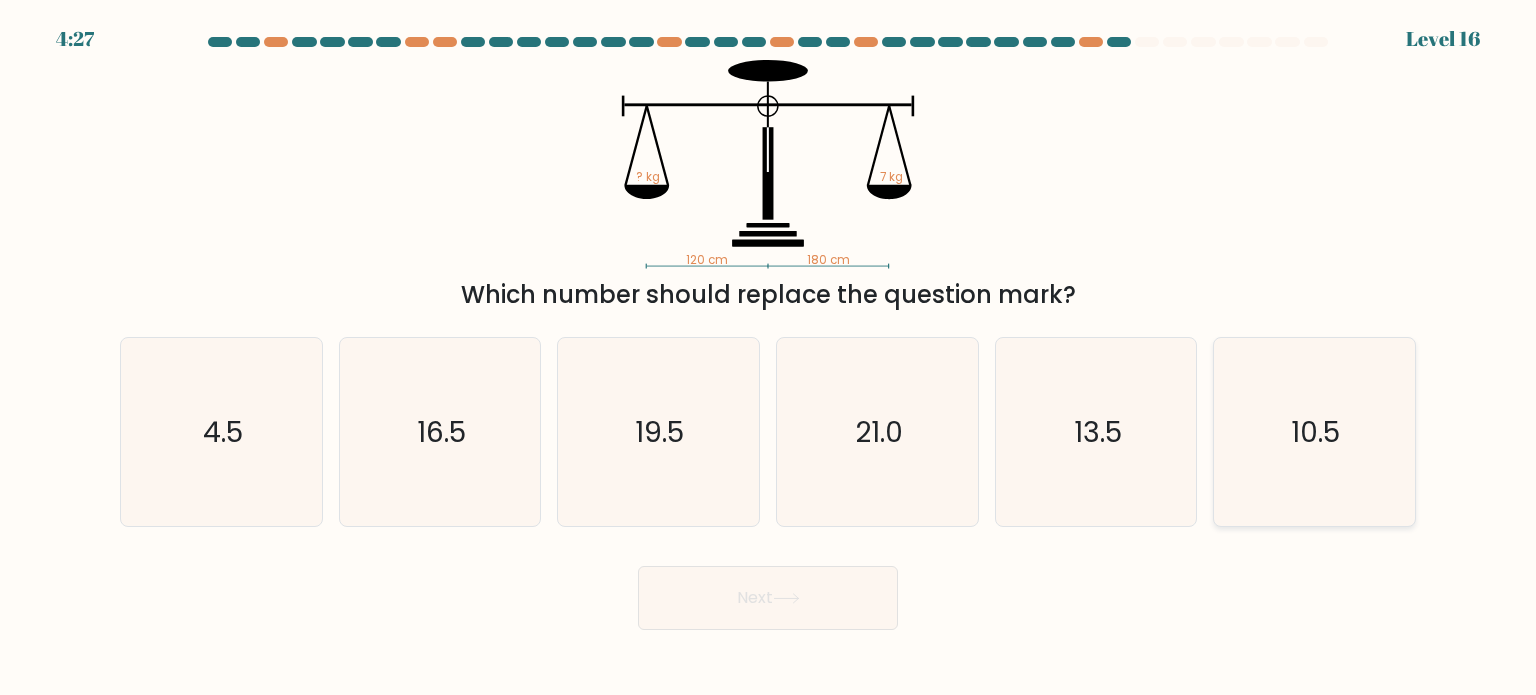 click on "10.5" 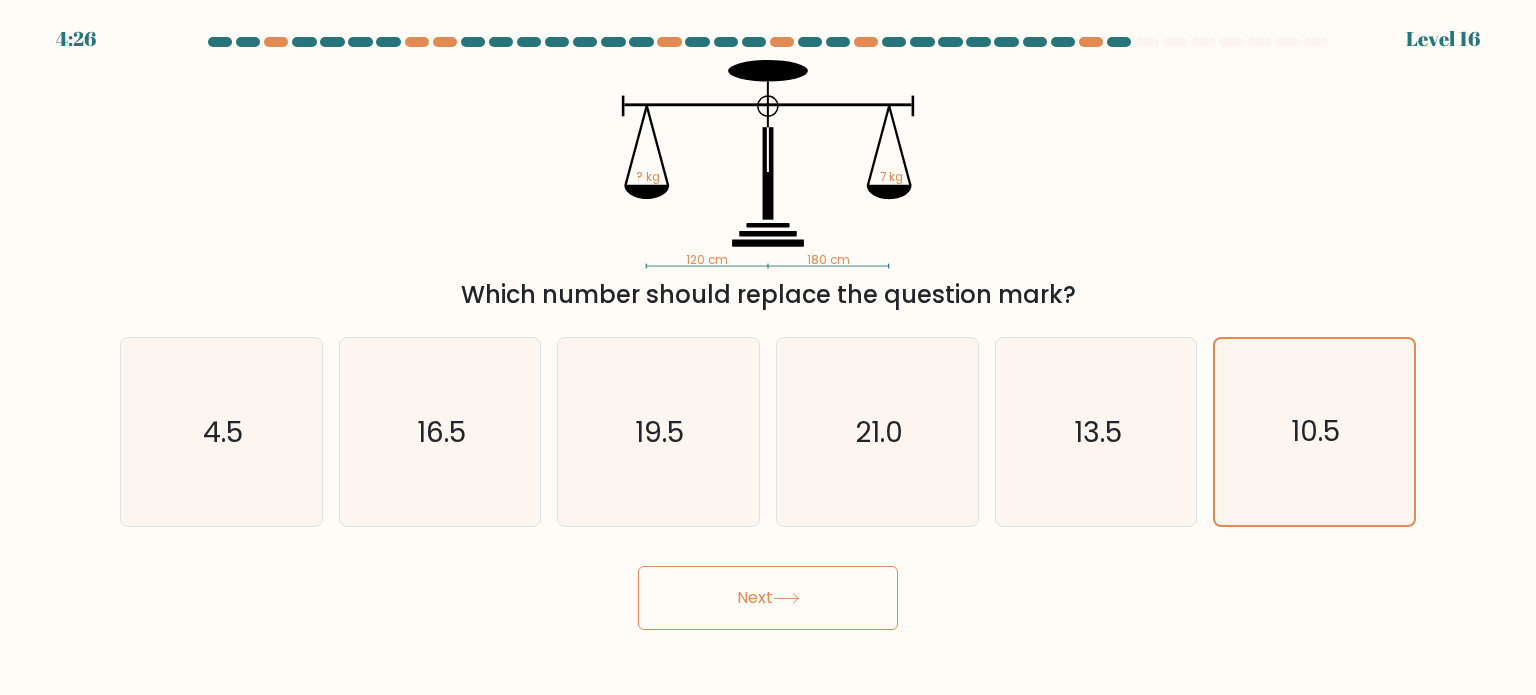 click on "Next" at bounding box center (768, 598) 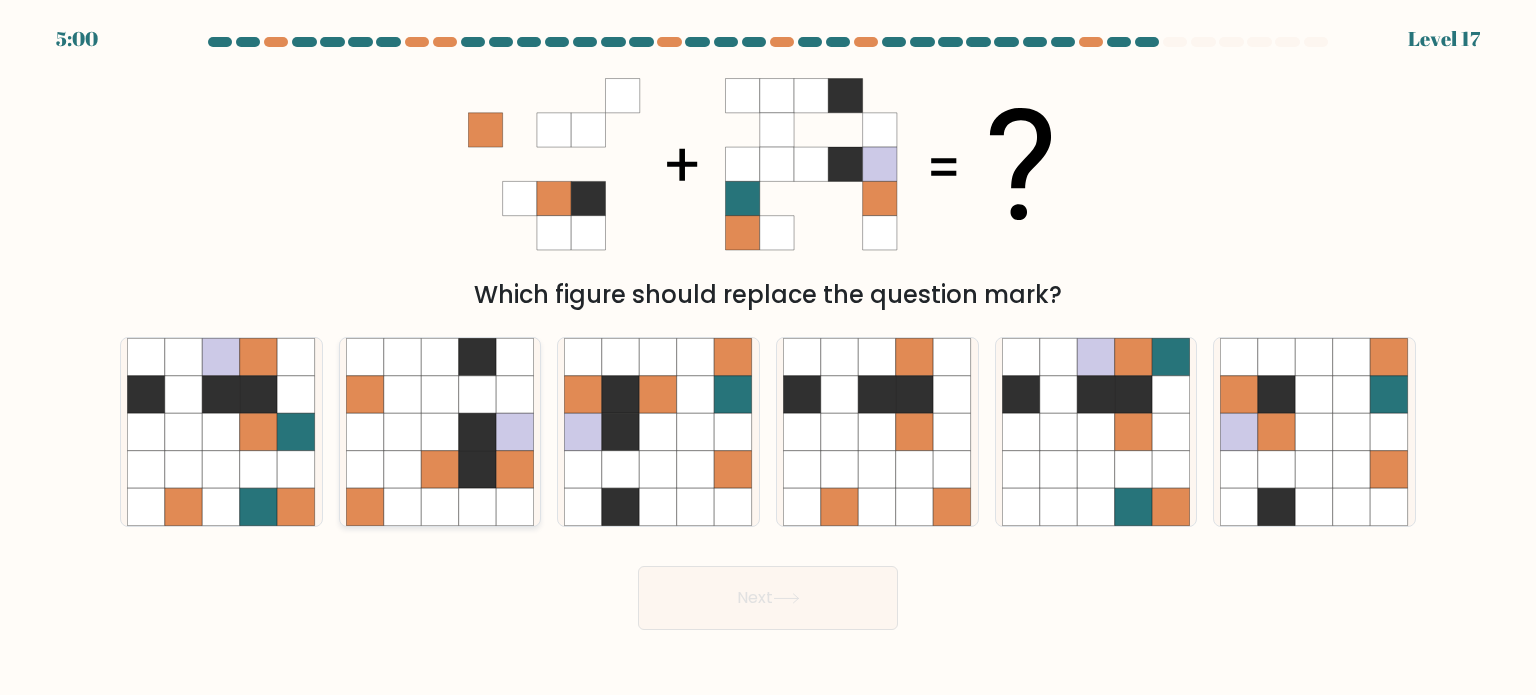 click 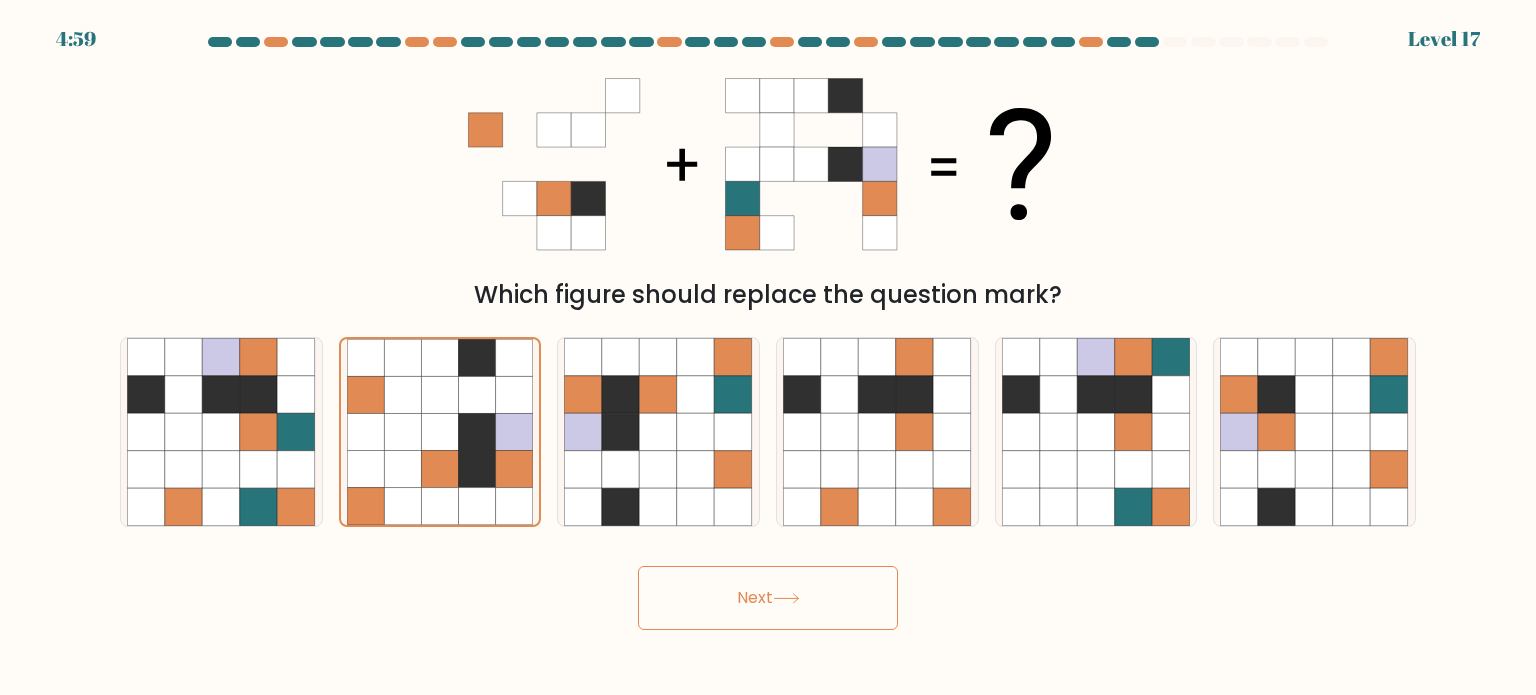 click on "Next" at bounding box center [768, 598] 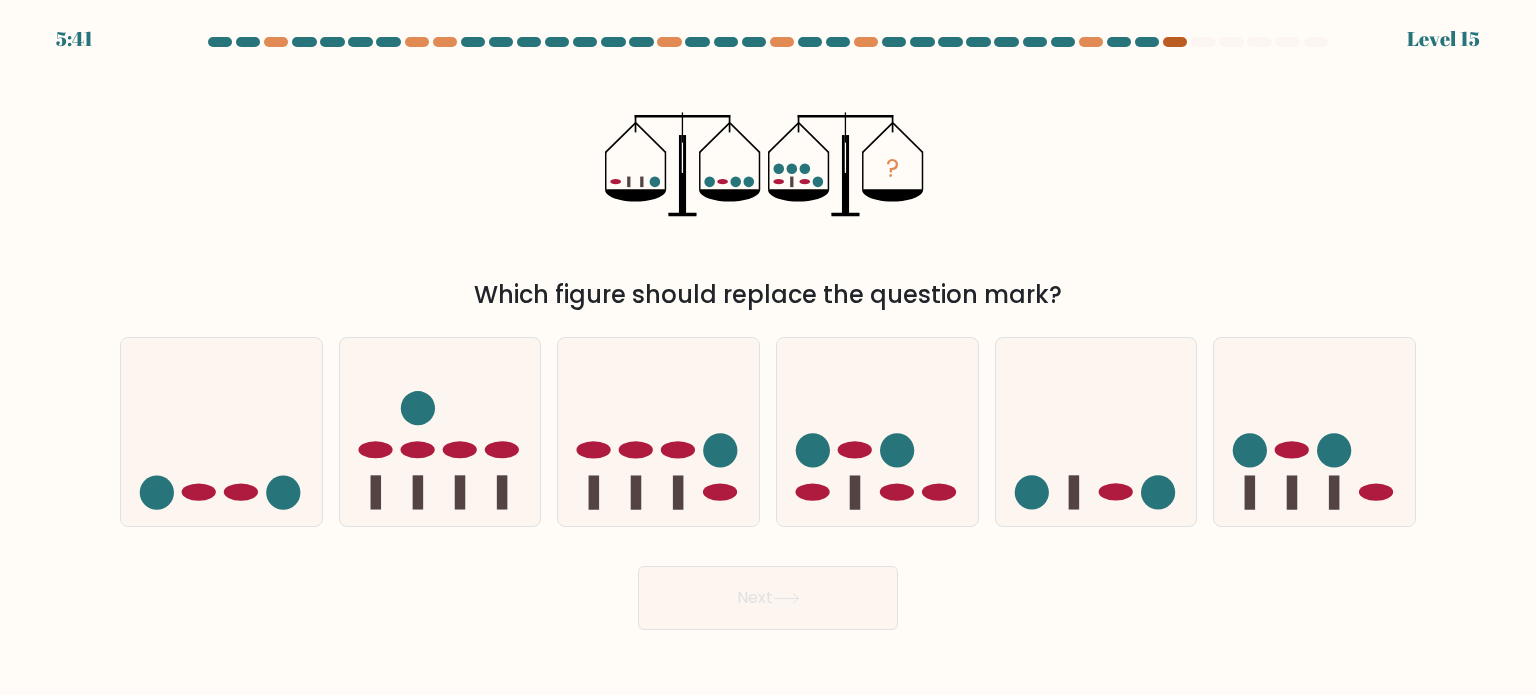 click at bounding box center [1175, 42] 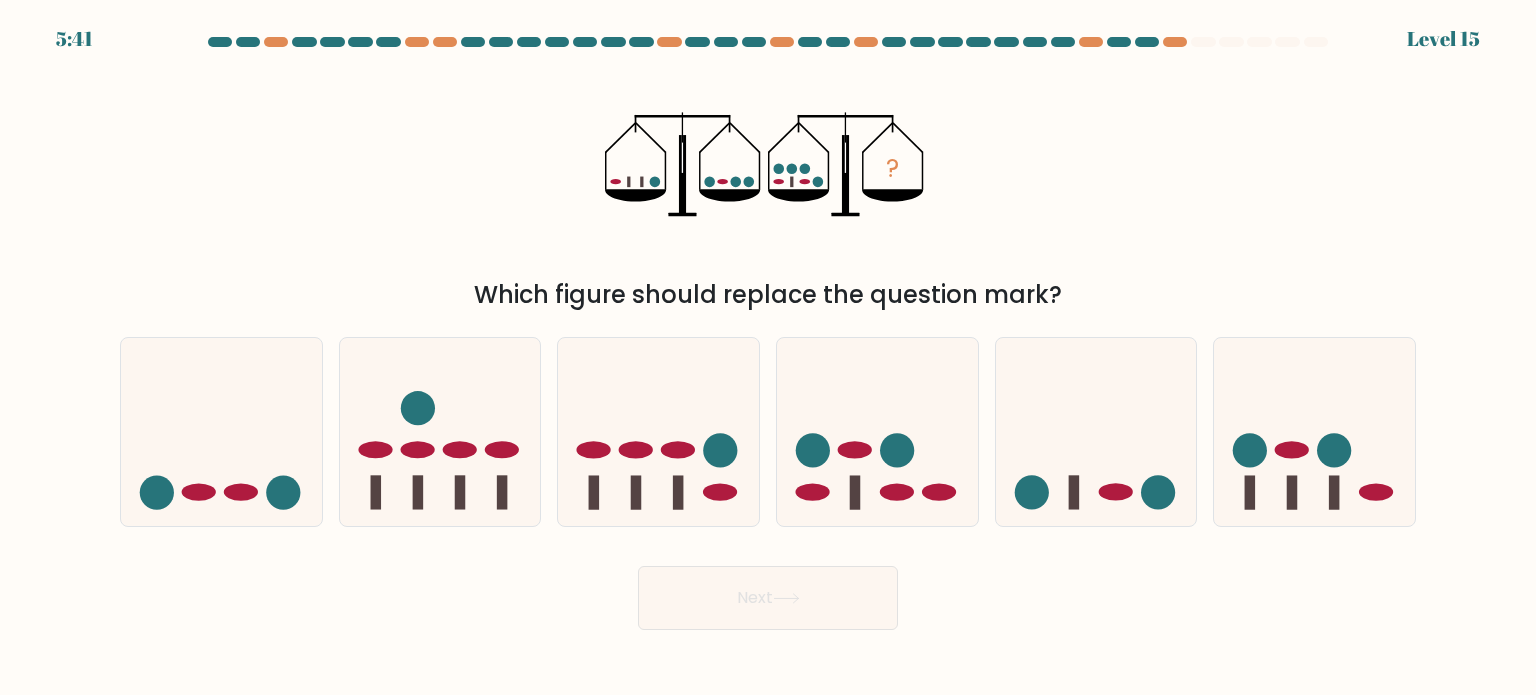 drag, startPoint x: 1163, startPoint y: 43, endPoint x: 916, endPoint y: 91, distance: 251.62074 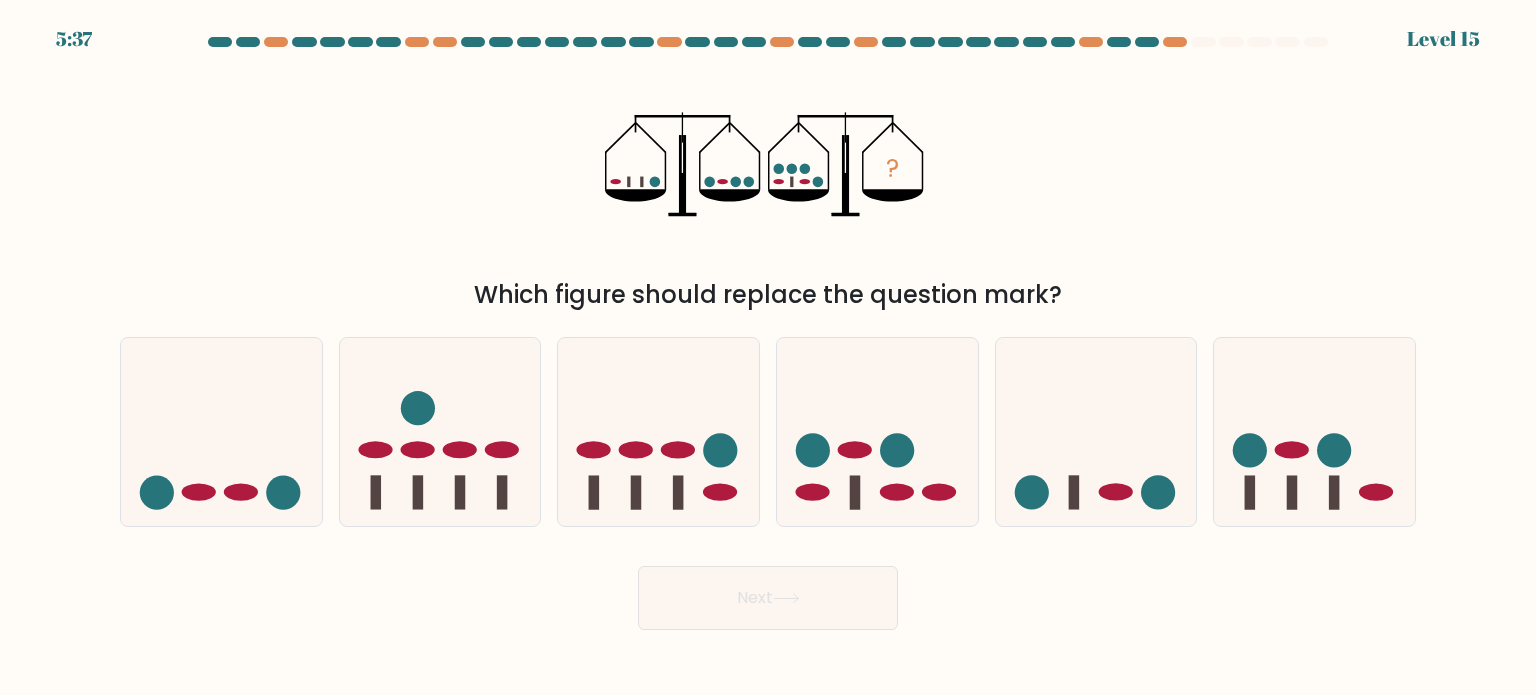 drag, startPoint x: 698, startPoint y: 195, endPoint x: 716, endPoint y: 201, distance: 18.973665 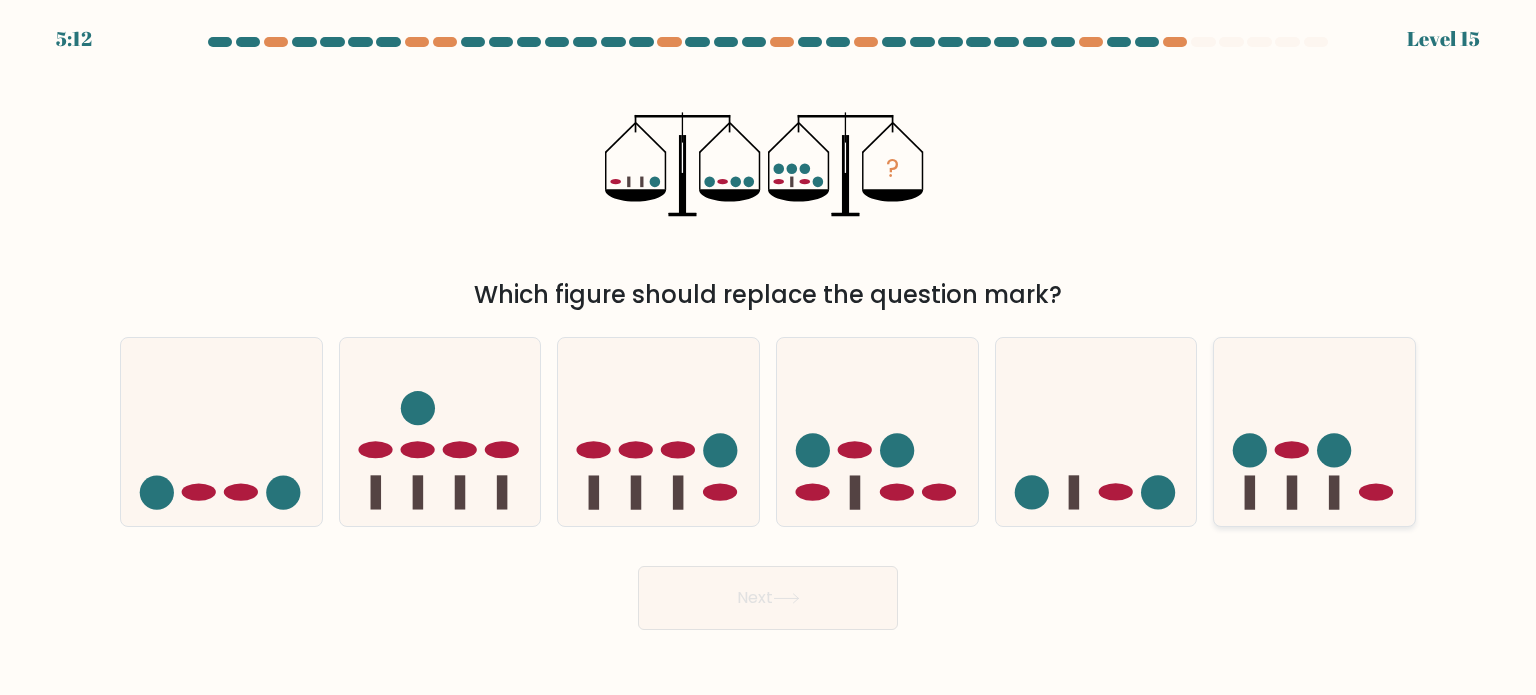 click 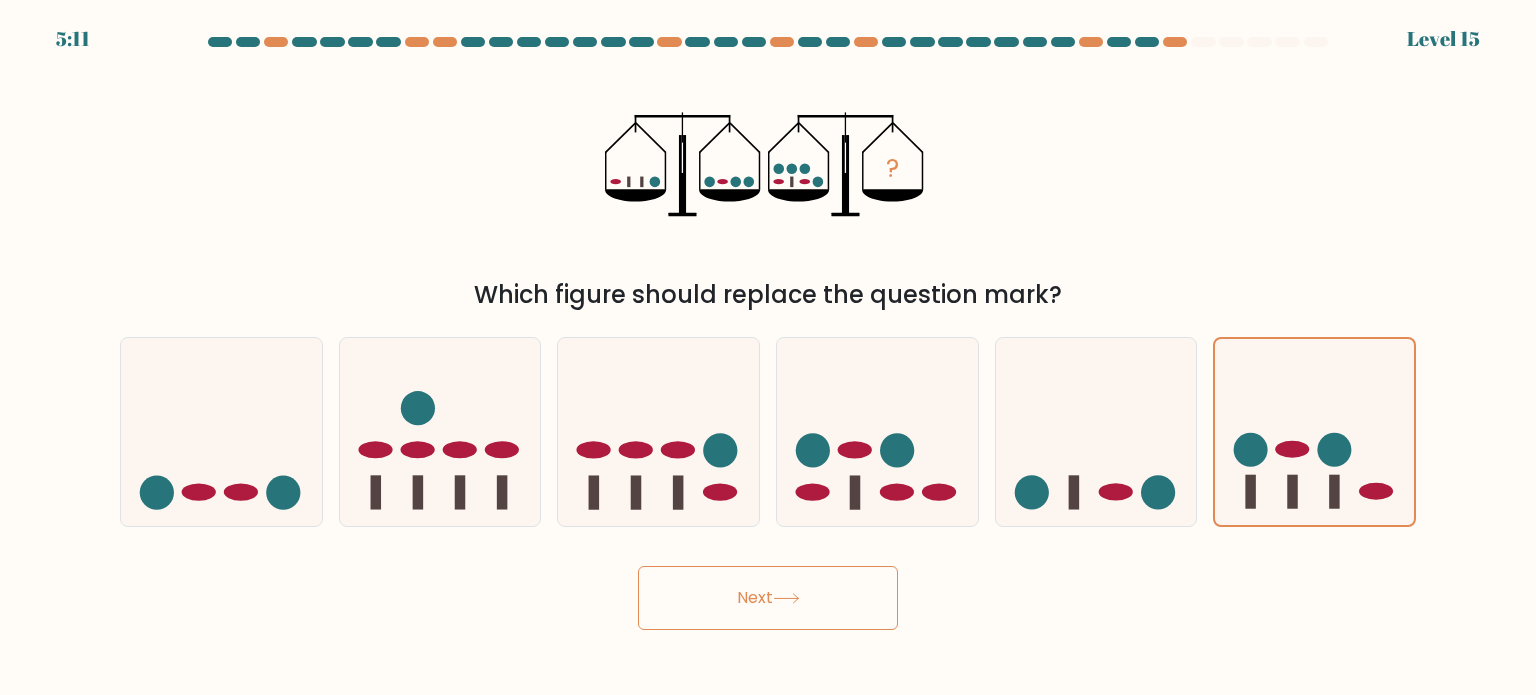 click on "Next" at bounding box center (768, 598) 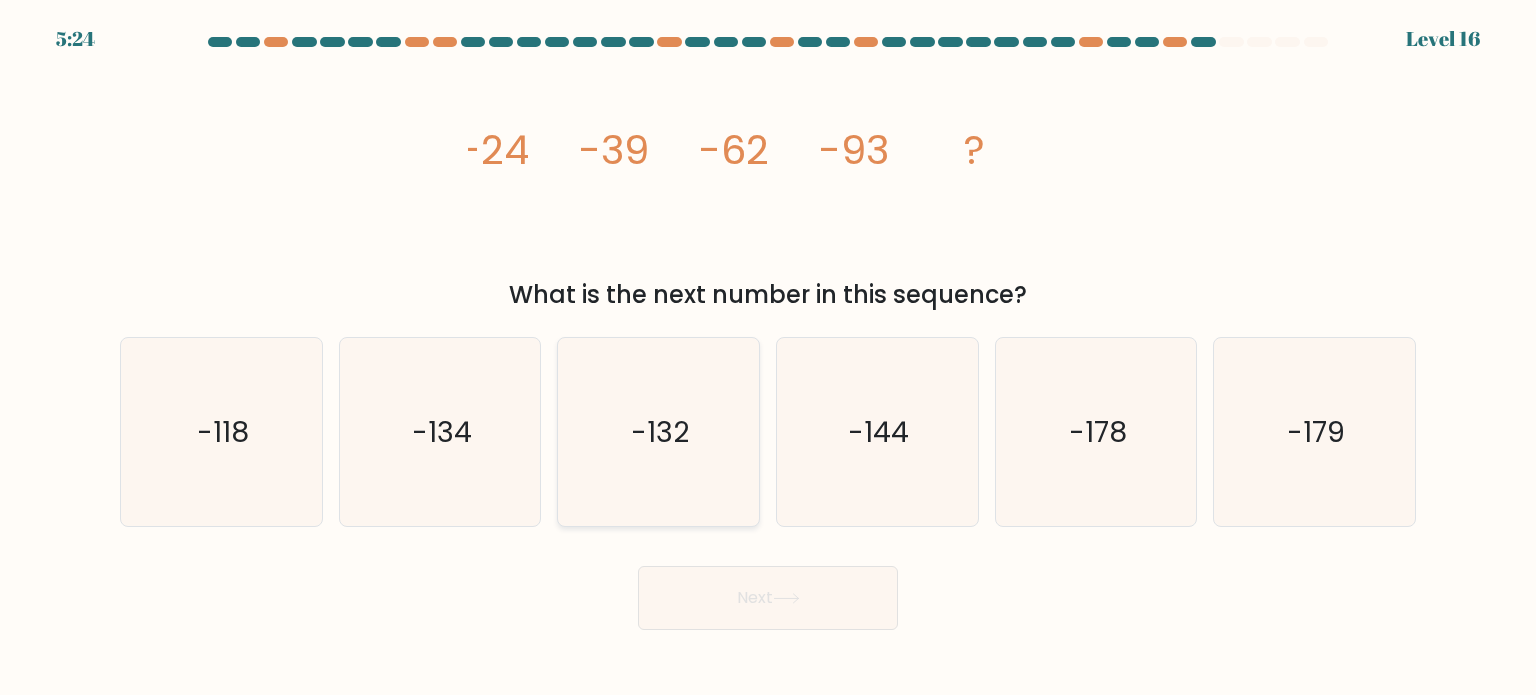 drag, startPoint x: 605, startPoint y: 436, endPoint x: 624, endPoint y: 447, distance: 21.954498 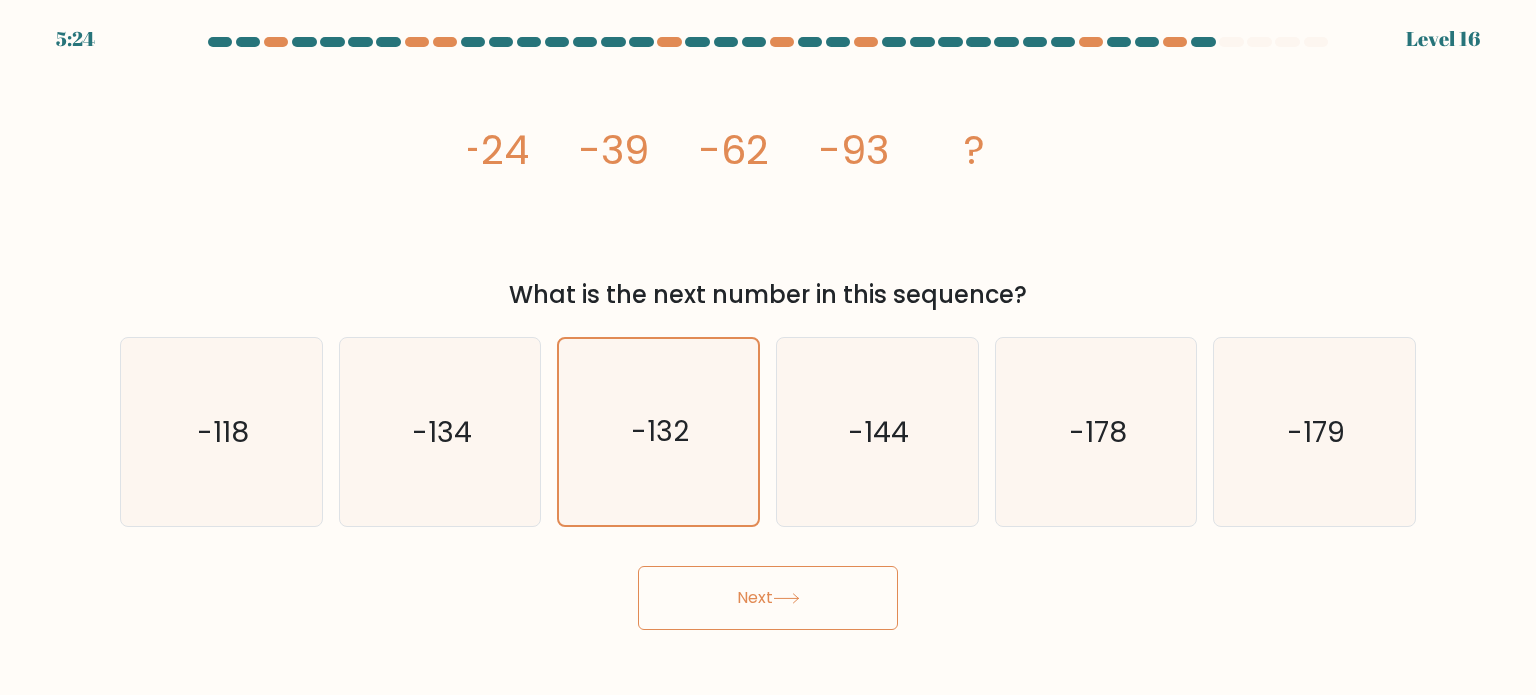 click on "Next" at bounding box center (768, 598) 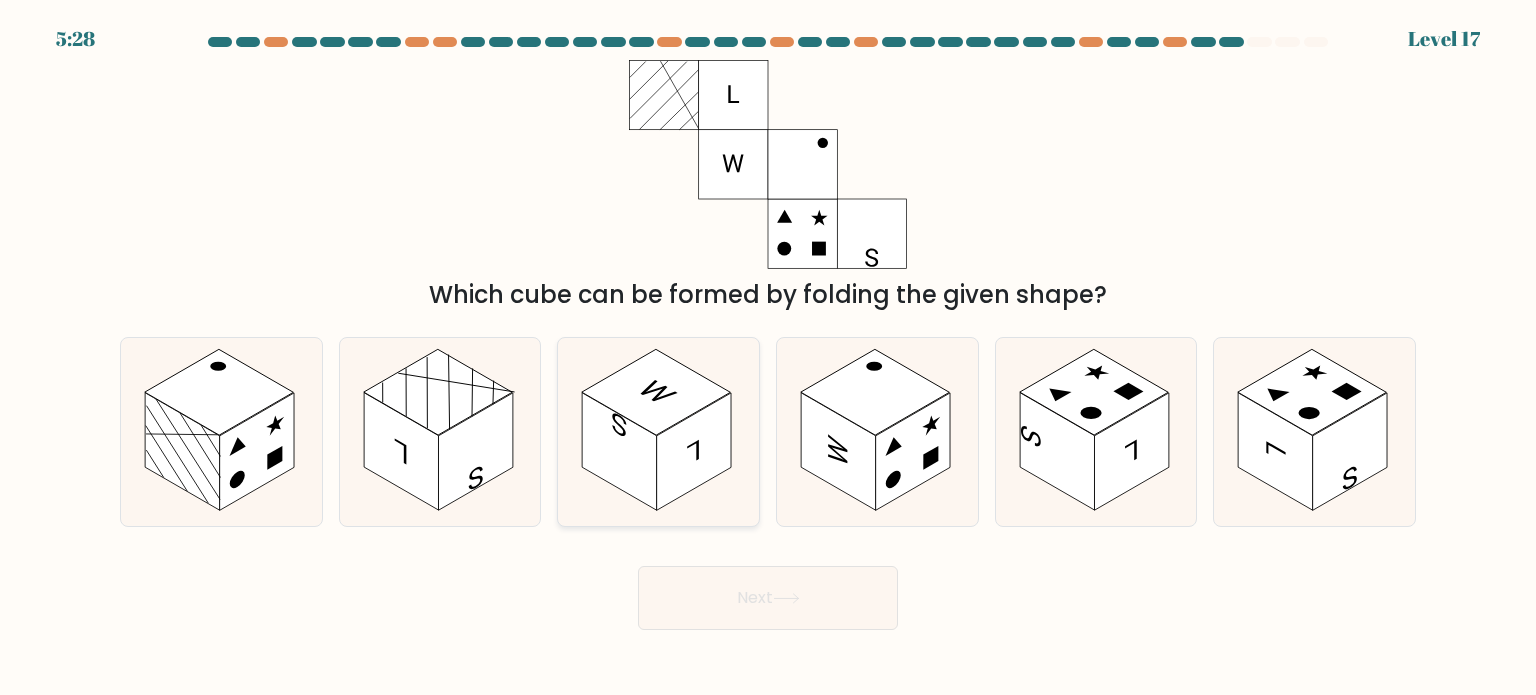 click 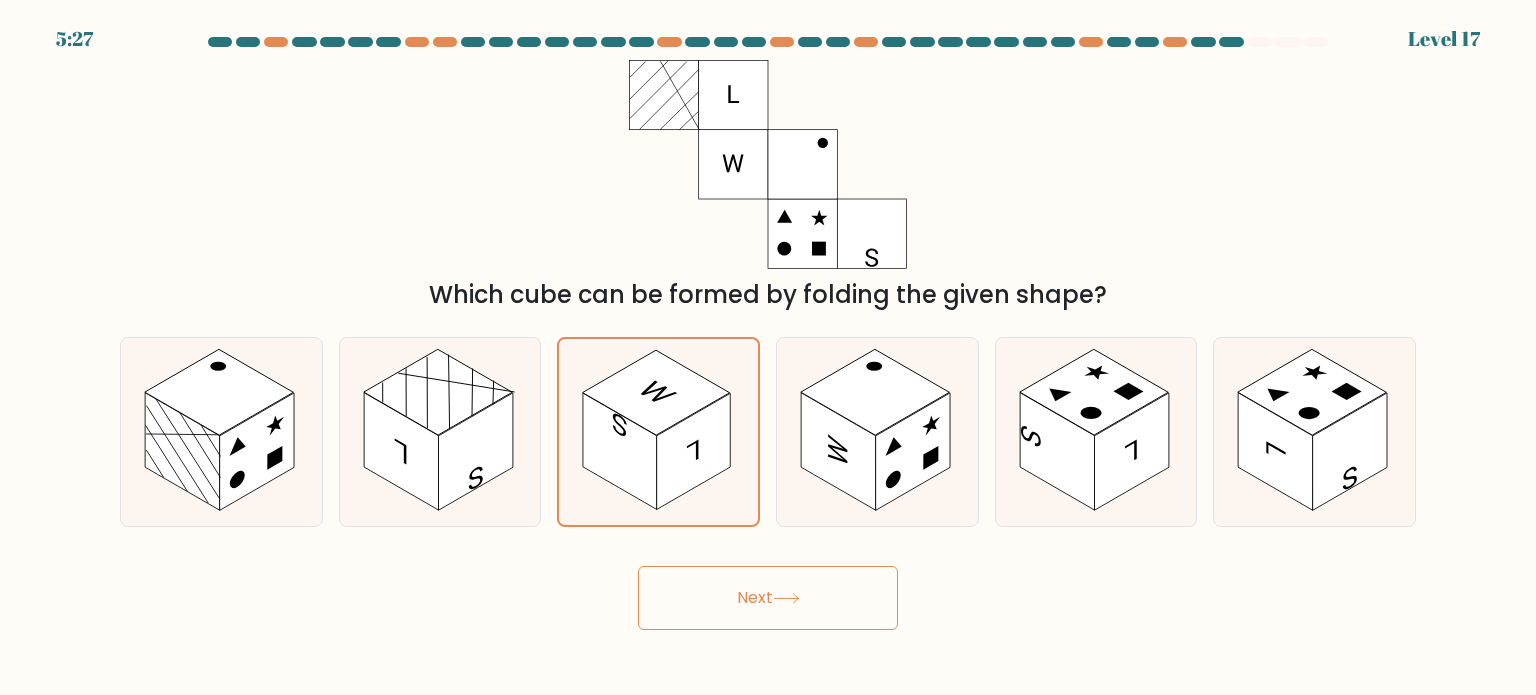 click on "Next" at bounding box center [768, 598] 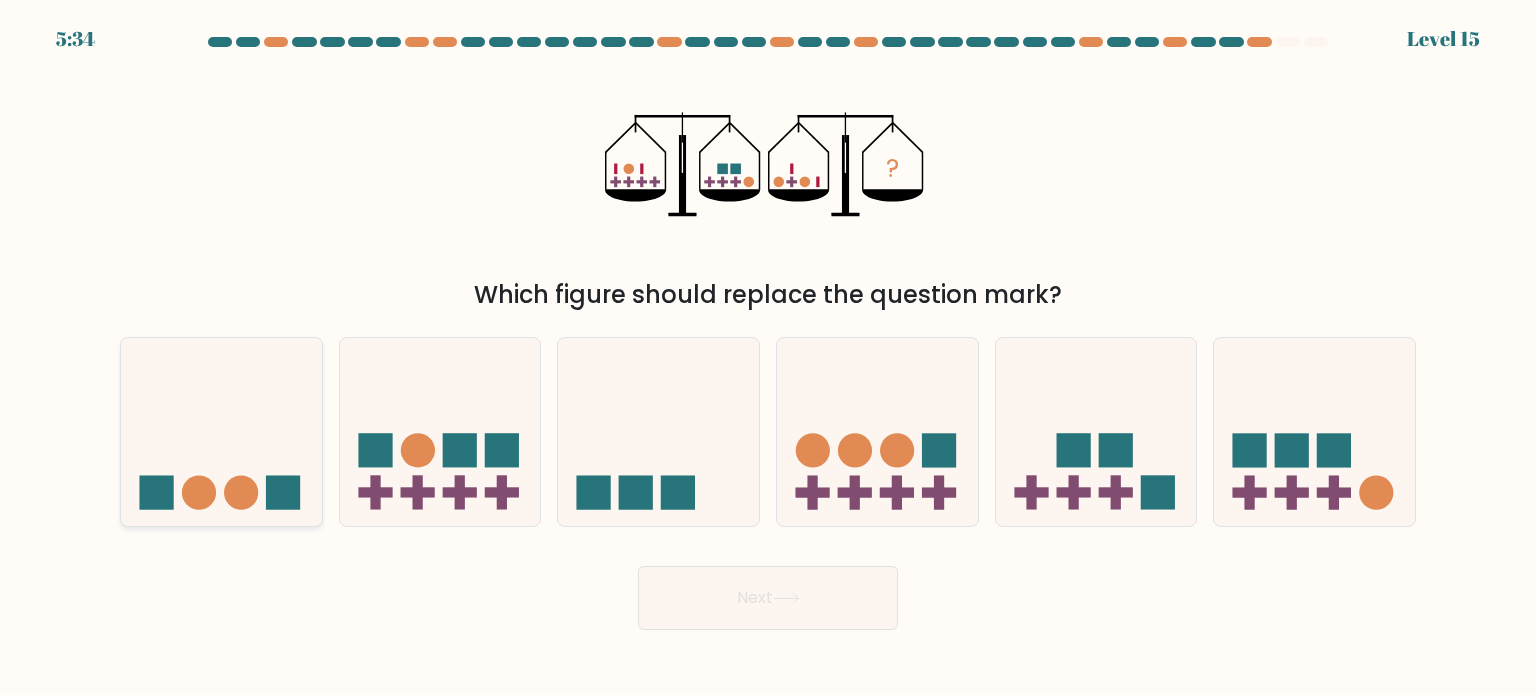 click 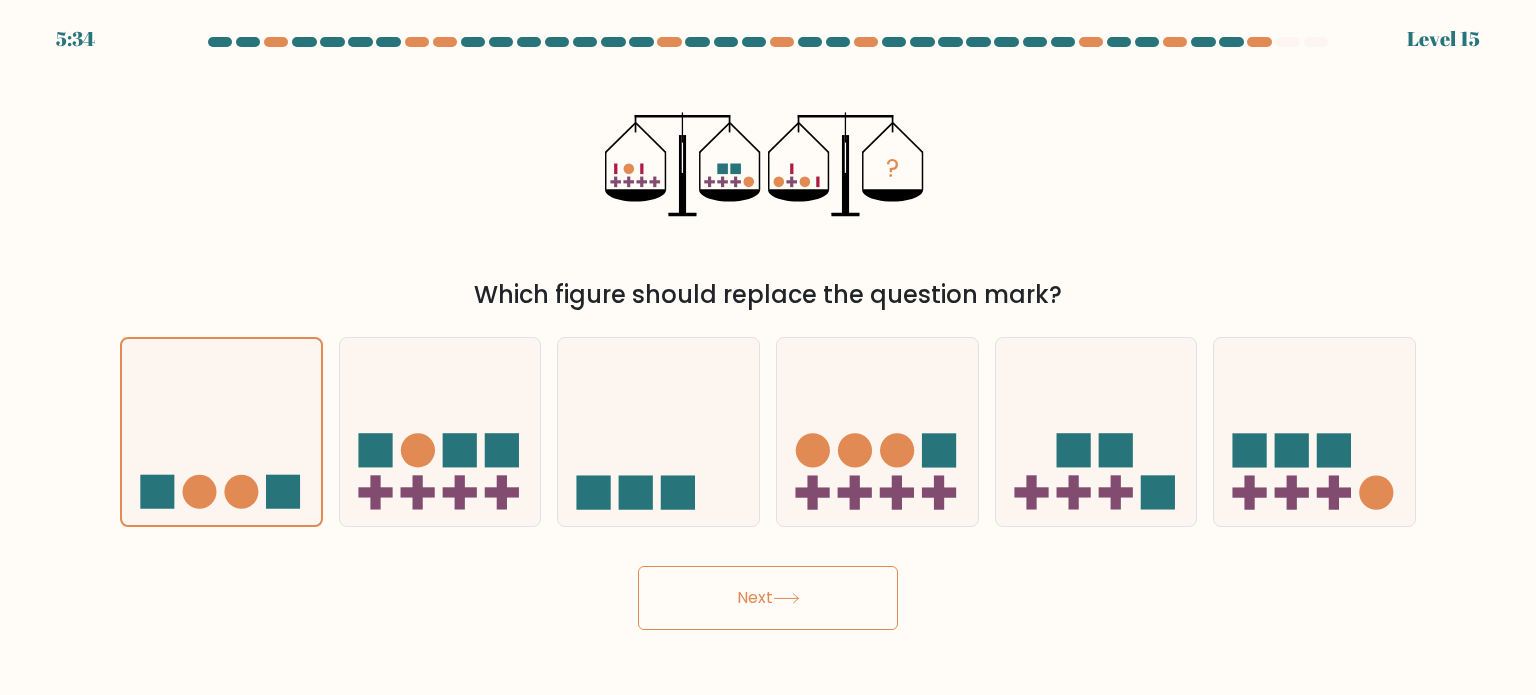 click on "Next" at bounding box center (768, 598) 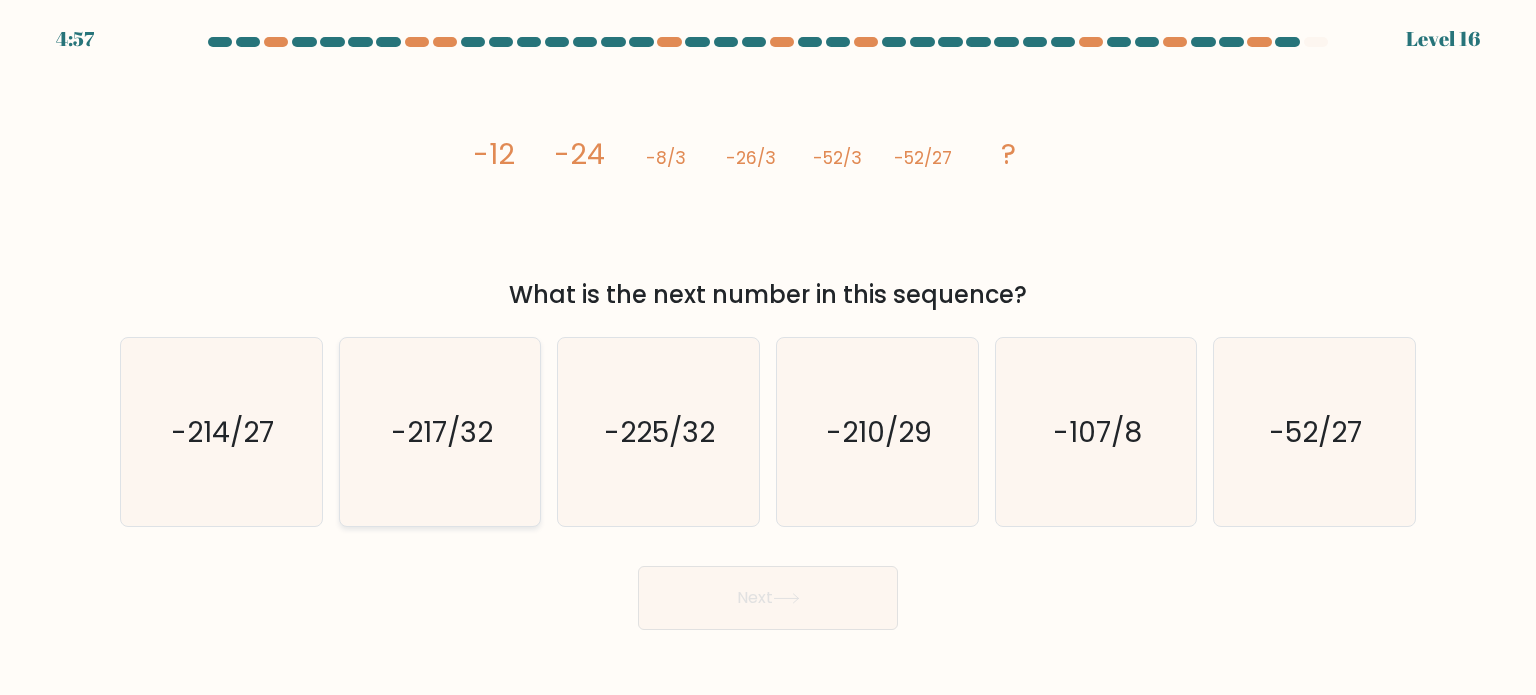 click on "-217/32" 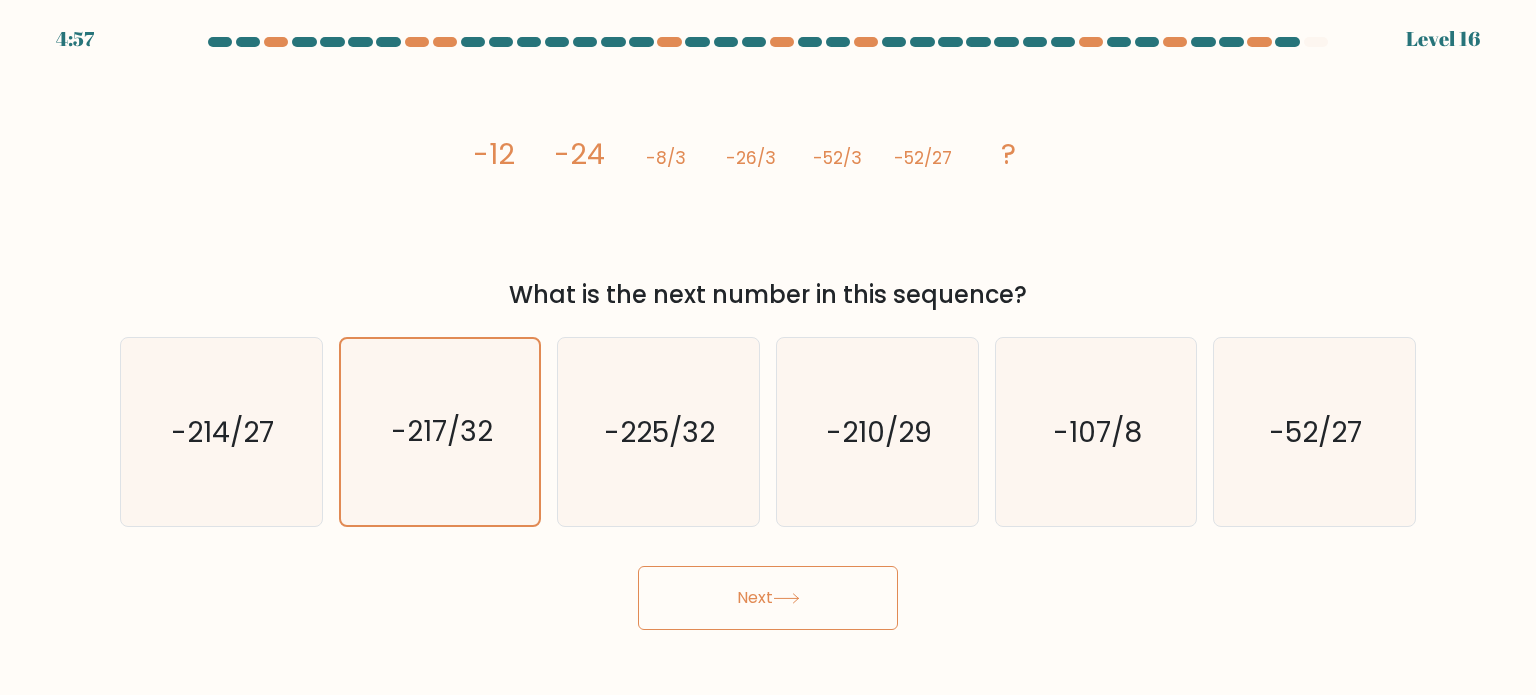 click on "Next" at bounding box center [768, 598] 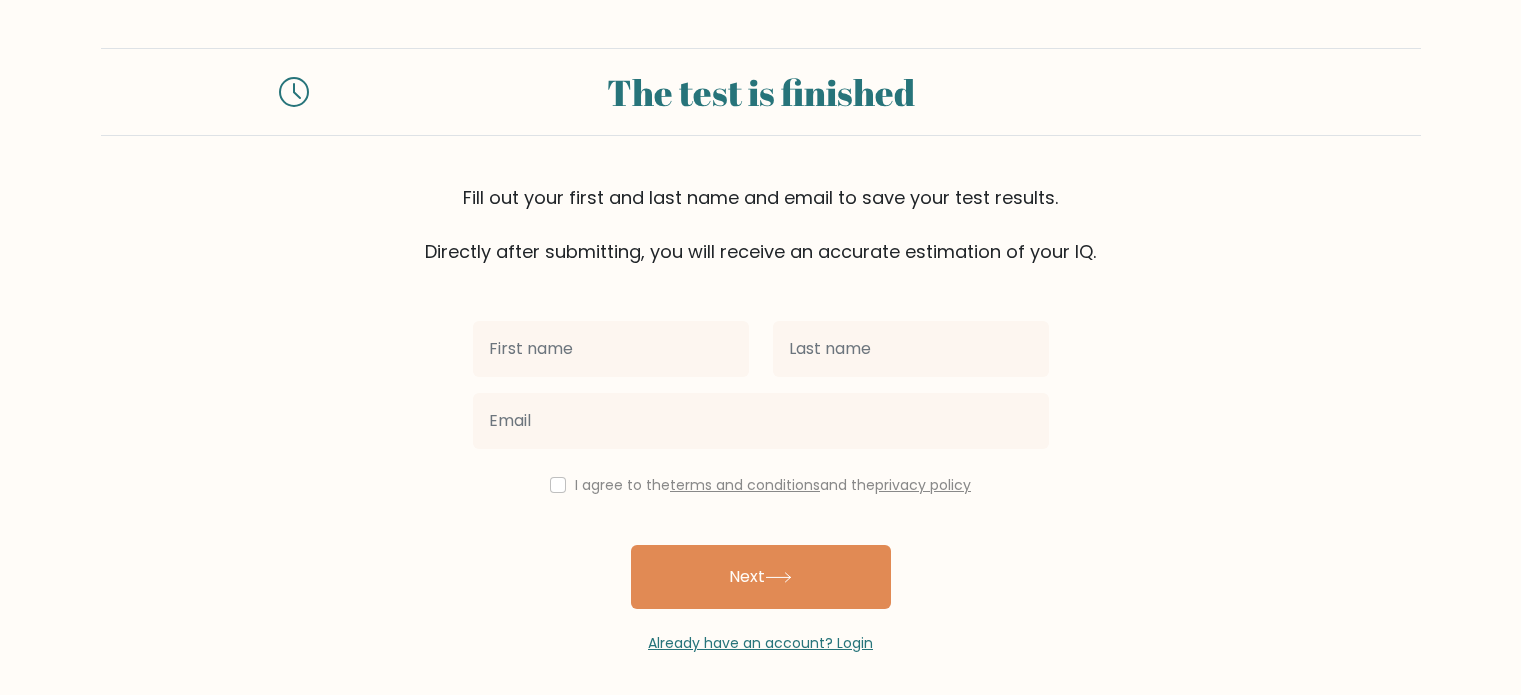 scroll, scrollTop: 0, scrollLeft: 0, axis: both 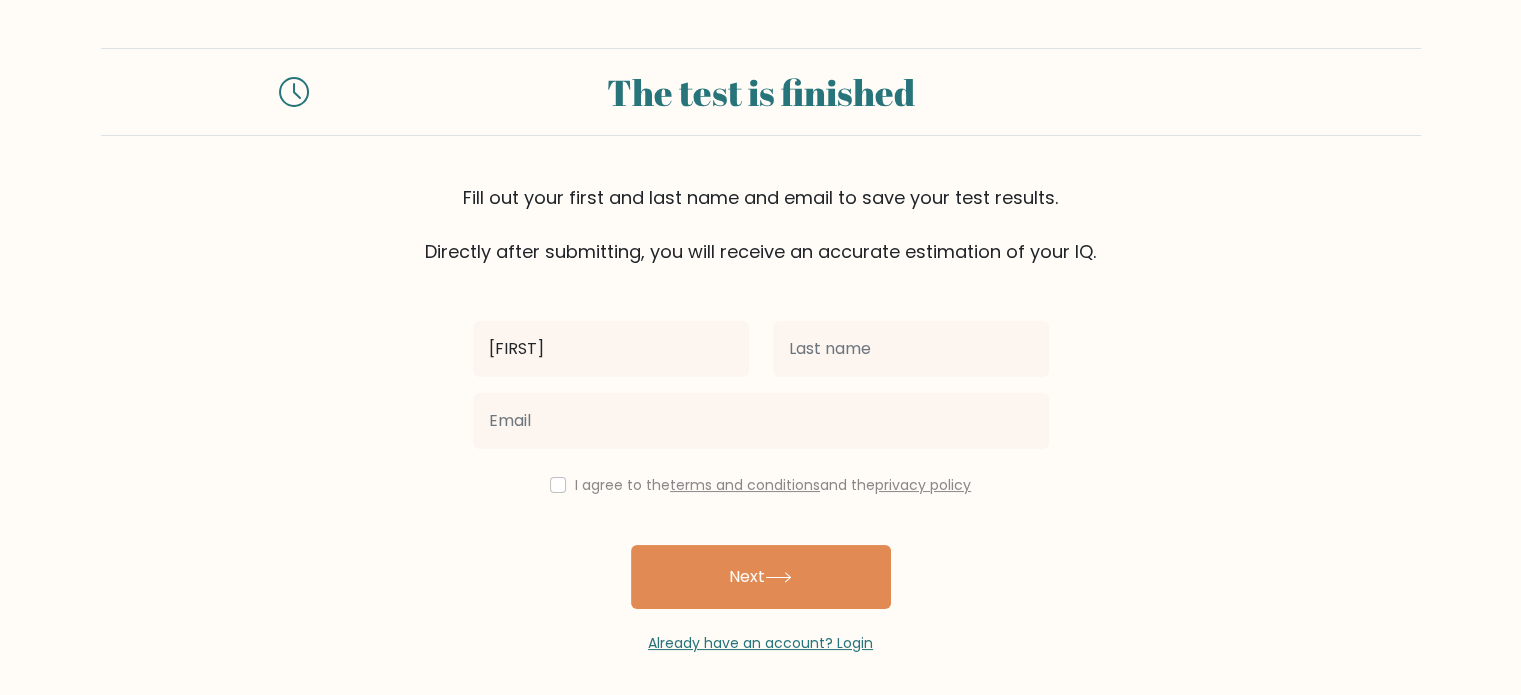 type on "[FIRST]" 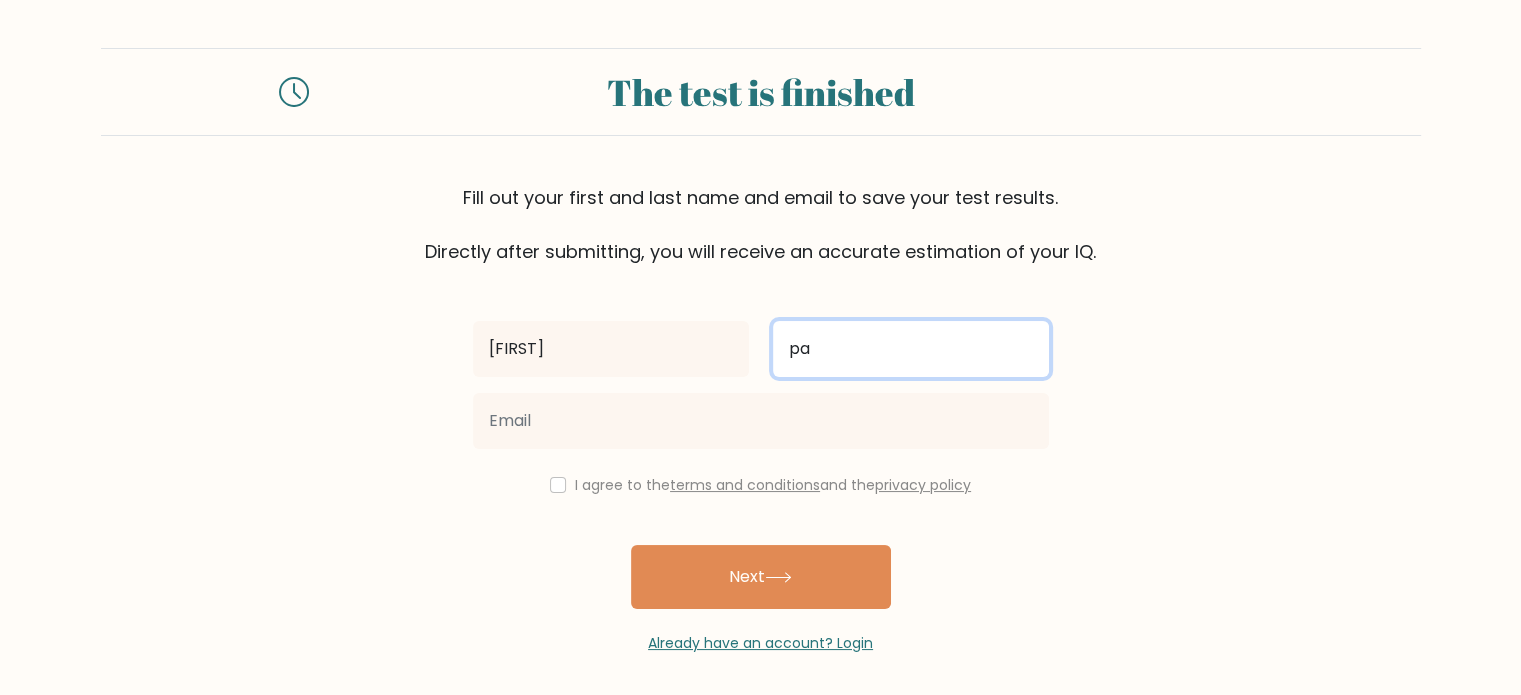 type on "p" 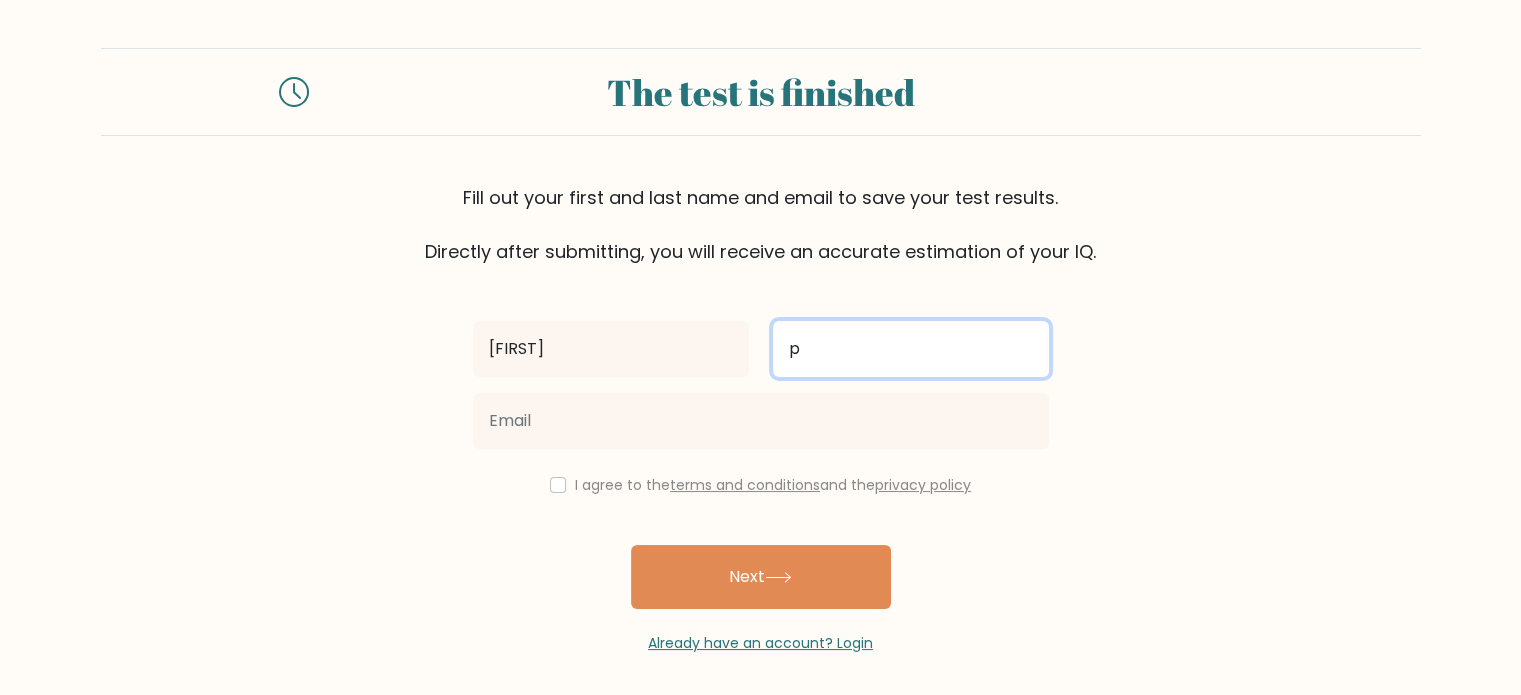 type 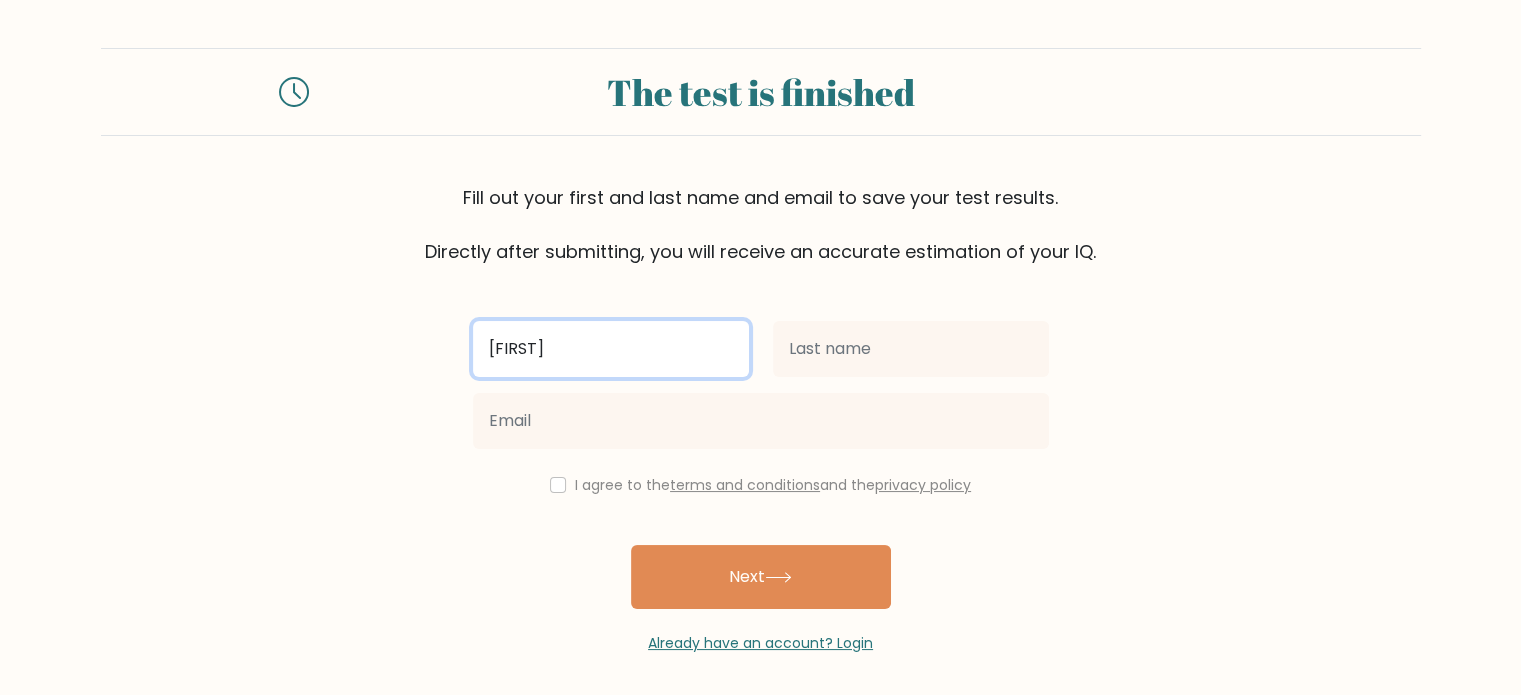 click on "ajinkya" at bounding box center (611, 349) 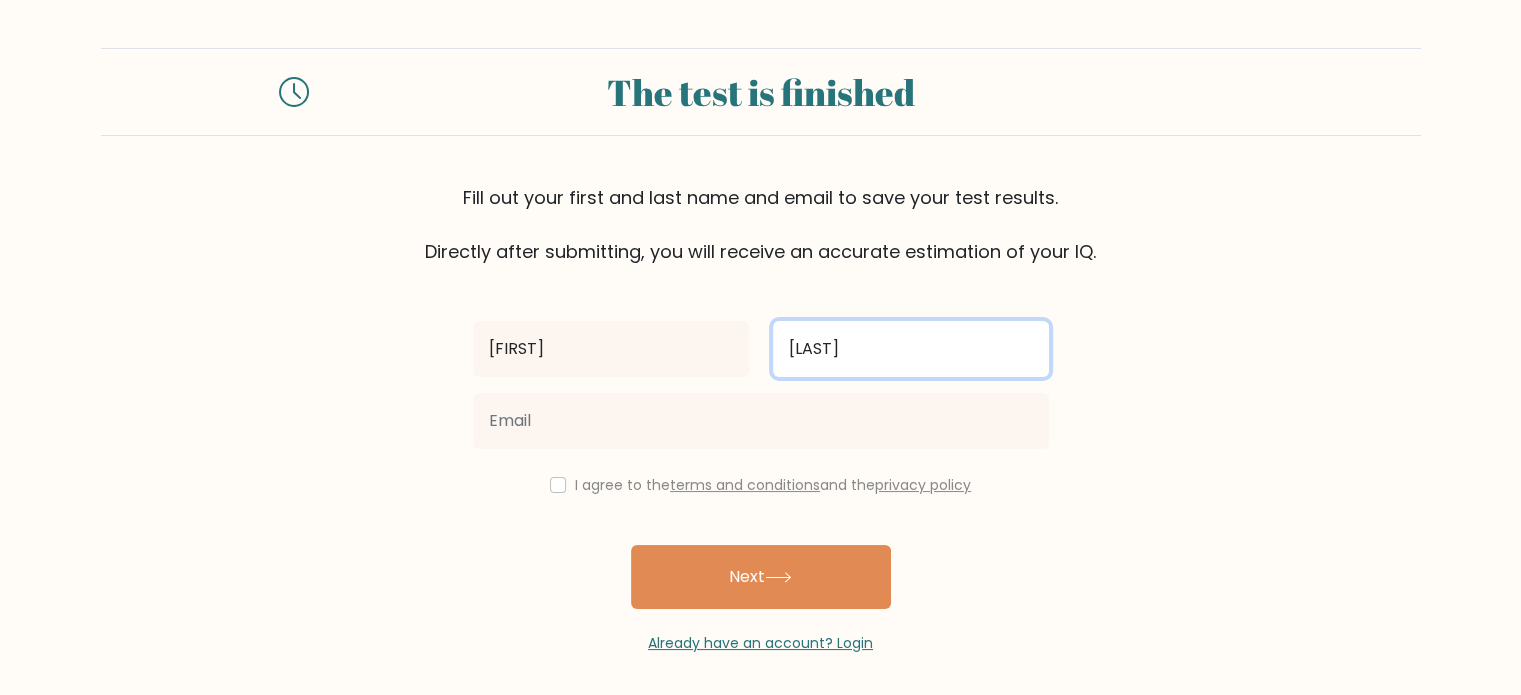 type on "Padgaonkar" 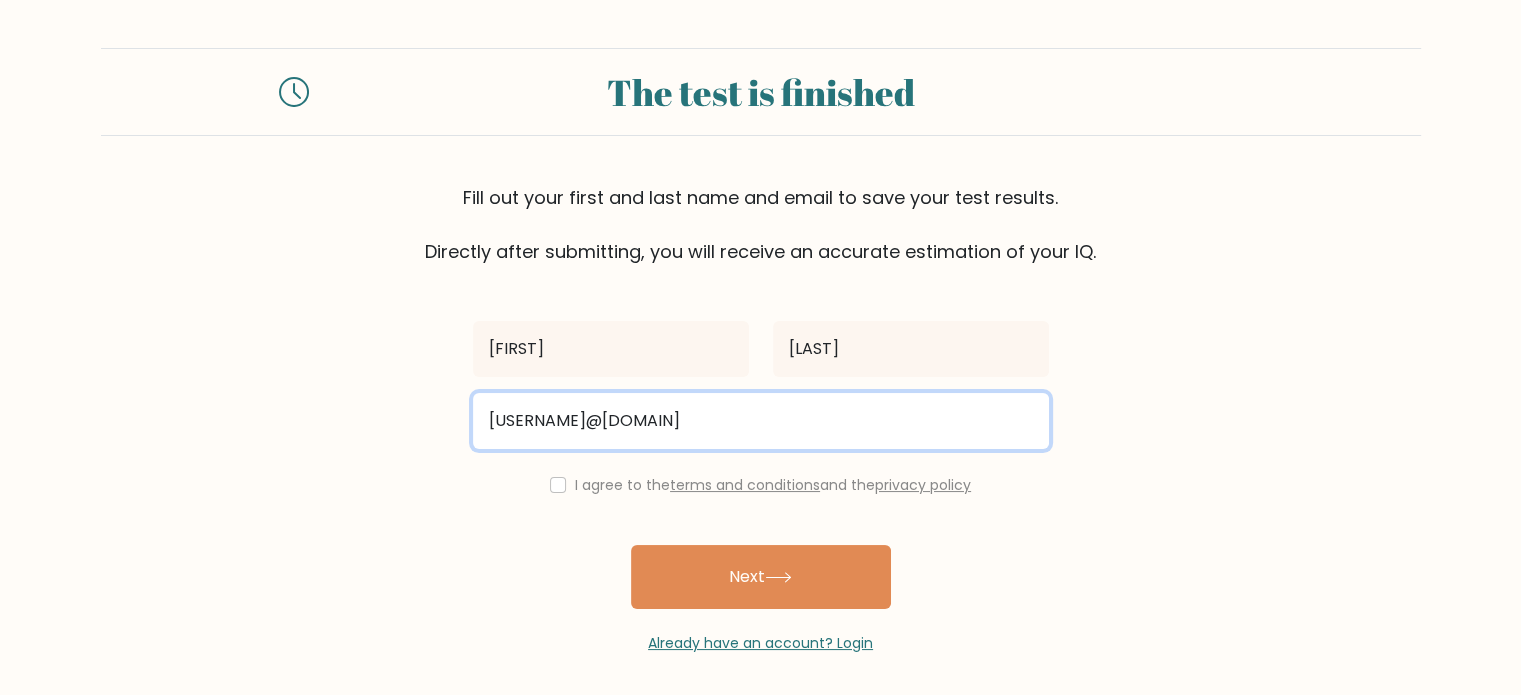 type on "ajinkyapadgaonkar7@gmail.com" 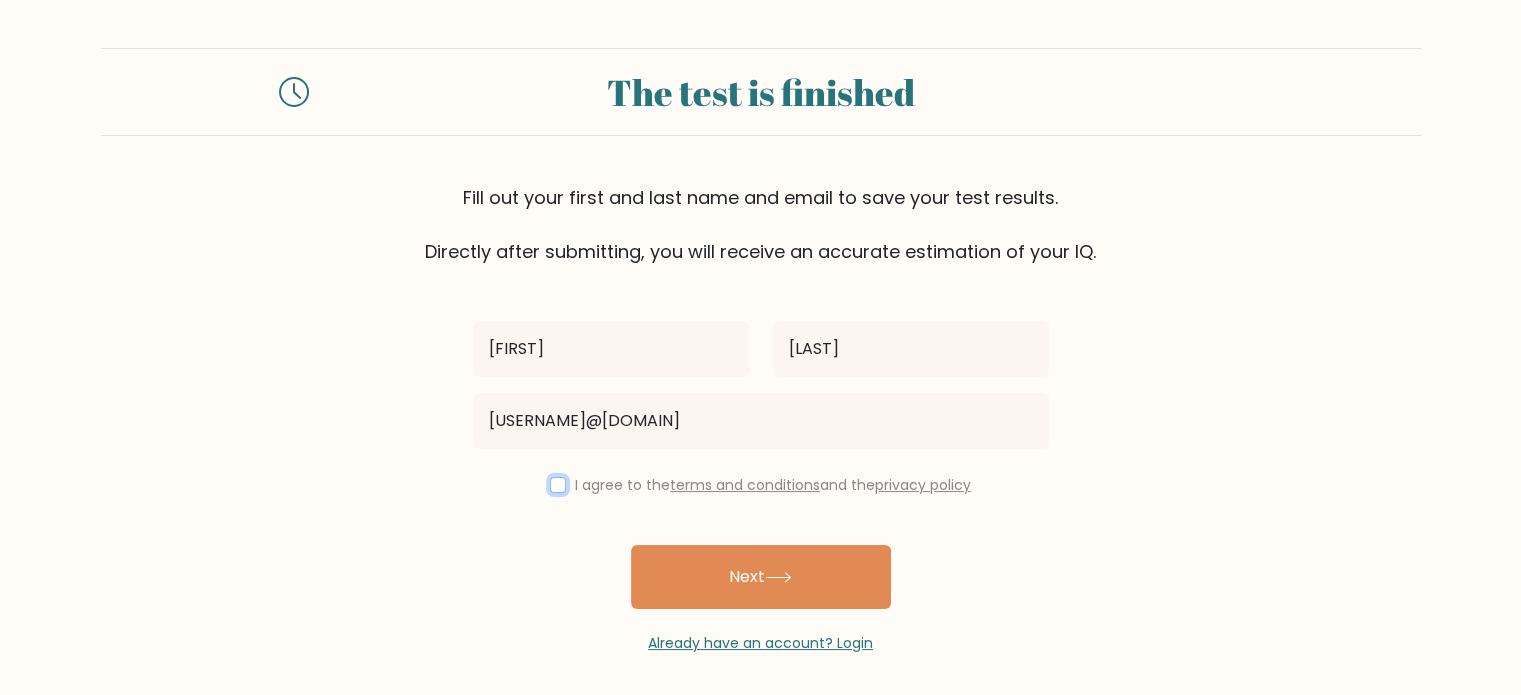 click at bounding box center (558, 485) 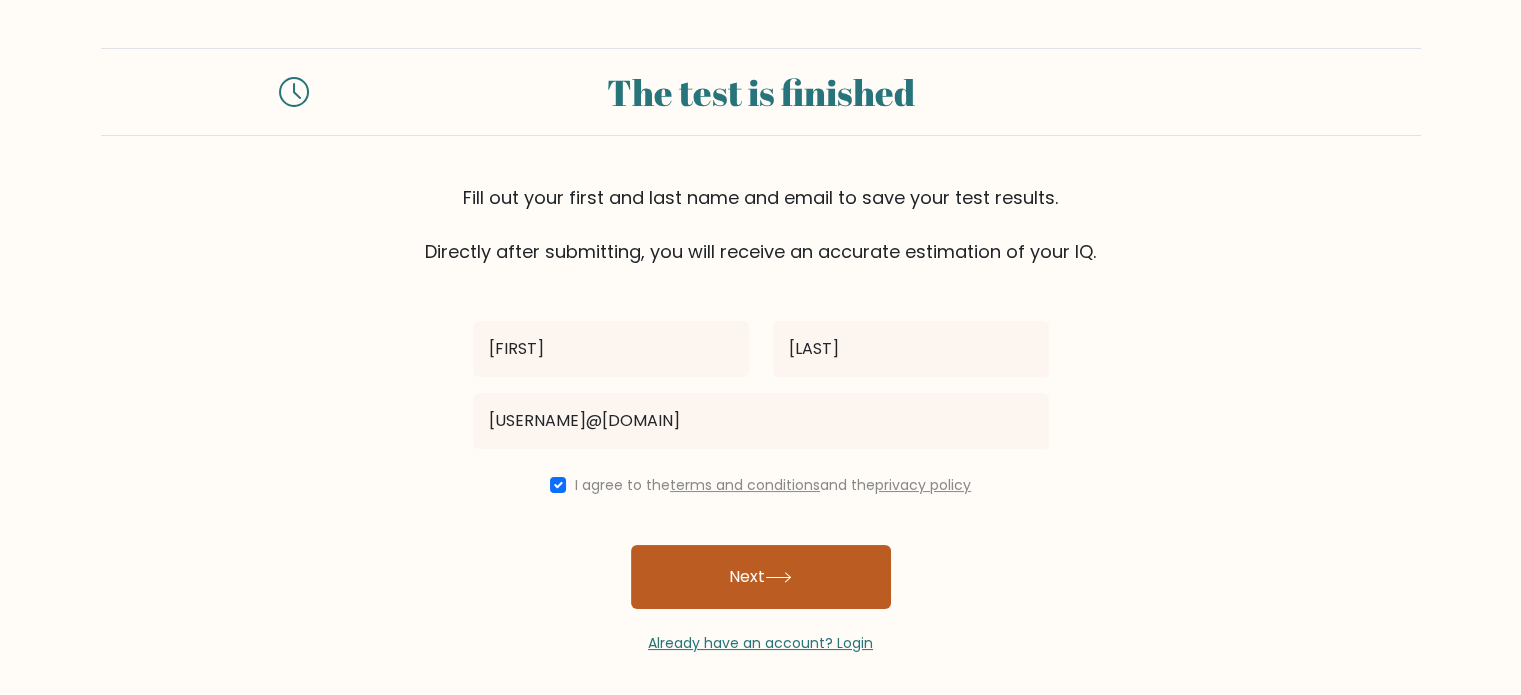 click on "Next" at bounding box center [761, 577] 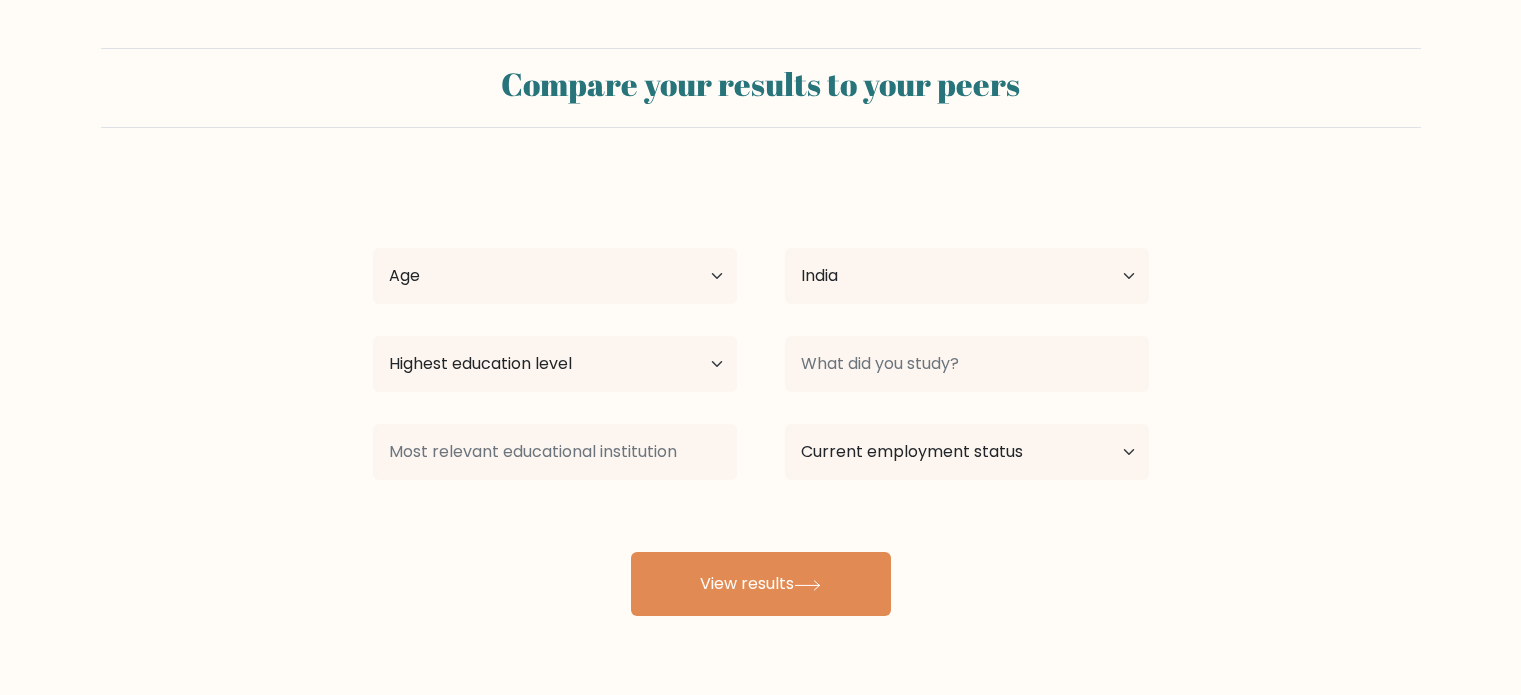 select on "IN" 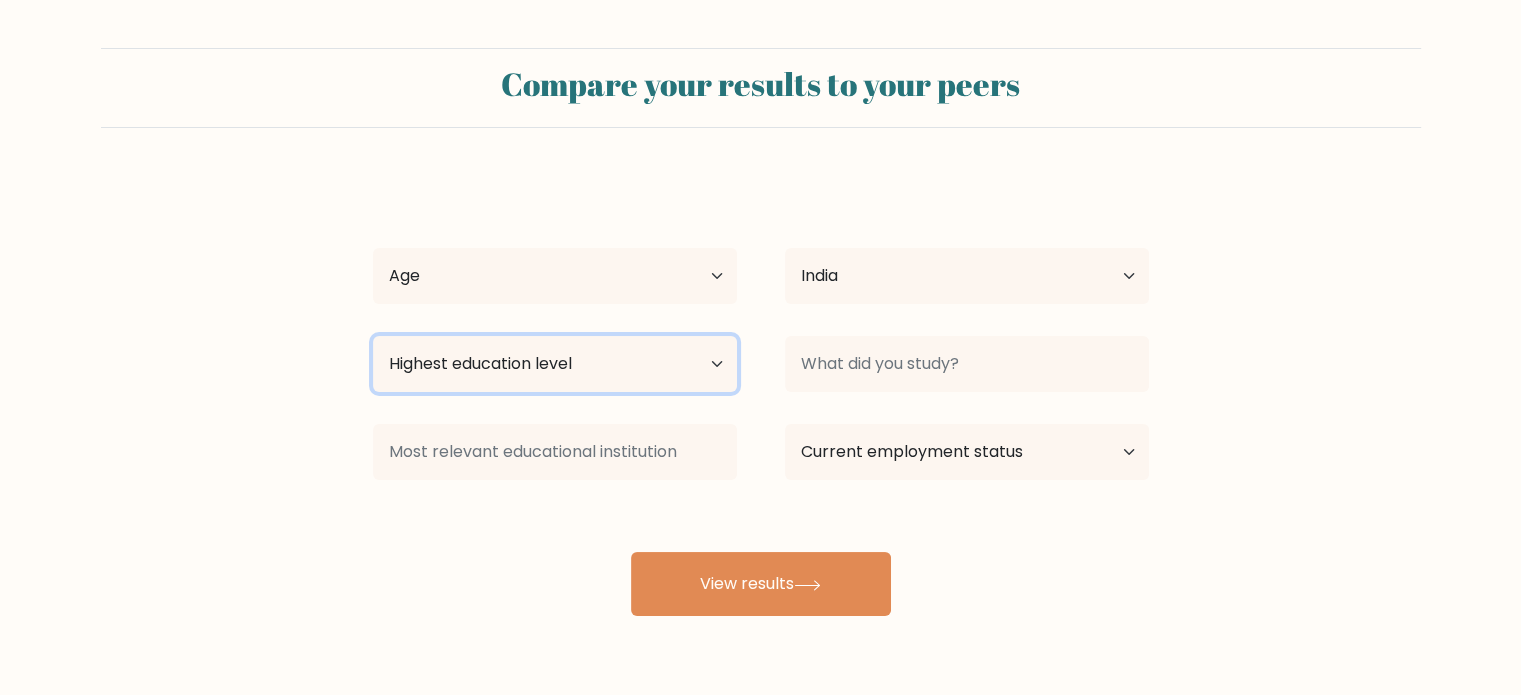 click on "Highest education level
No schooling
Primary
Lower Secondary
Upper Secondary
Occupation Specific
Bachelor's degree
Master's degree
Doctoral degree" at bounding box center [555, 364] 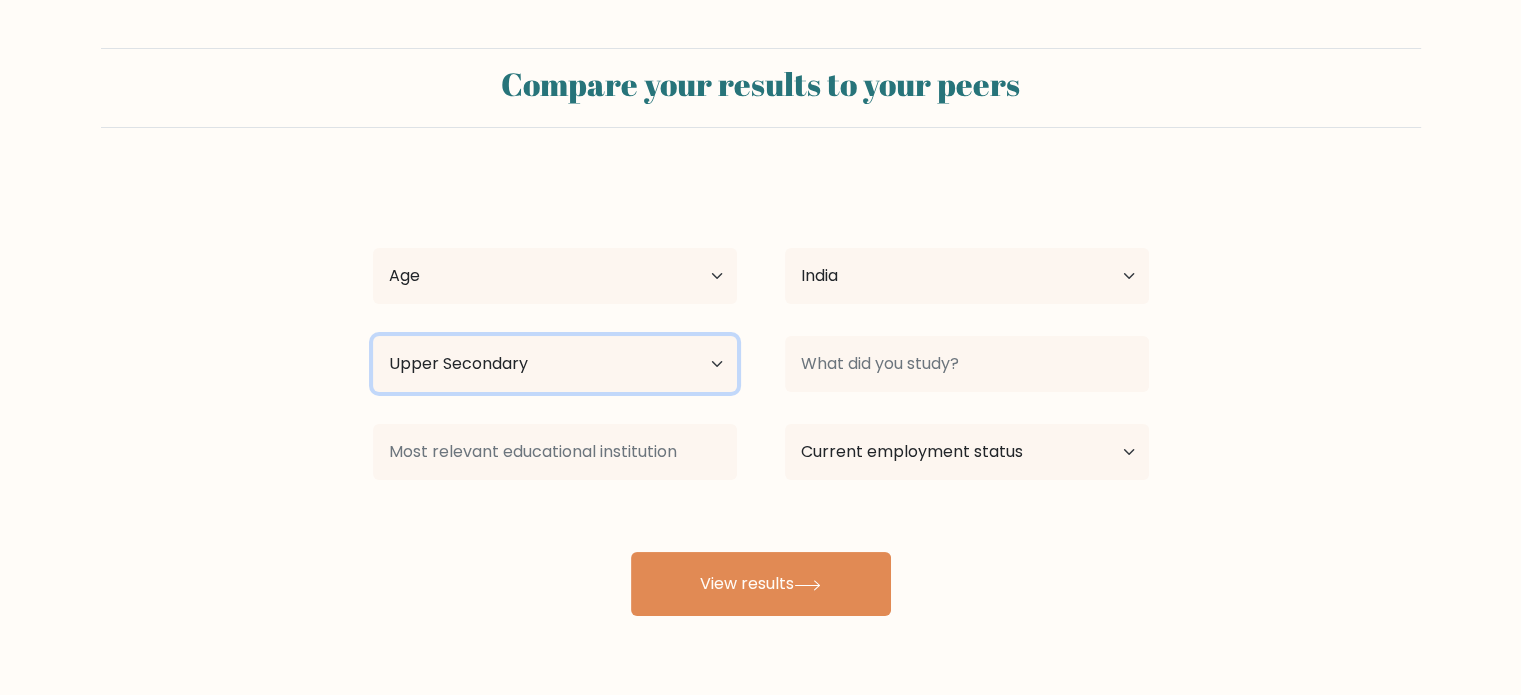 click on "Highest education level
No schooling
Primary
Lower Secondary
Upper Secondary
Occupation Specific
Bachelor's degree
Master's degree
Doctoral degree" at bounding box center [555, 364] 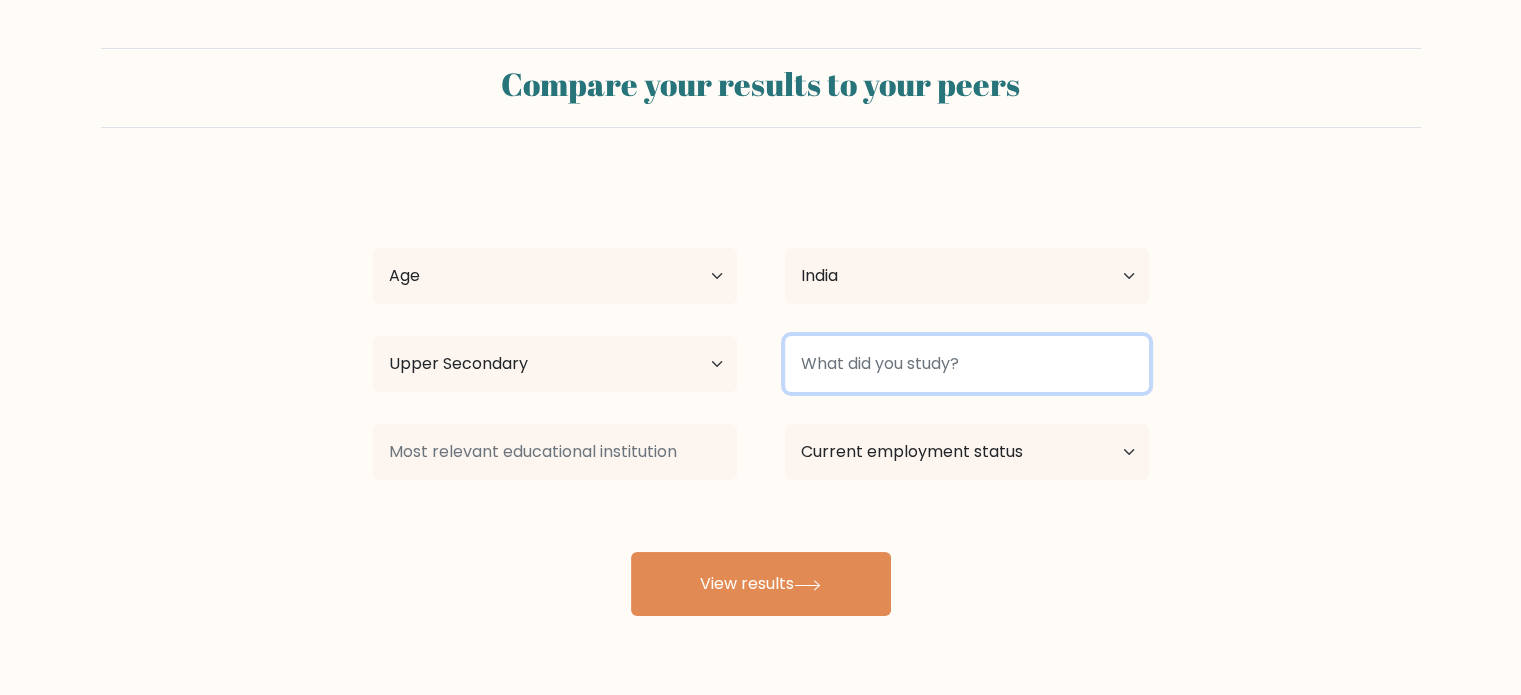 click at bounding box center [967, 364] 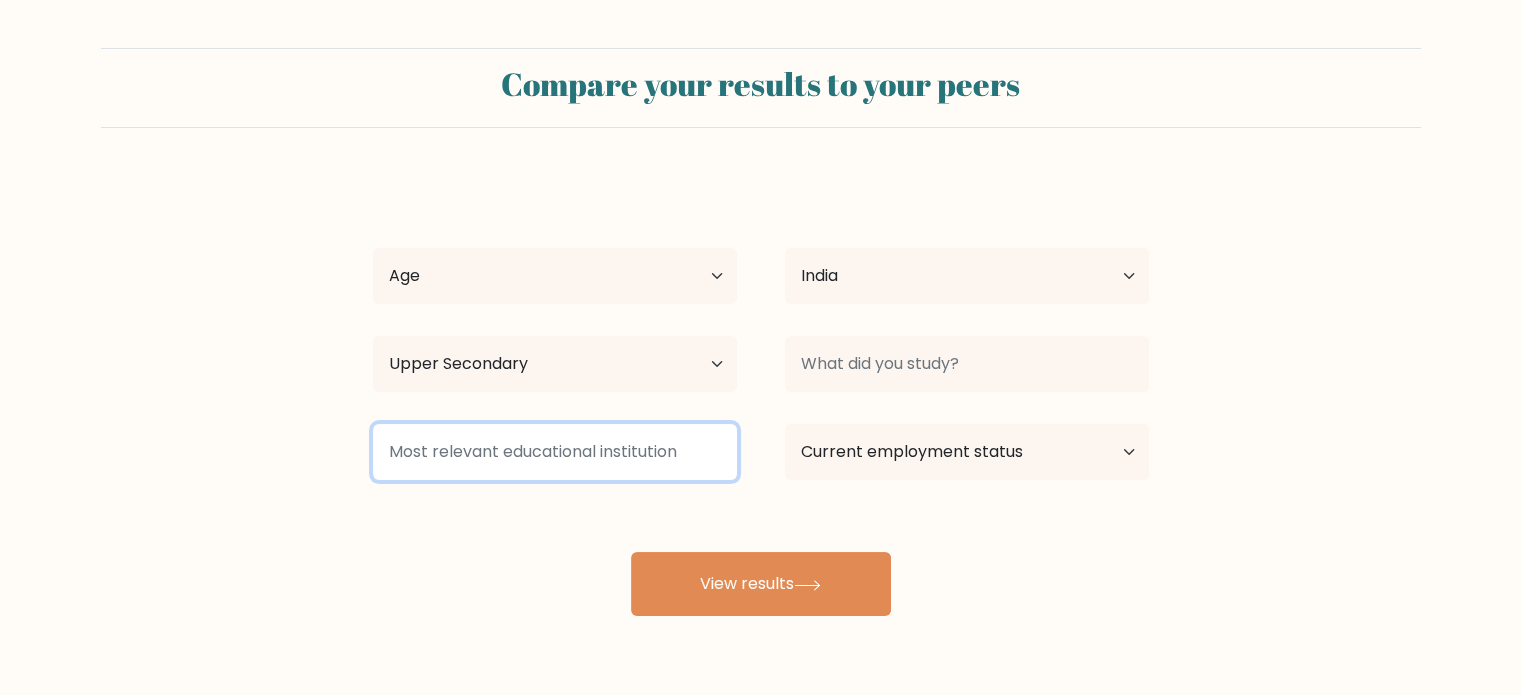 click at bounding box center (555, 452) 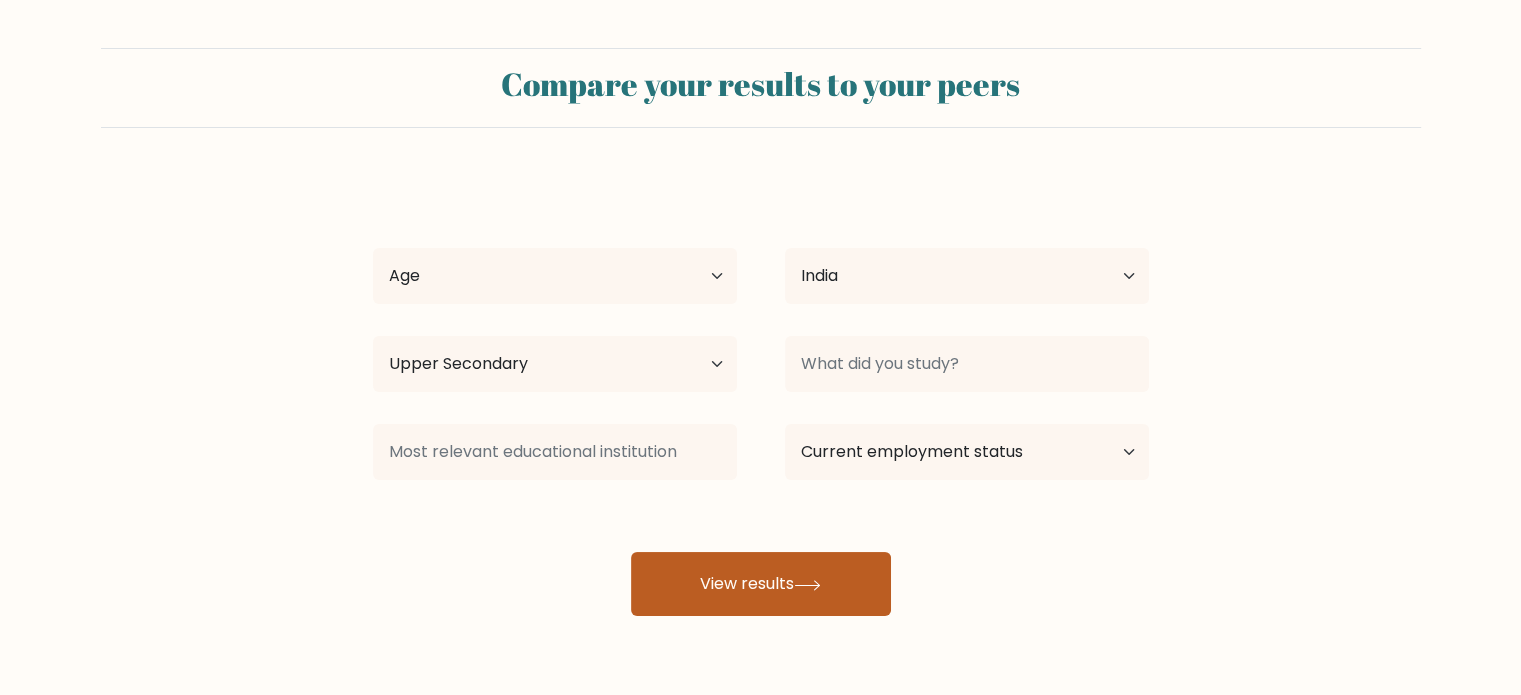 click on "View results" at bounding box center [761, 584] 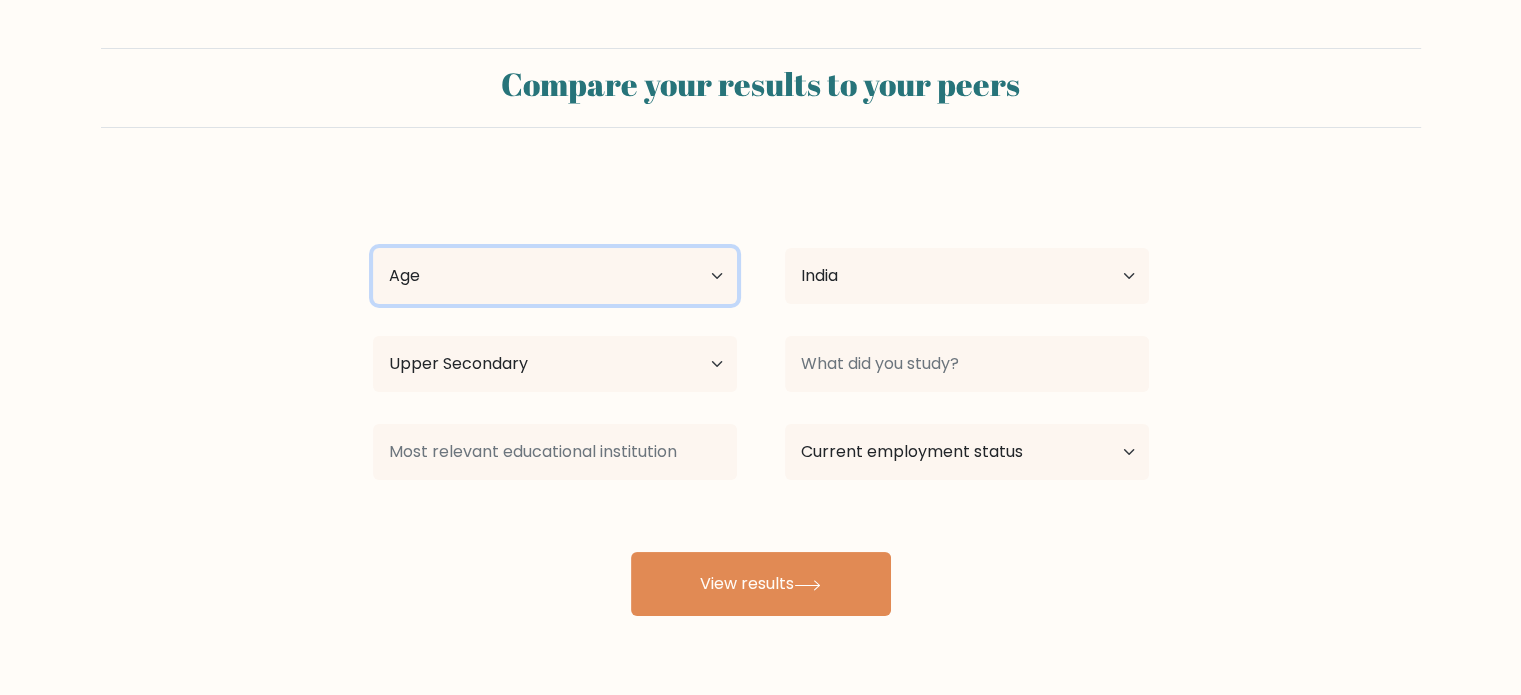click on "Age
Under 18 years old
18-24 years old
25-34 years old
35-44 years old
45-54 years old
55-64 years old
65 years old and above" at bounding box center [555, 276] 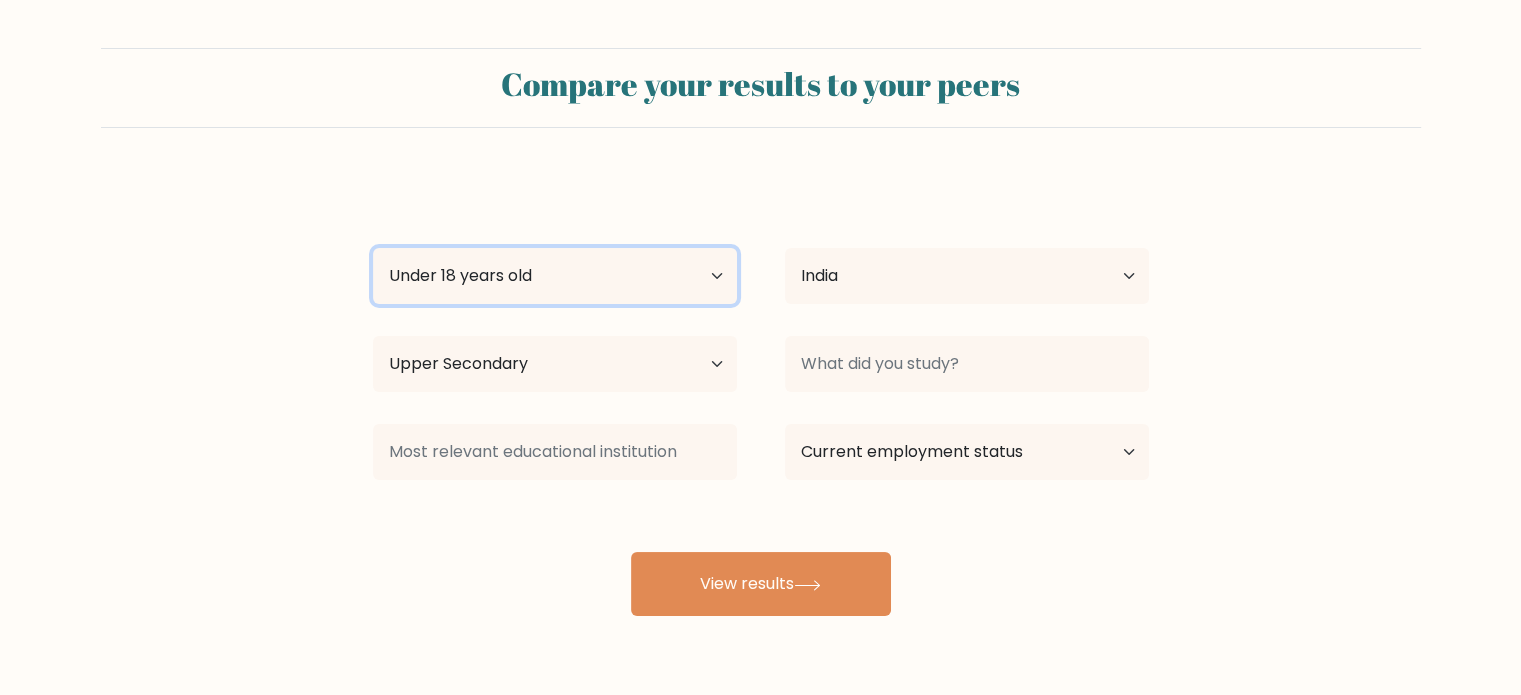 click on "Age
Under 18 years old
18-24 years old
25-34 years old
35-44 years old
45-54 years old
55-64 years old
65 years old and above" at bounding box center (555, 276) 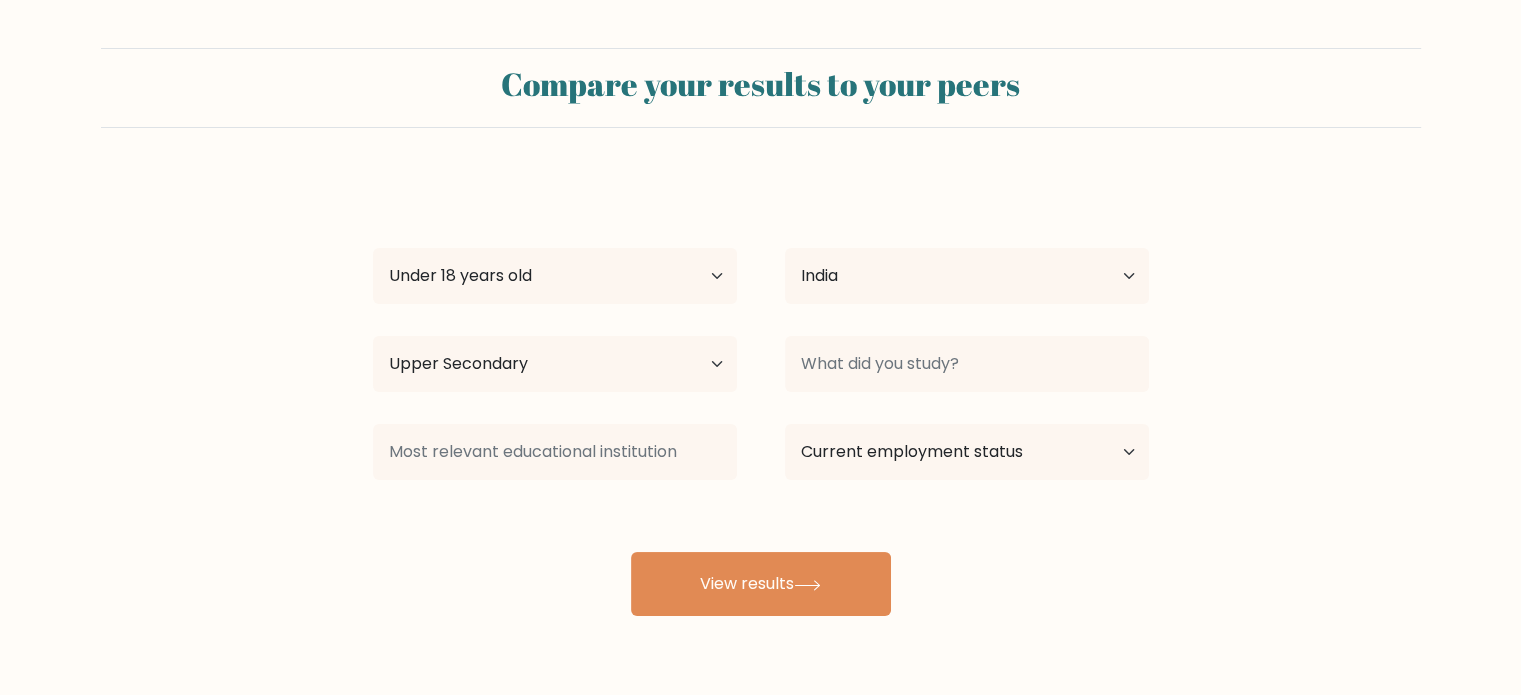 drag, startPoint x: 706, startPoint y: 520, endPoint x: 716, endPoint y: 548, distance: 29.732138 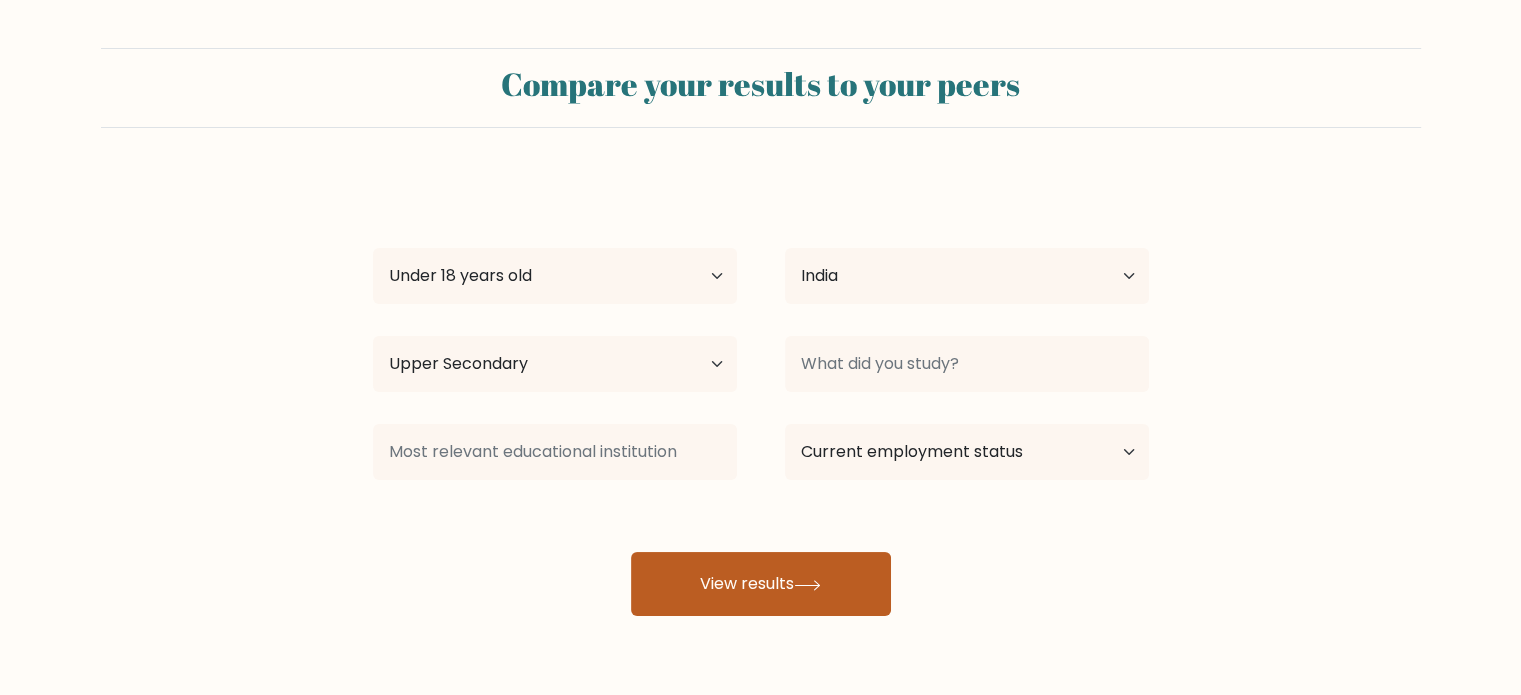 click on "View results" at bounding box center [761, 584] 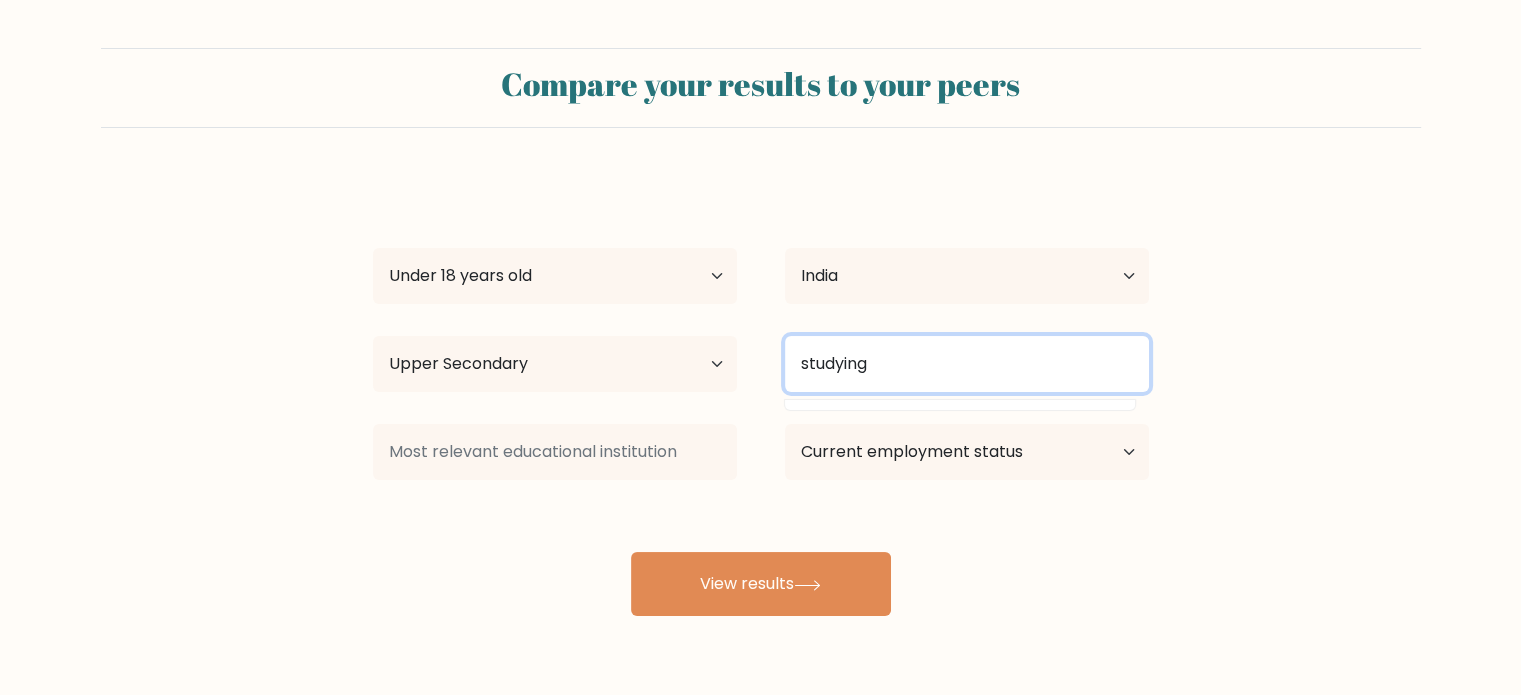 type on "studying" 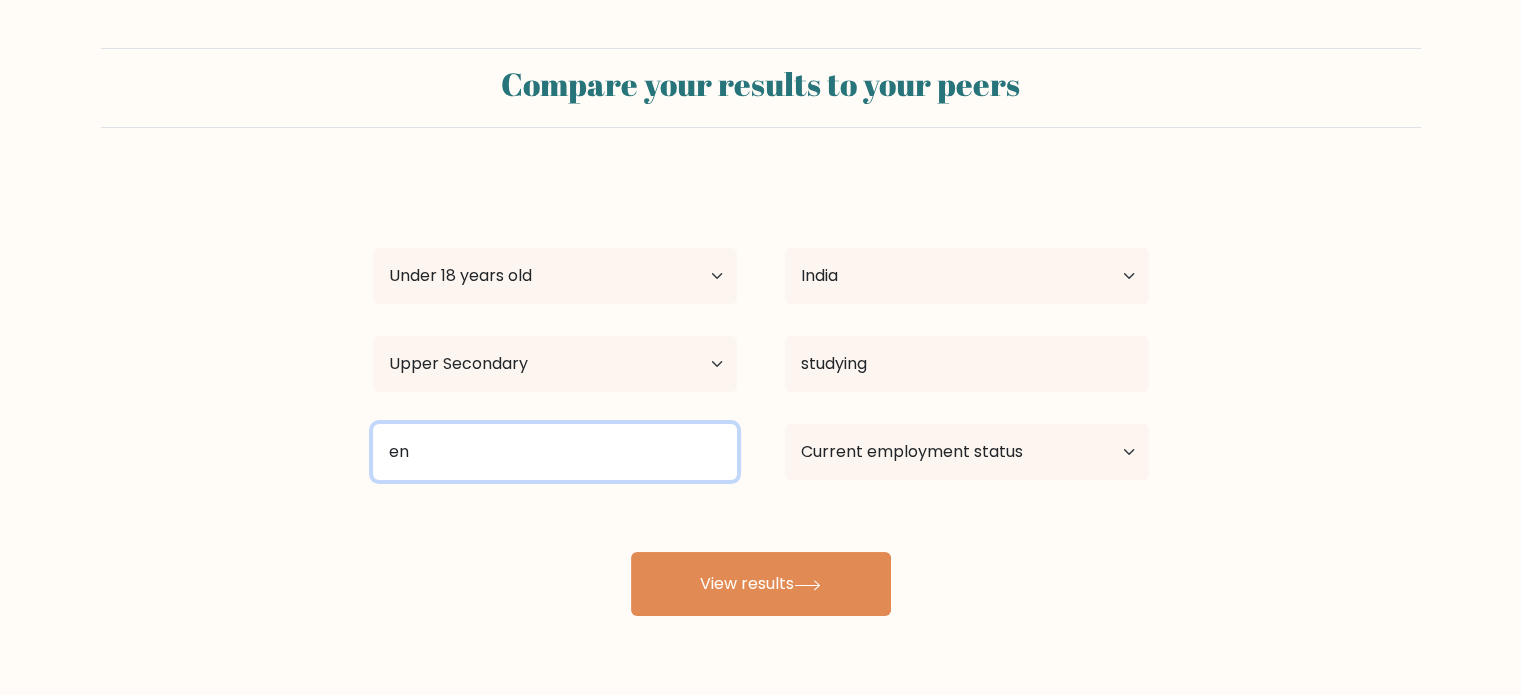 type on "e" 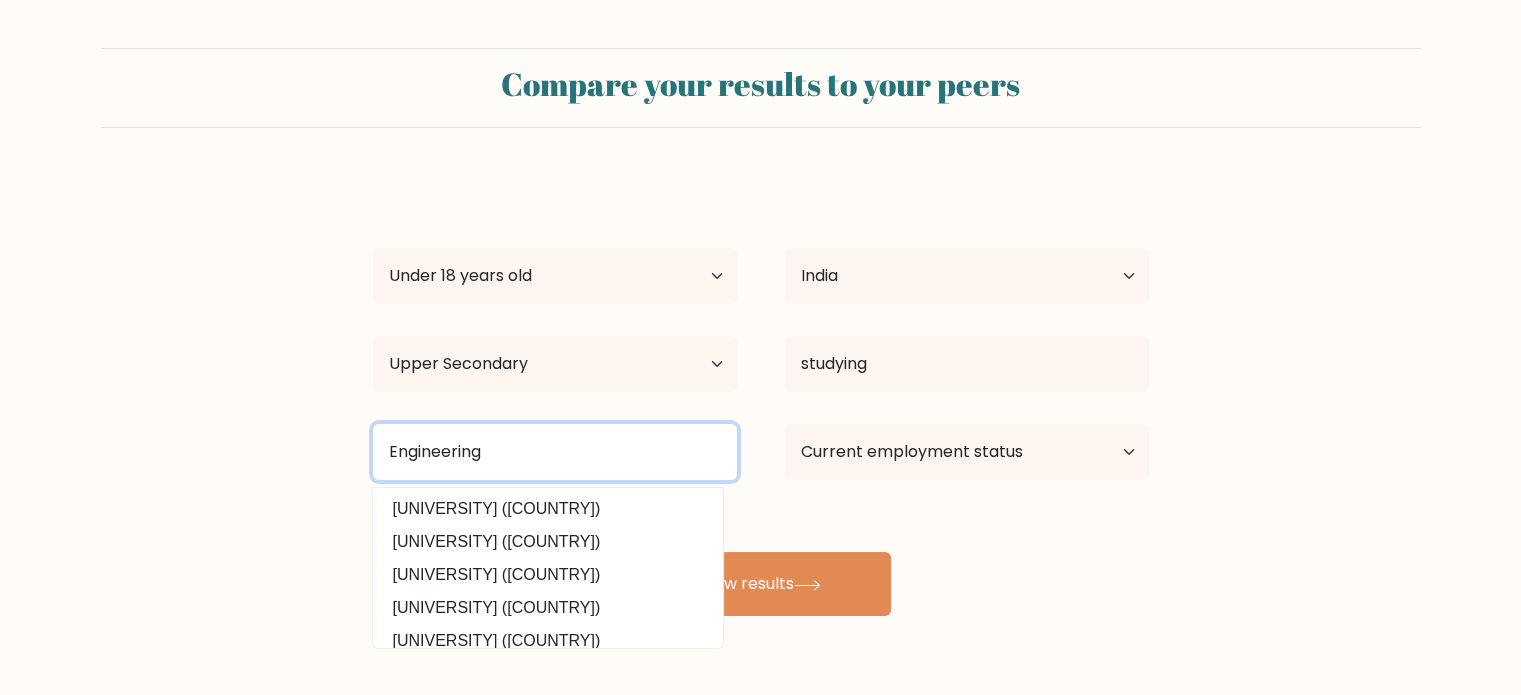 click on "View results" at bounding box center [761, 584] 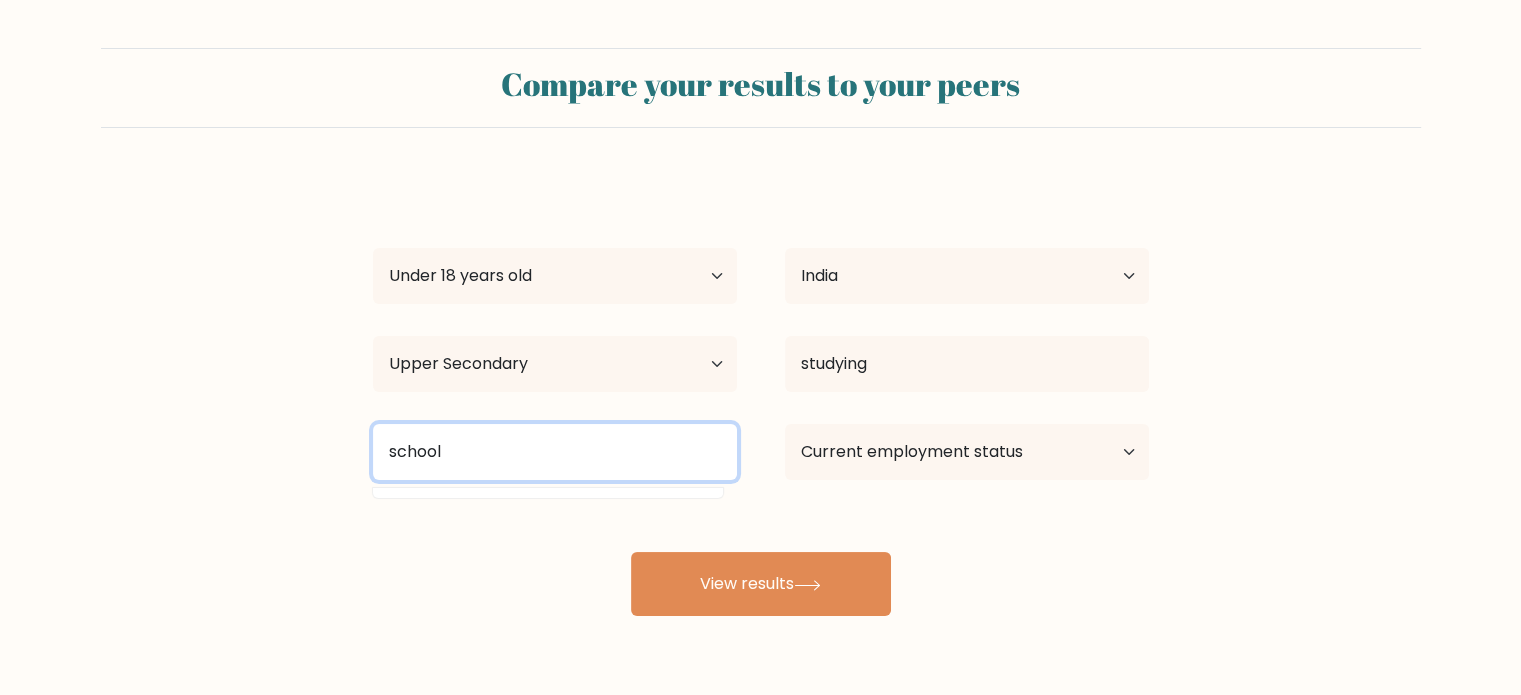 type on "school" 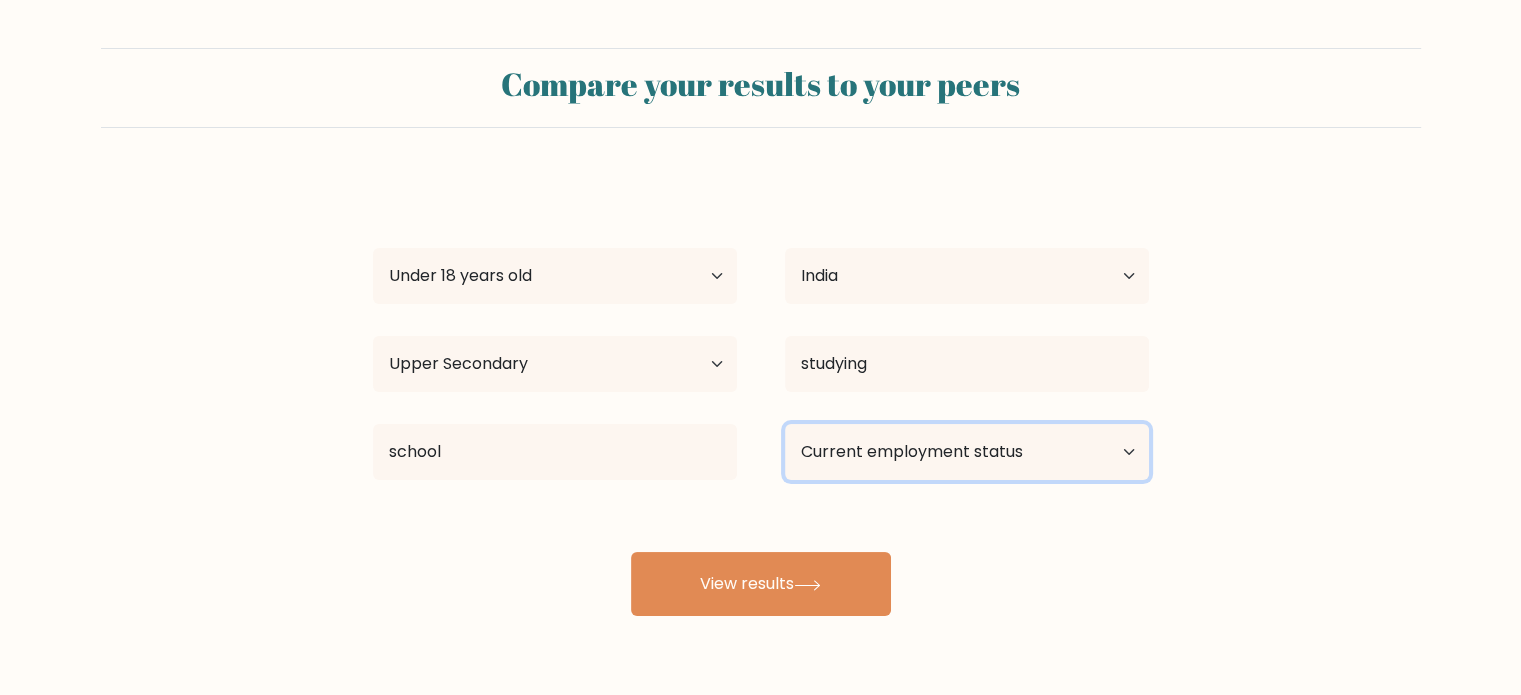 click on "Current employment status
Employed
Student
Retired
Other / prefer not to answer" at bounding box center (967, 452) 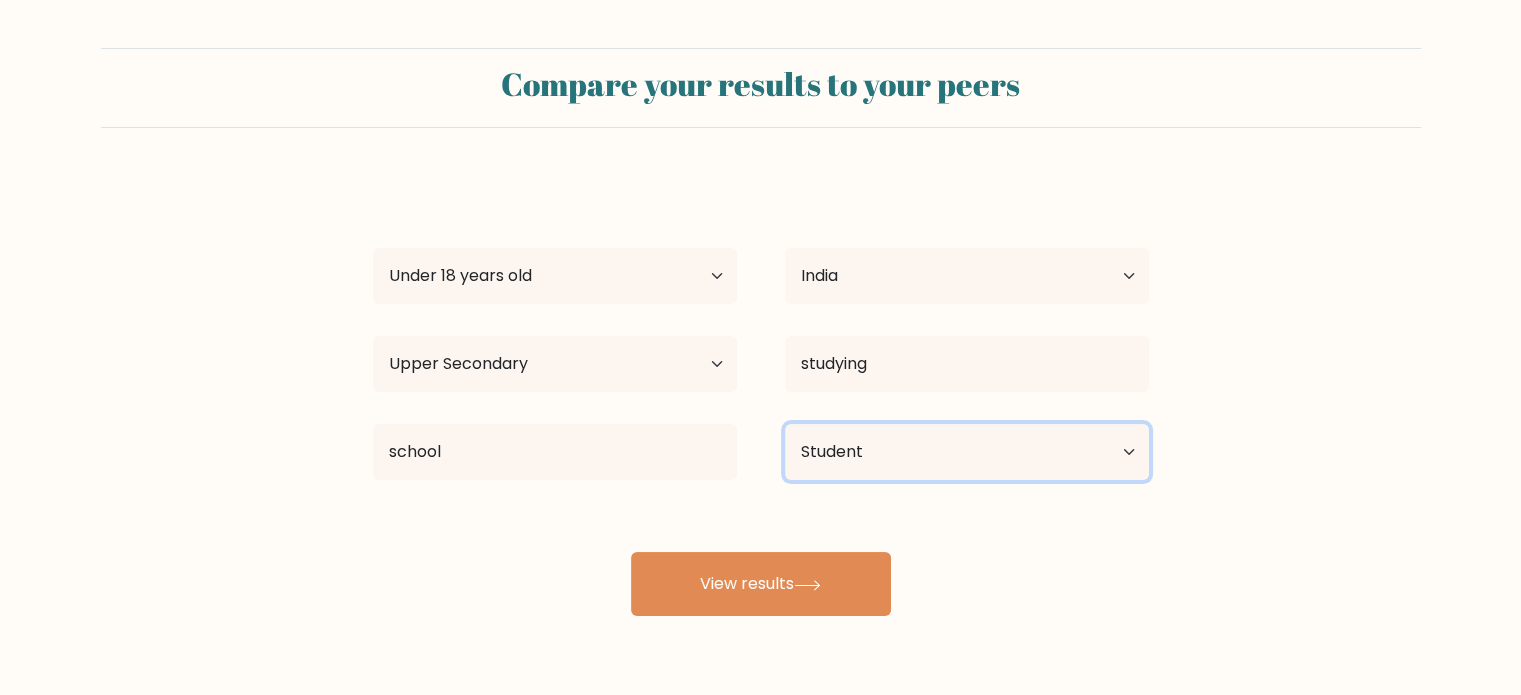 click on "Current employment status
Employed
Student
Retired
Other / prefer not to answer" at bounding box center [967, 452] 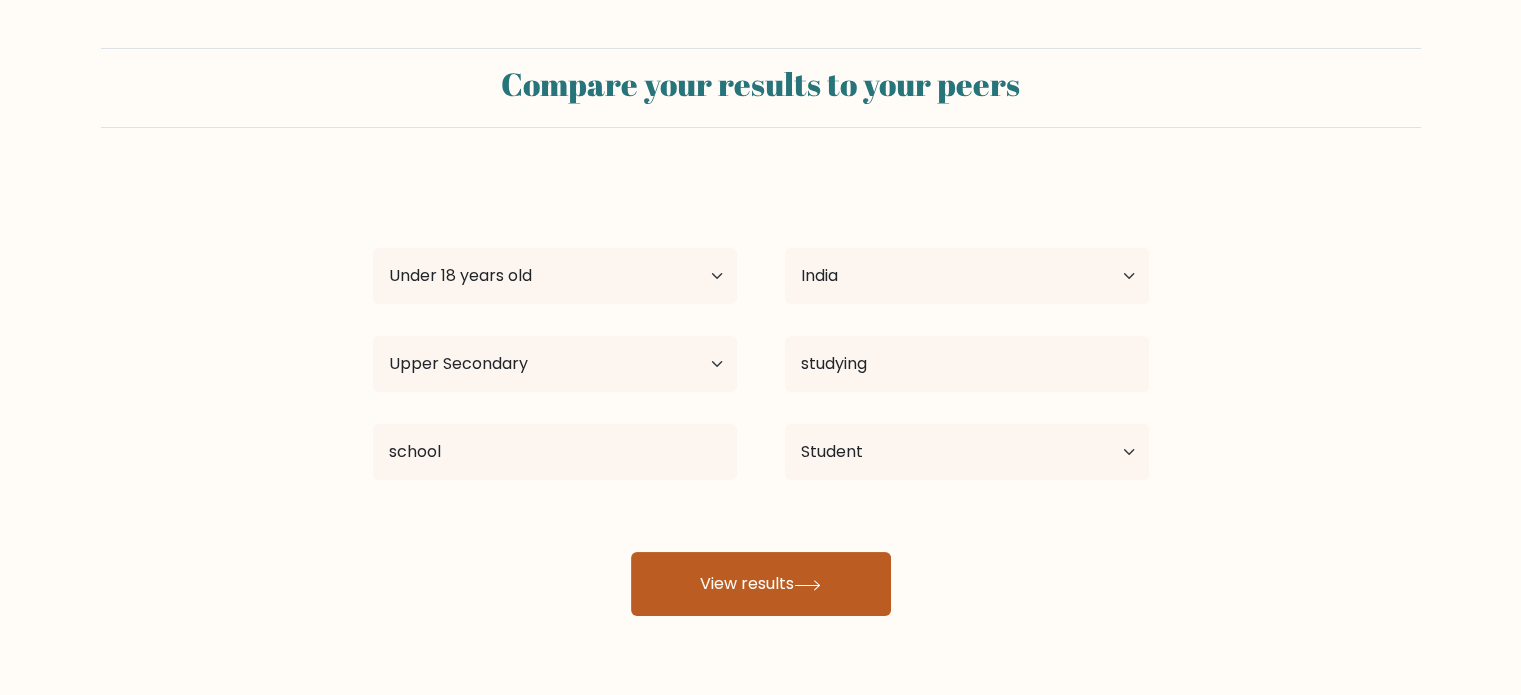 drag, startPoint x: 860, startPoint y: 568, endPoint x: 880, endPoint y: 547, distance: 29 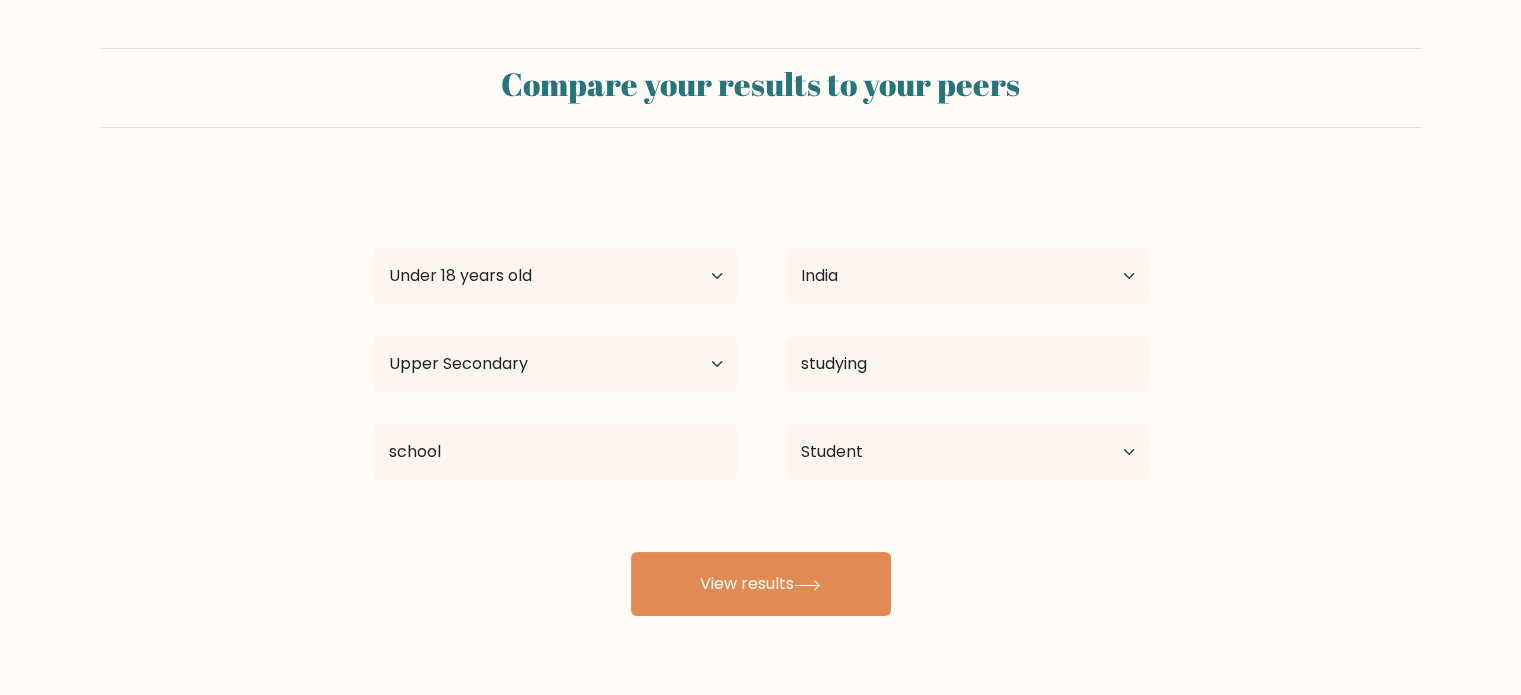 click on "View results" at bounding box center (761, 584) 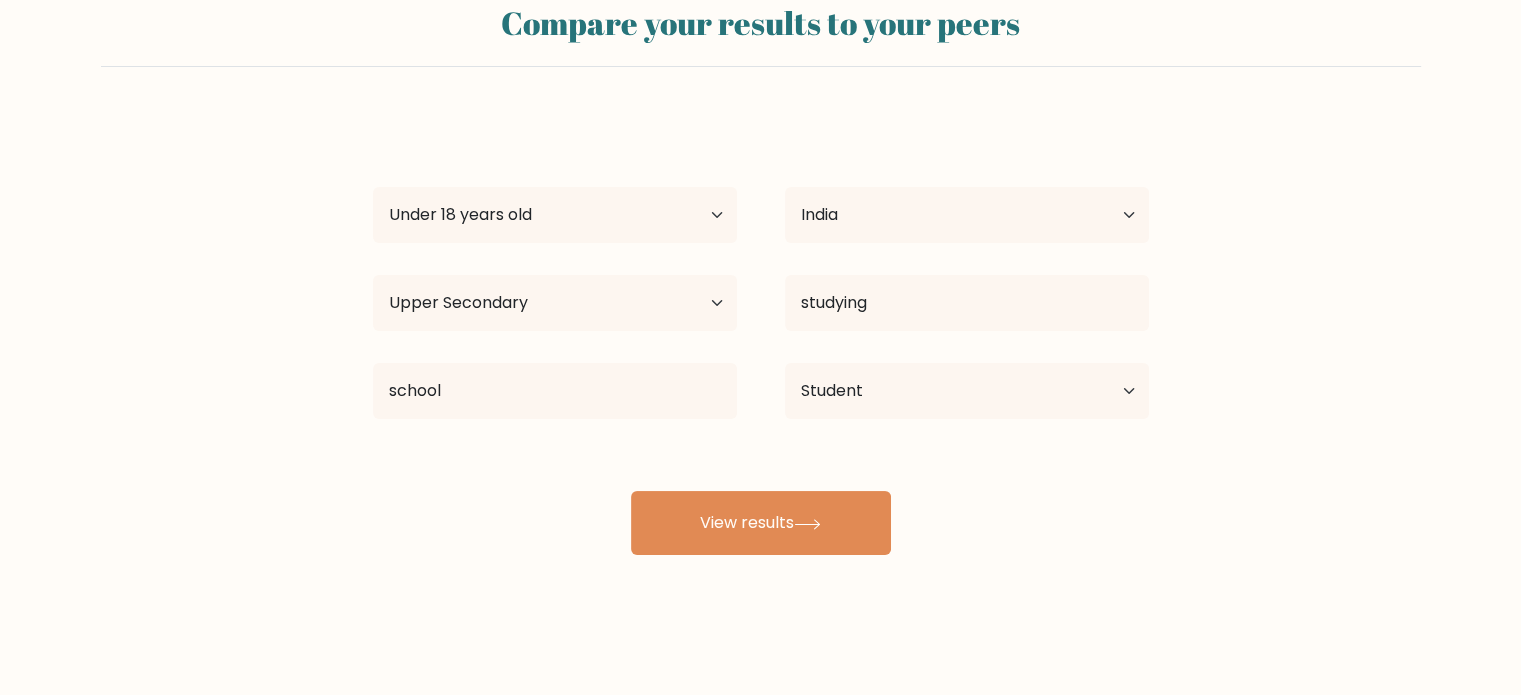 scroll, scrollTop: 63, scrollLeft: 0, axis: vertical 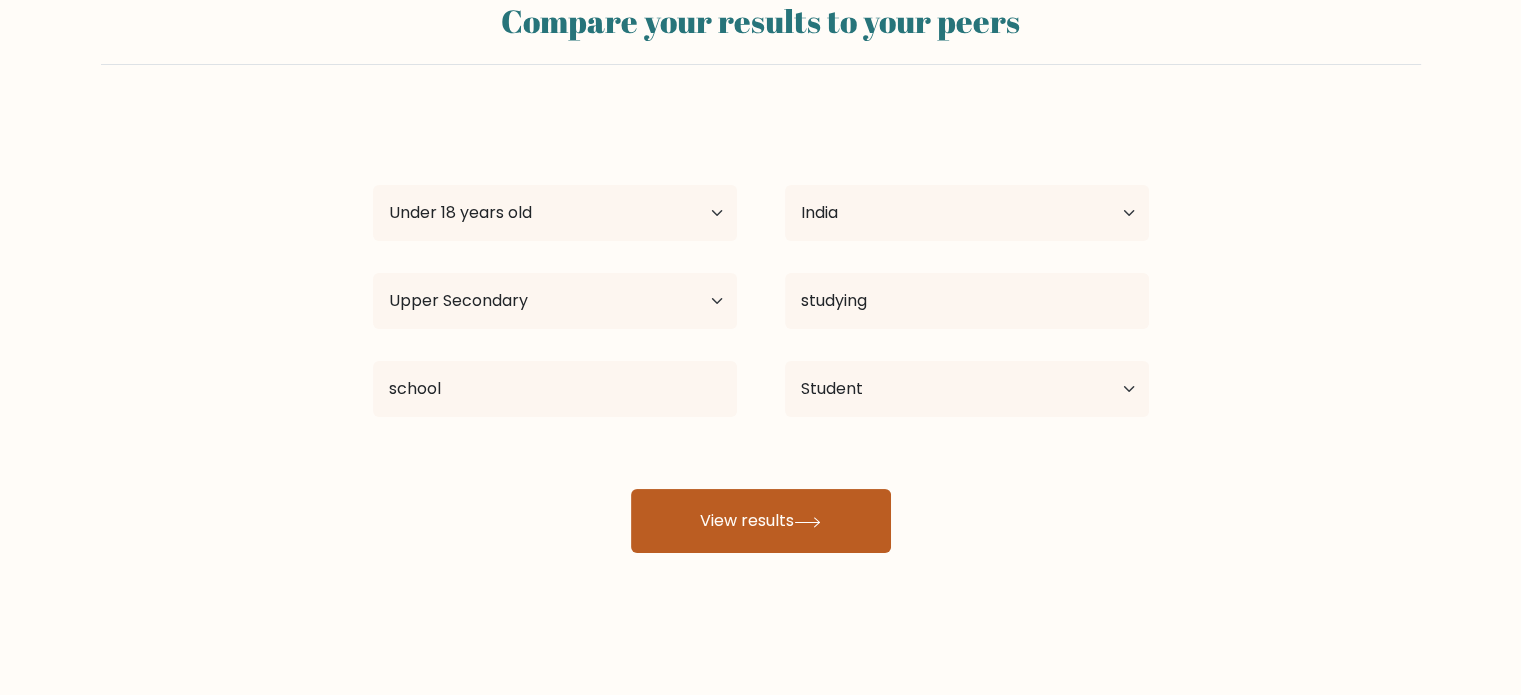 click on "View results" at bounding box center [761, 521] 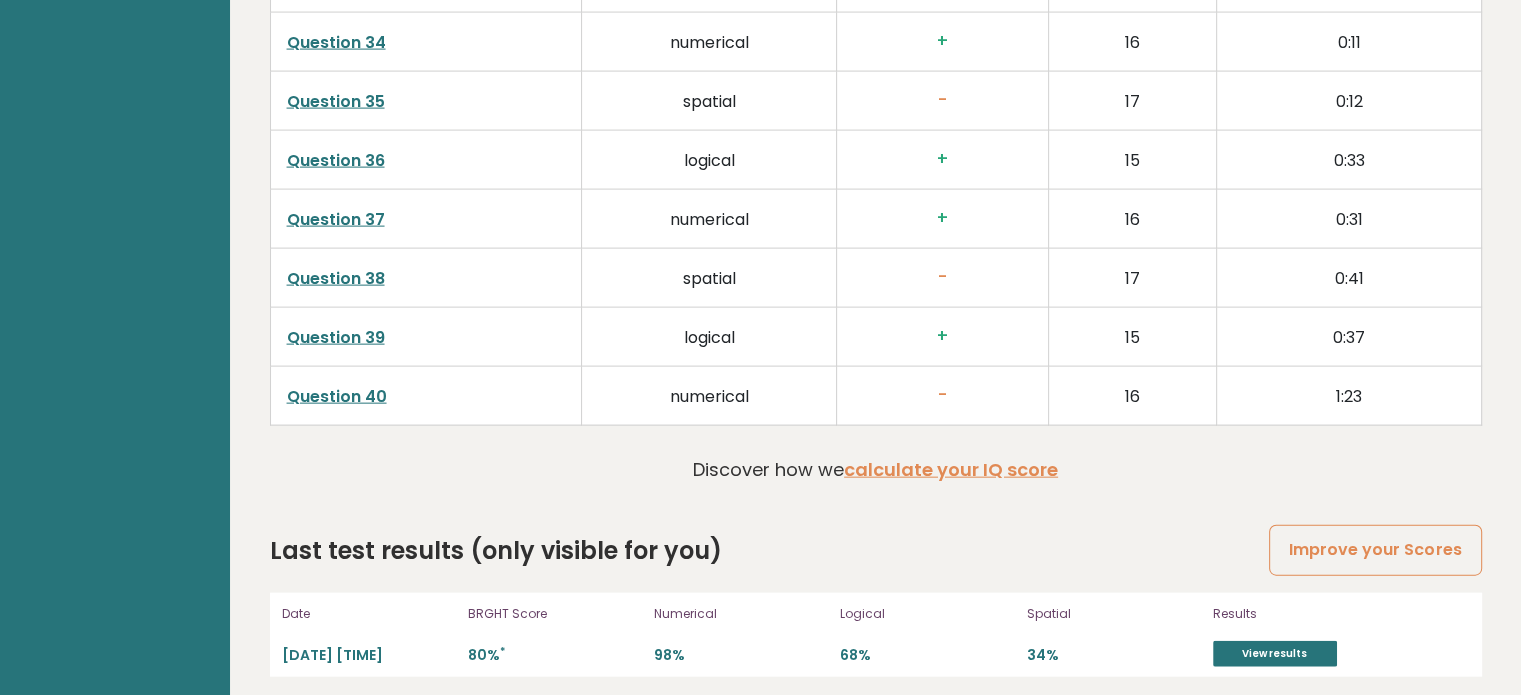 scroll, scrollTop: 4450, scrollLeft: 0, axis: vertical 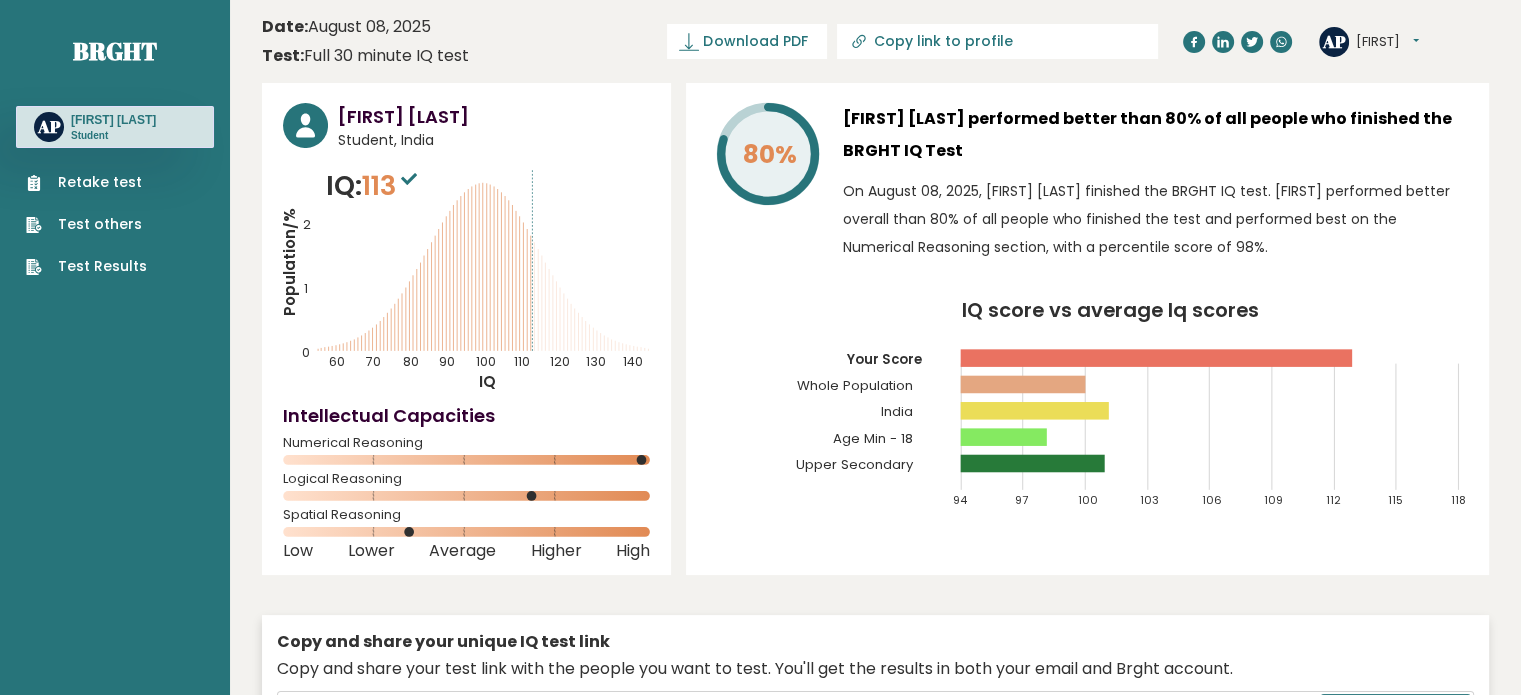 drag, startPoint x: 1481, startPoint y: 389, endPoint x: 1301, endPoint y: -29, distance: 455.10876 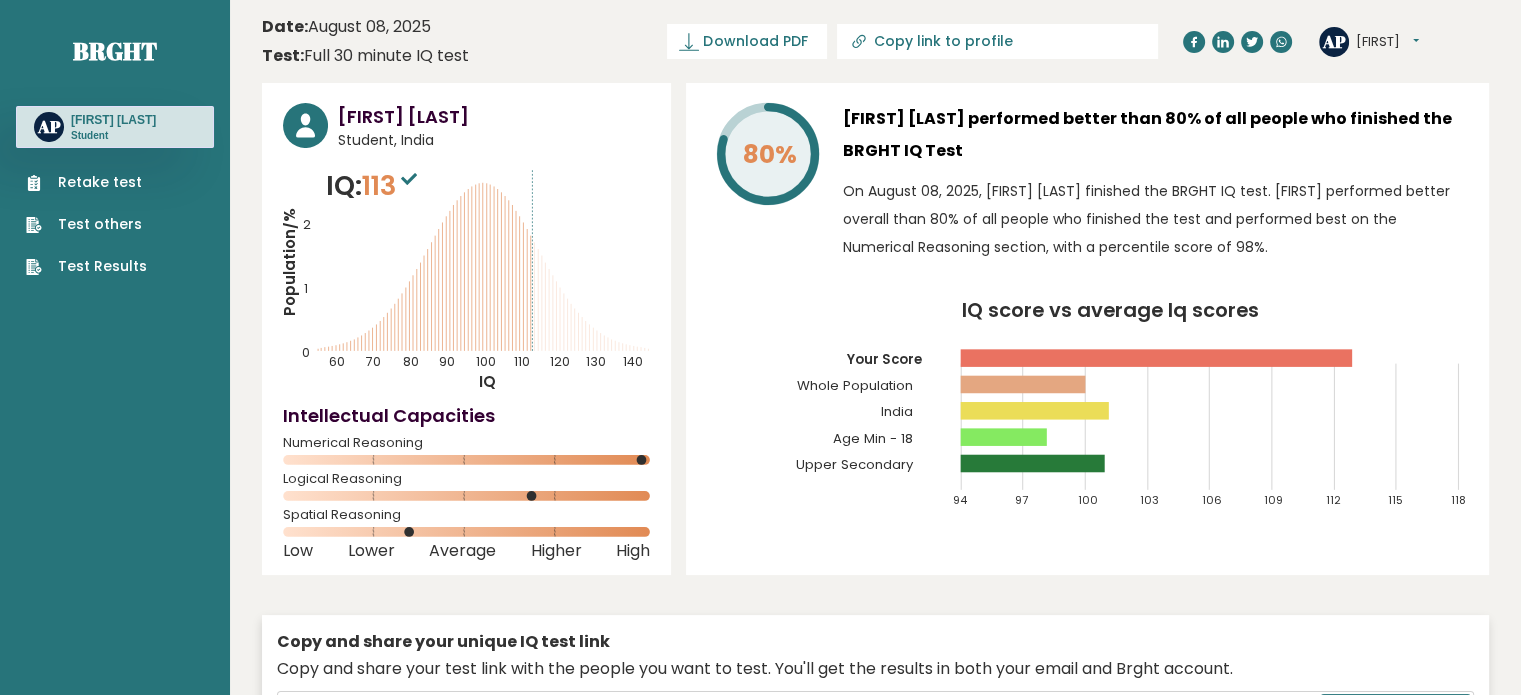 click on "Population/%
IQ
0
1
2
60
70
80
90
100
110
120
130
140" 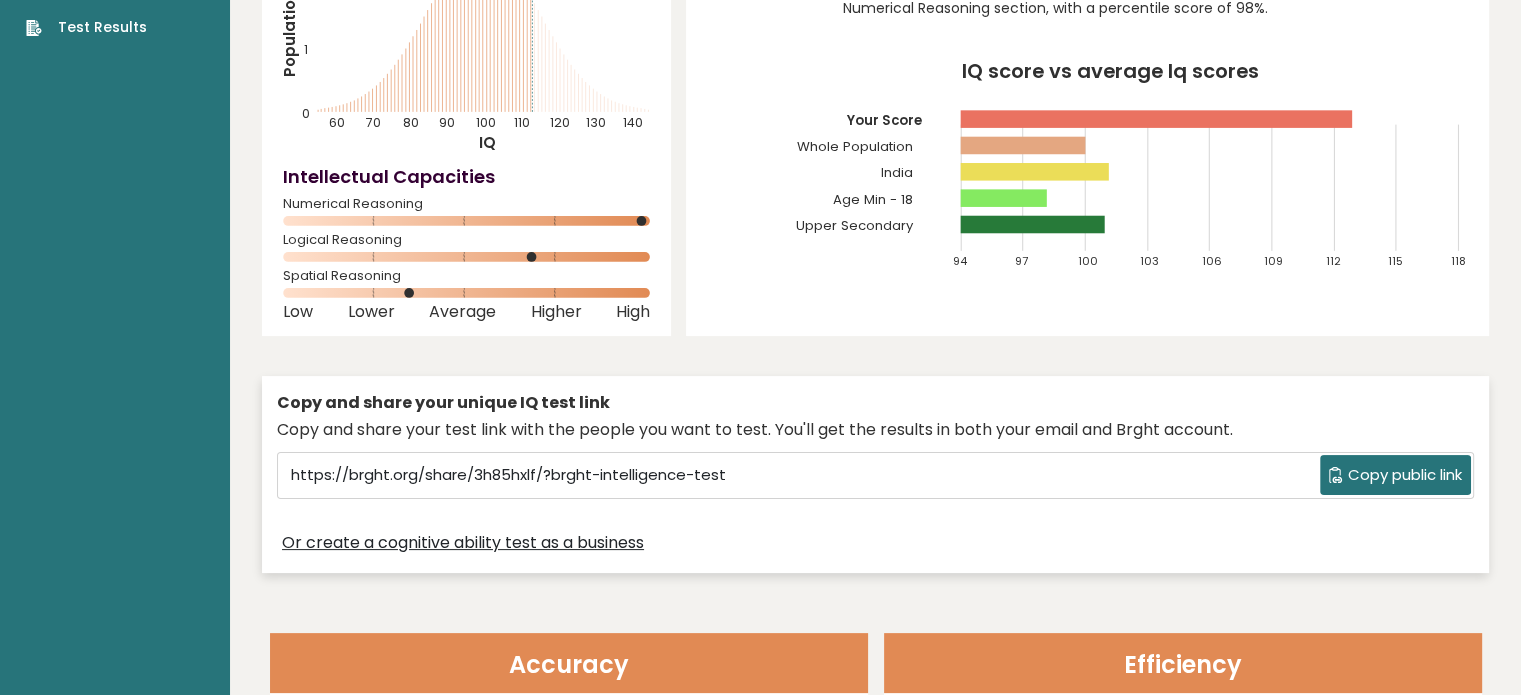 scroll, scrollTop: 0, scrollLeft: 0, axis: both 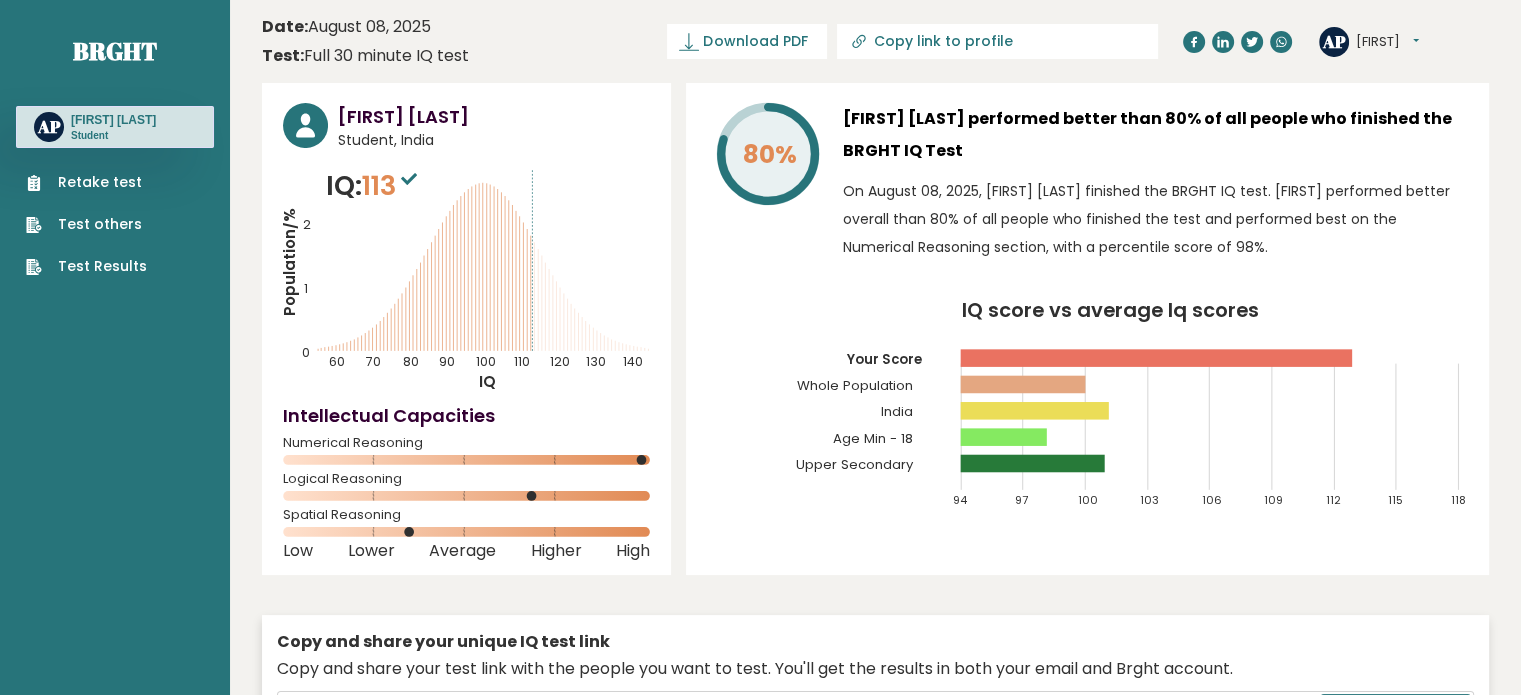 click on "Test Results" at bounding box center [86, 266] 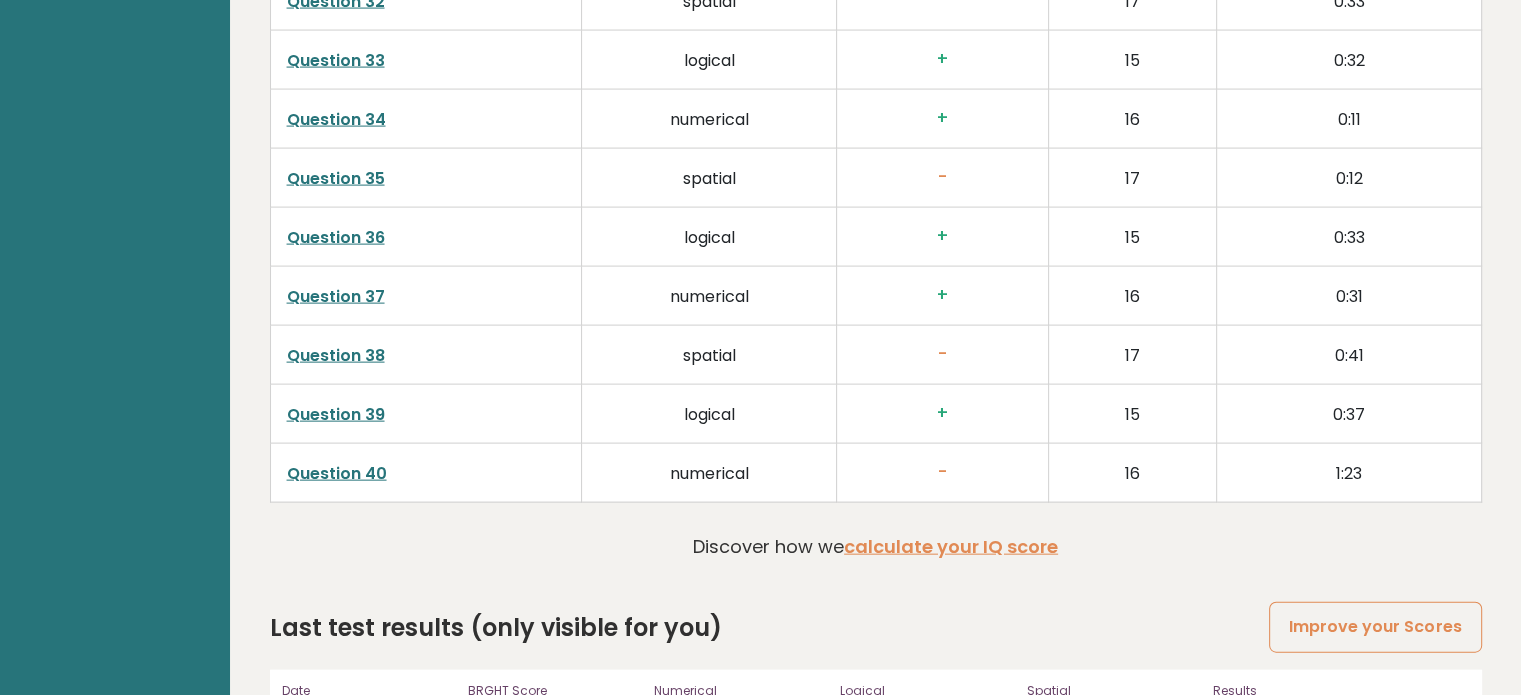 scroll, scrollTop: 4450, scrollLeft: 0, axis: vertical 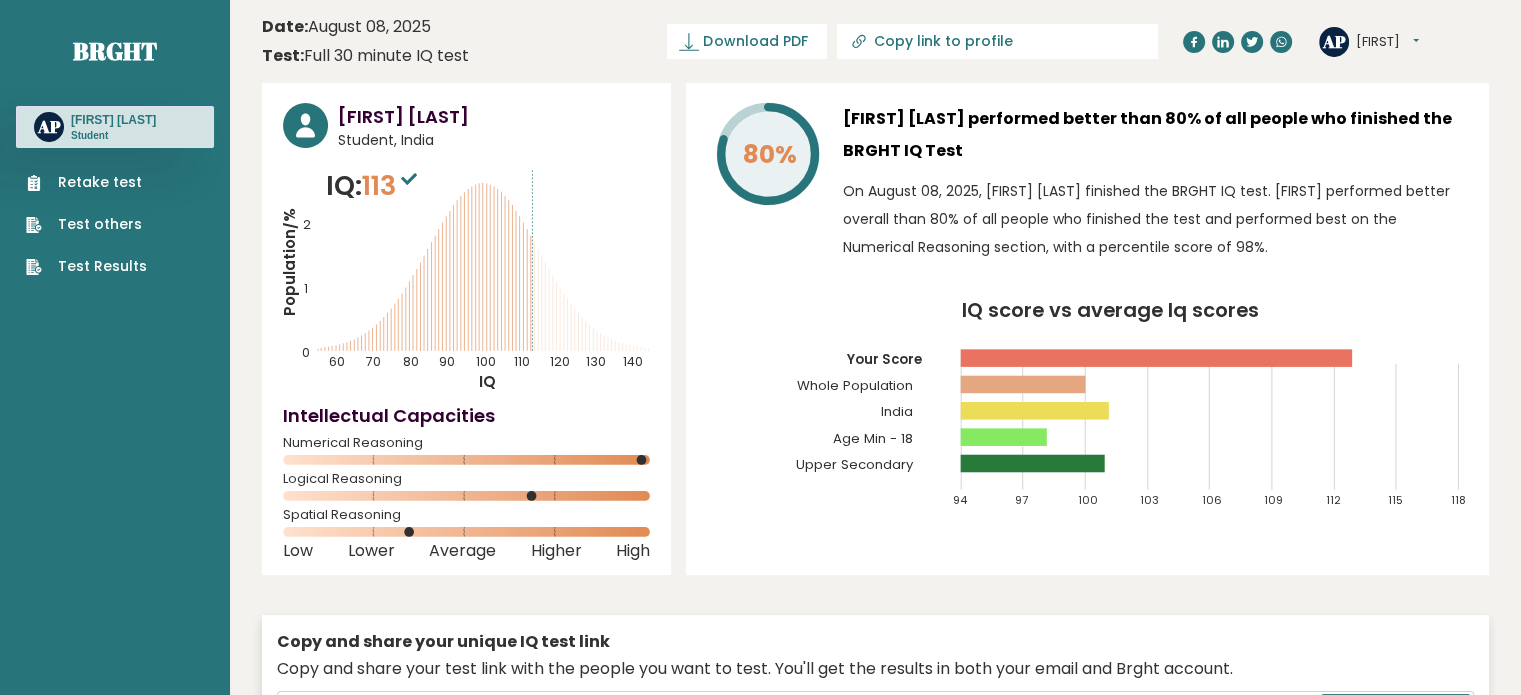 drag, startPoint x: 262, startPoint y: 377, endPoint x: 172, endPoint y: 45, distance: 343.98254 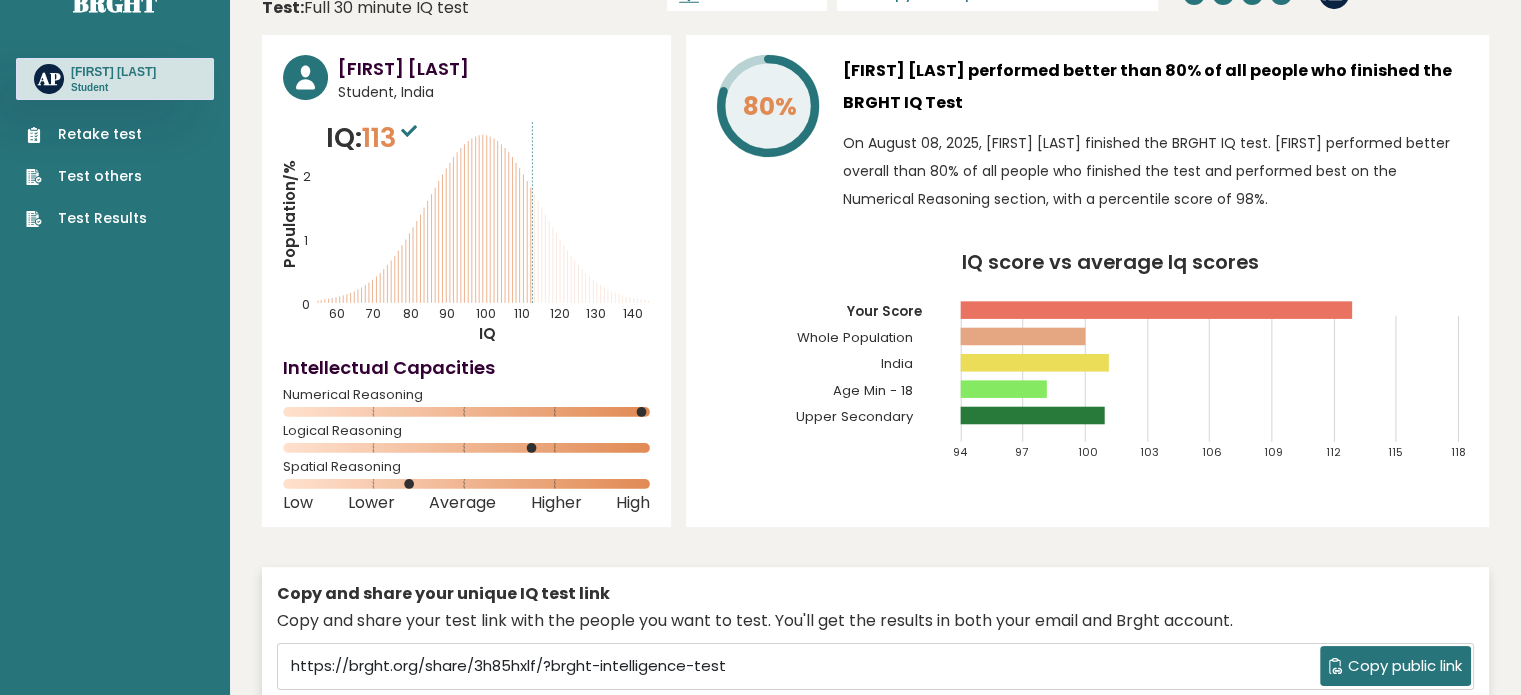 scroll, scrollTop: 0, scrollLeft: 0, axis: both 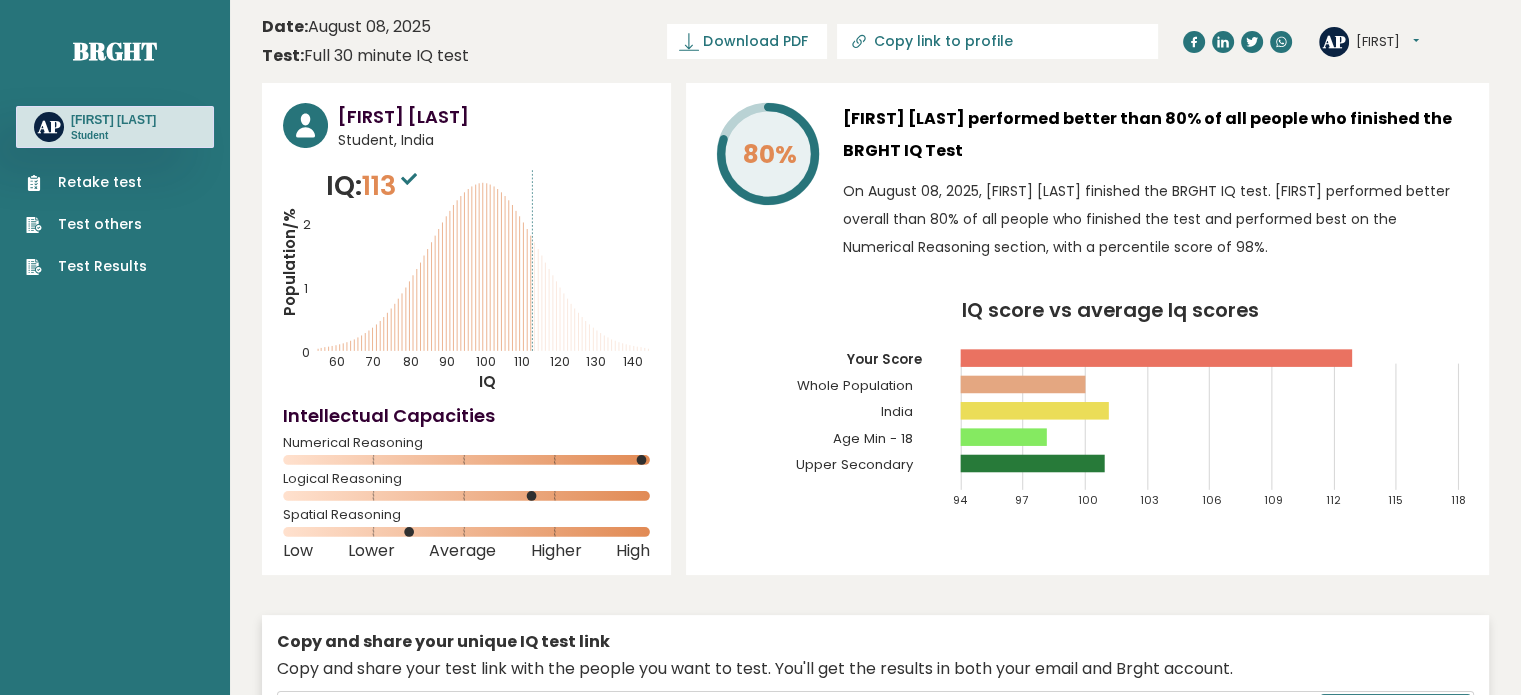 click on "Date:  [DATE]
Test:   Full 30 minute IQ test
Download PDF
Downloading...
Downloading
✓ Your PDF is downloaded...
Copy link to profile
AP
[FIRST]
Dashboard
Profile
Settings
Logout" at bounding box center (875, 41) 